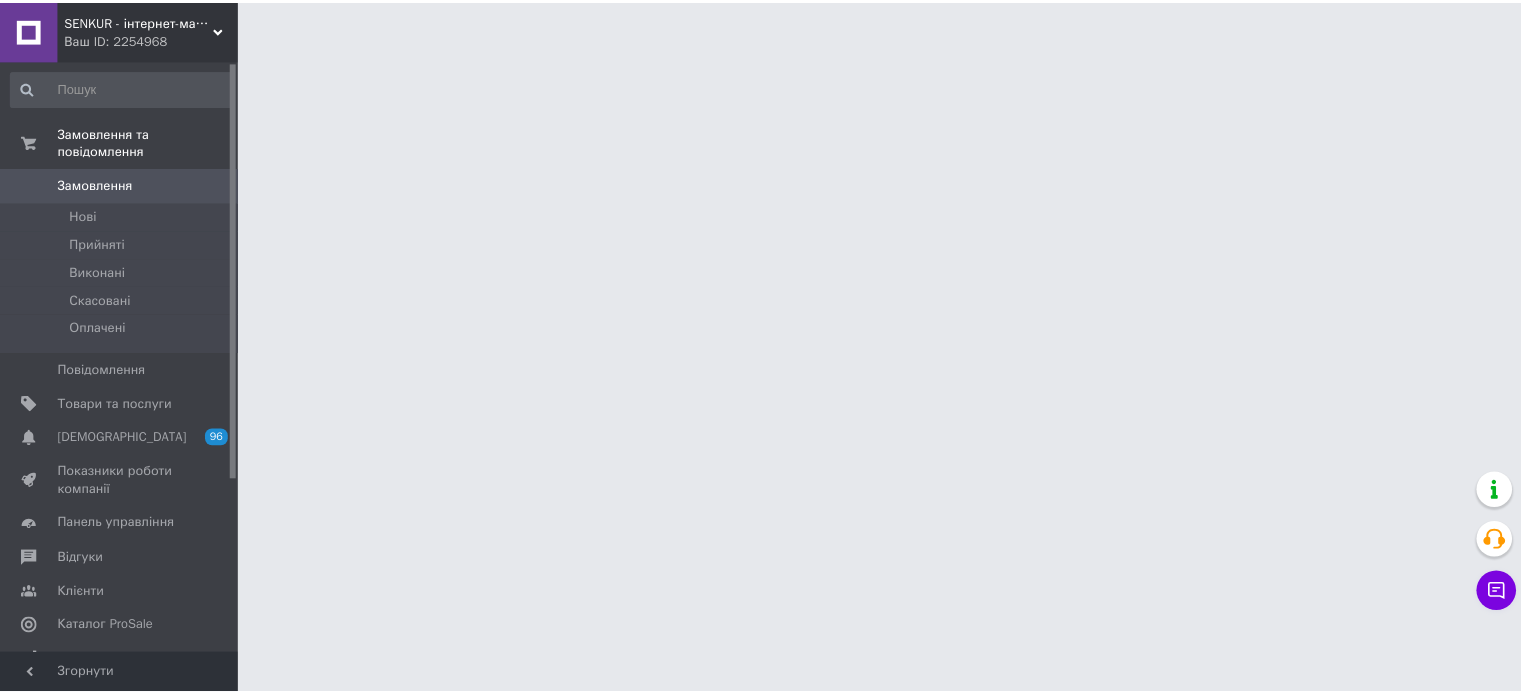 scroll, scrollTop: 0, scrollLeft: 0, axis: both 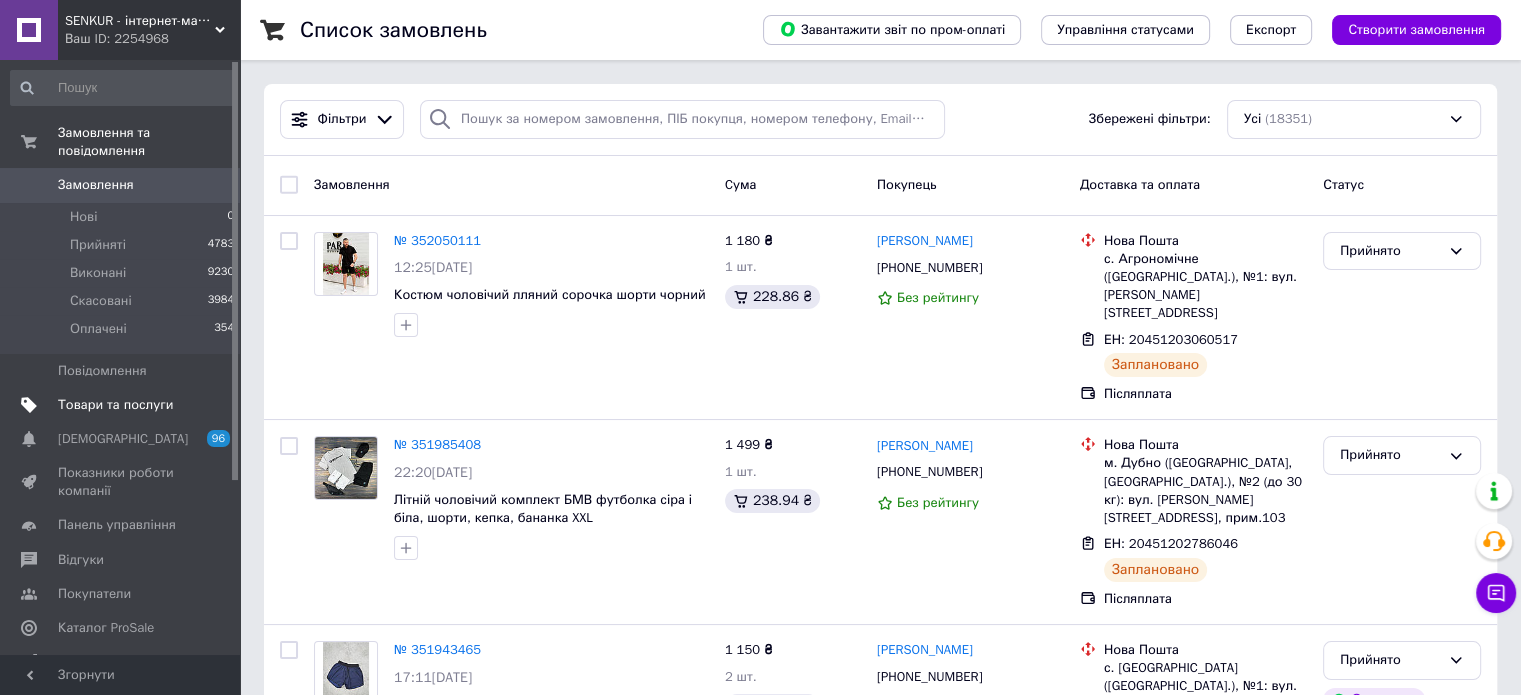 click on "Товари та послуги" at bounding box center (123, 405) 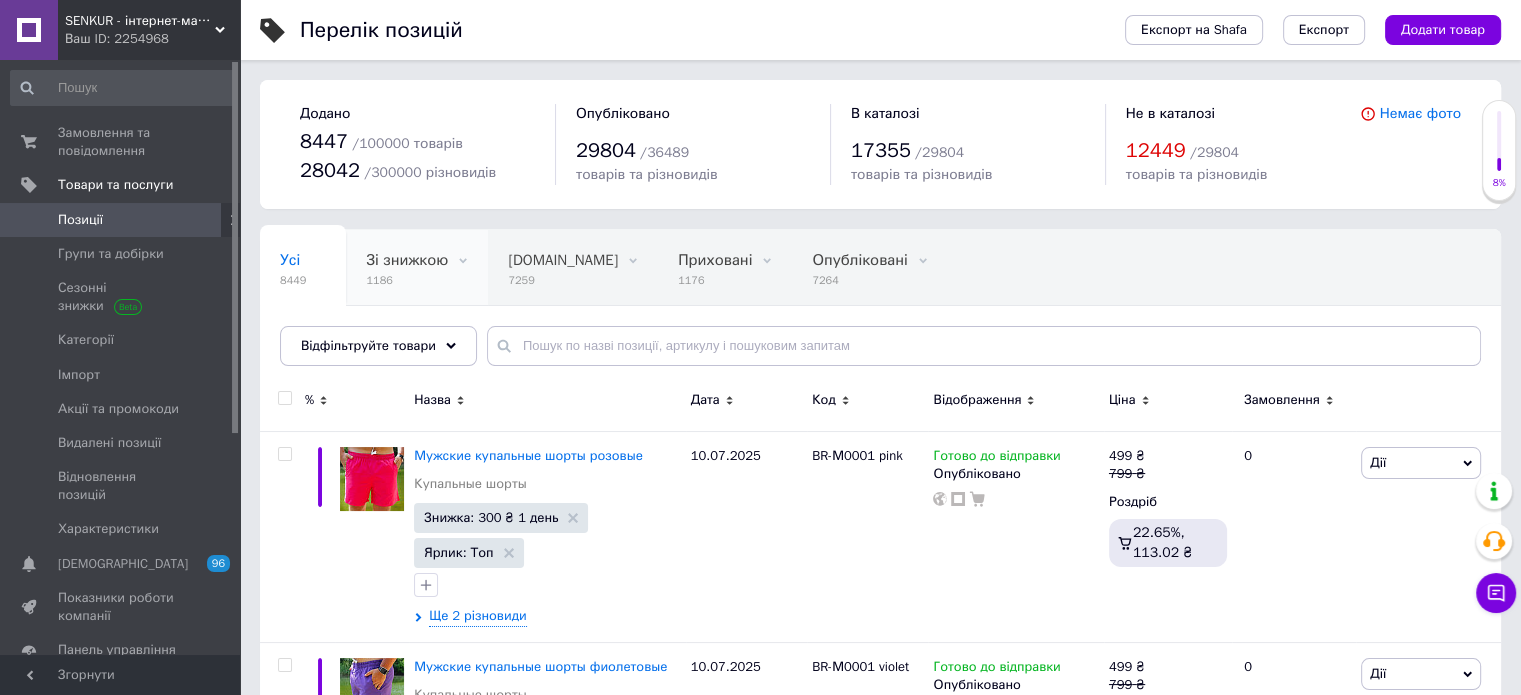 click on "1186" at bounding box center (407, 280) 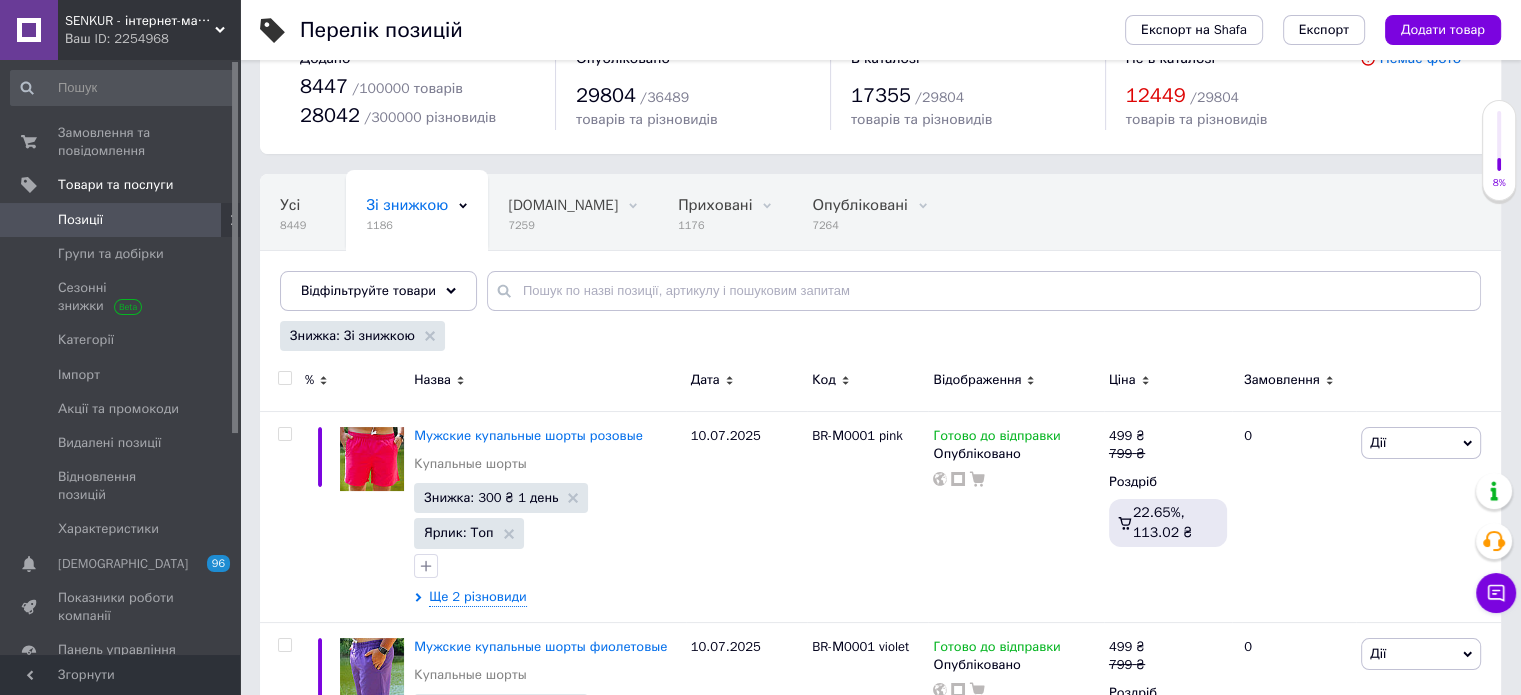 scroll, scrollTop: 100, scrollLeft: 0, axis: vertical 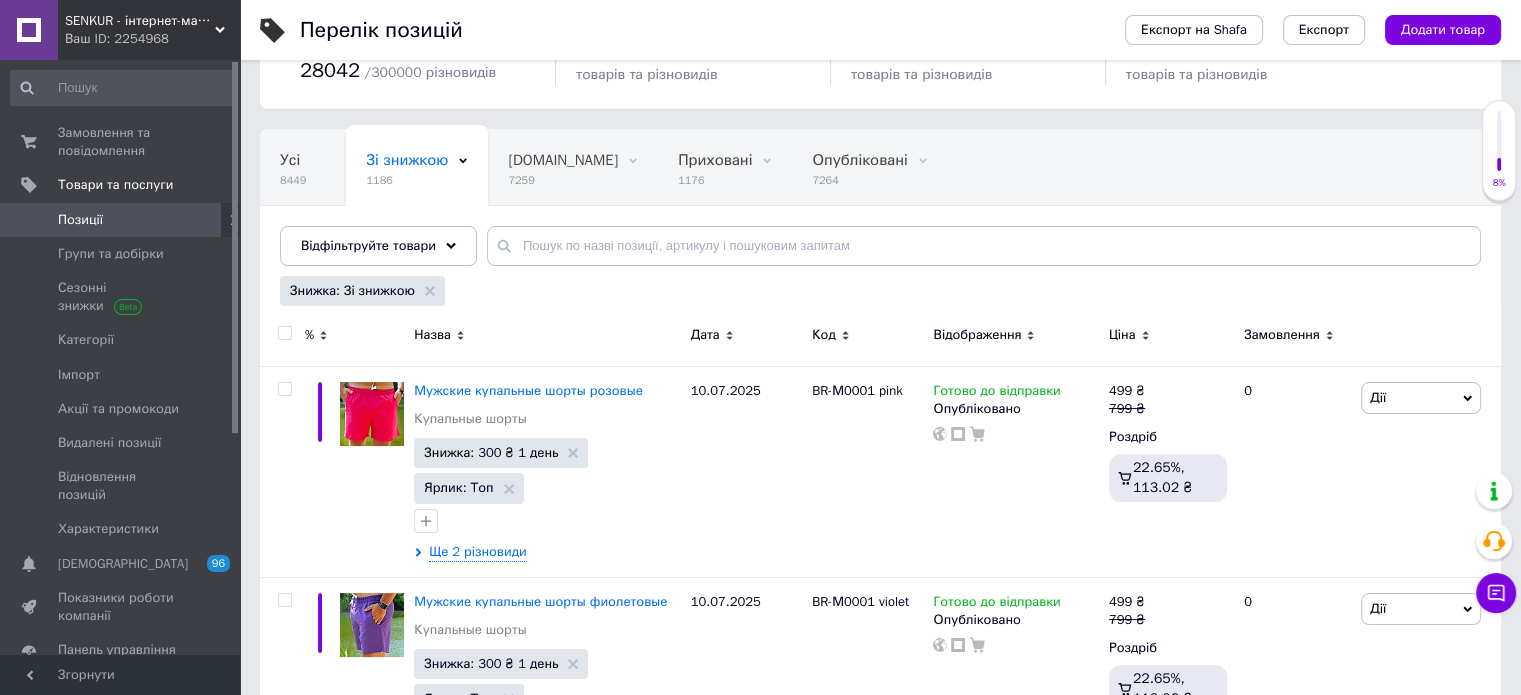 click at bounding box center (284, 333) 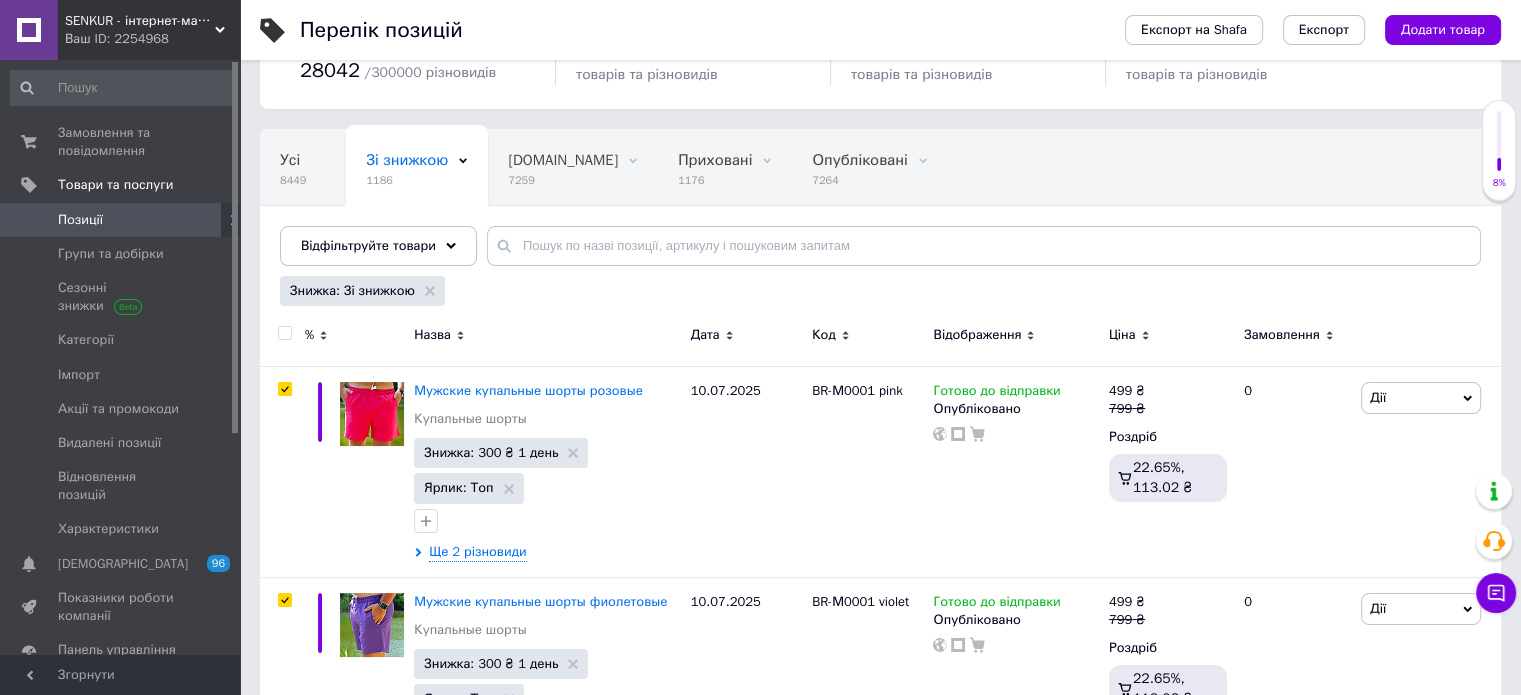 checkbox on "true" 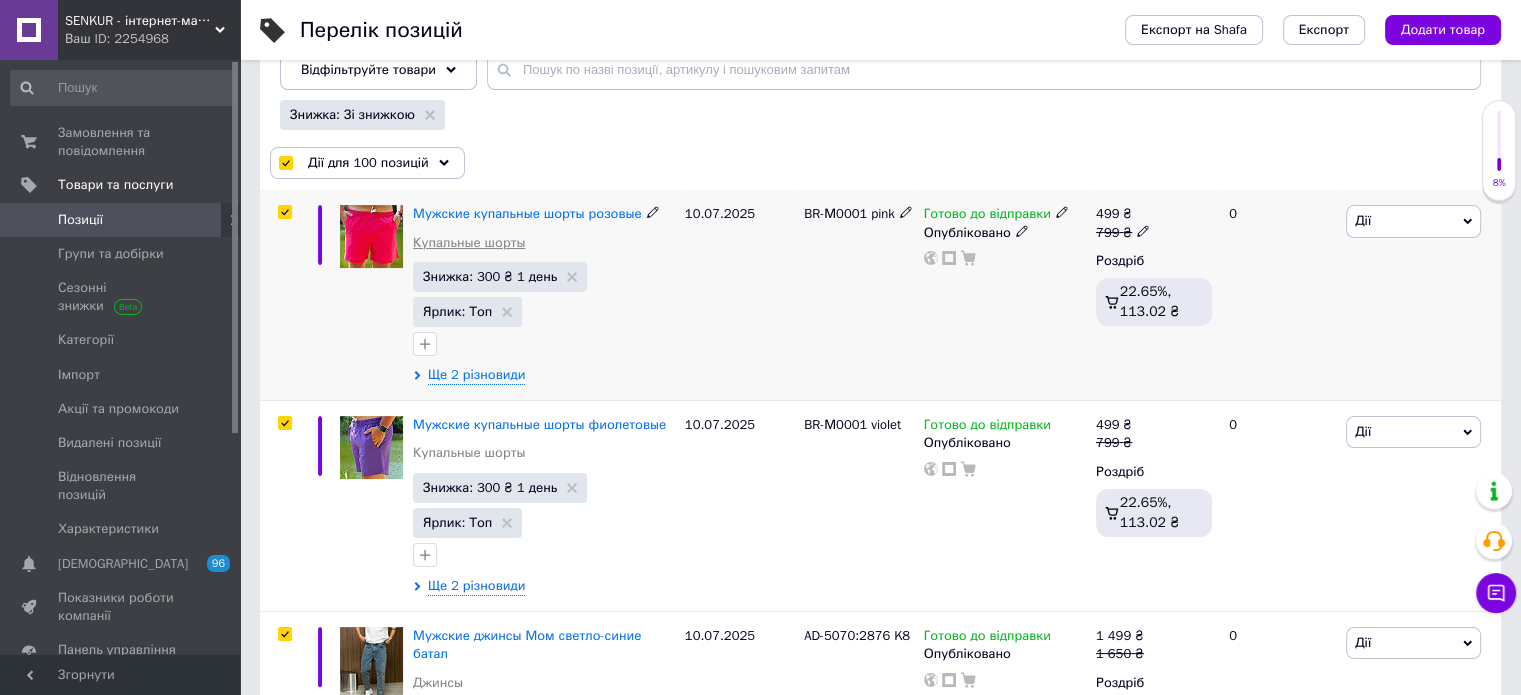 scroll, scrollTop: 300, scrollLeft: 0, axis: vertical 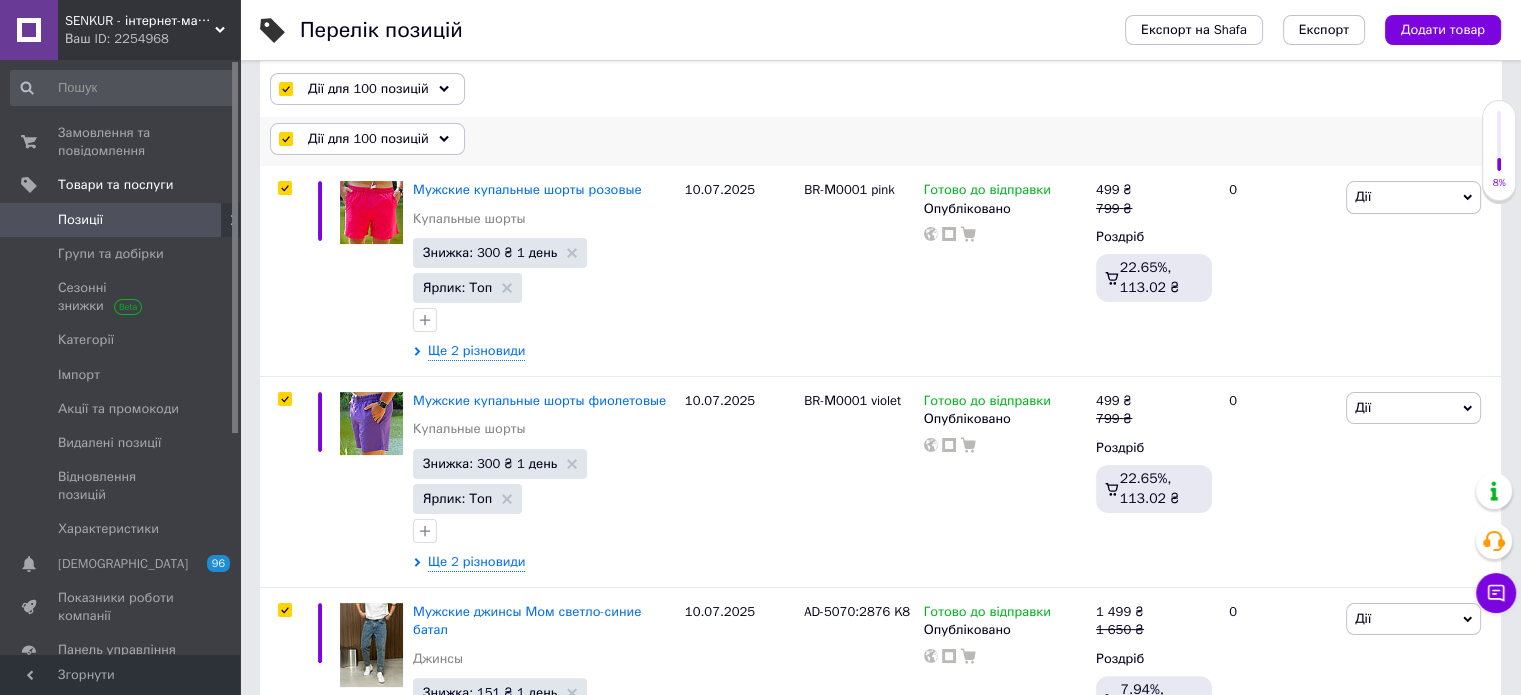 click on "Дії для 100 позицій" at bounding box center [368, 139] 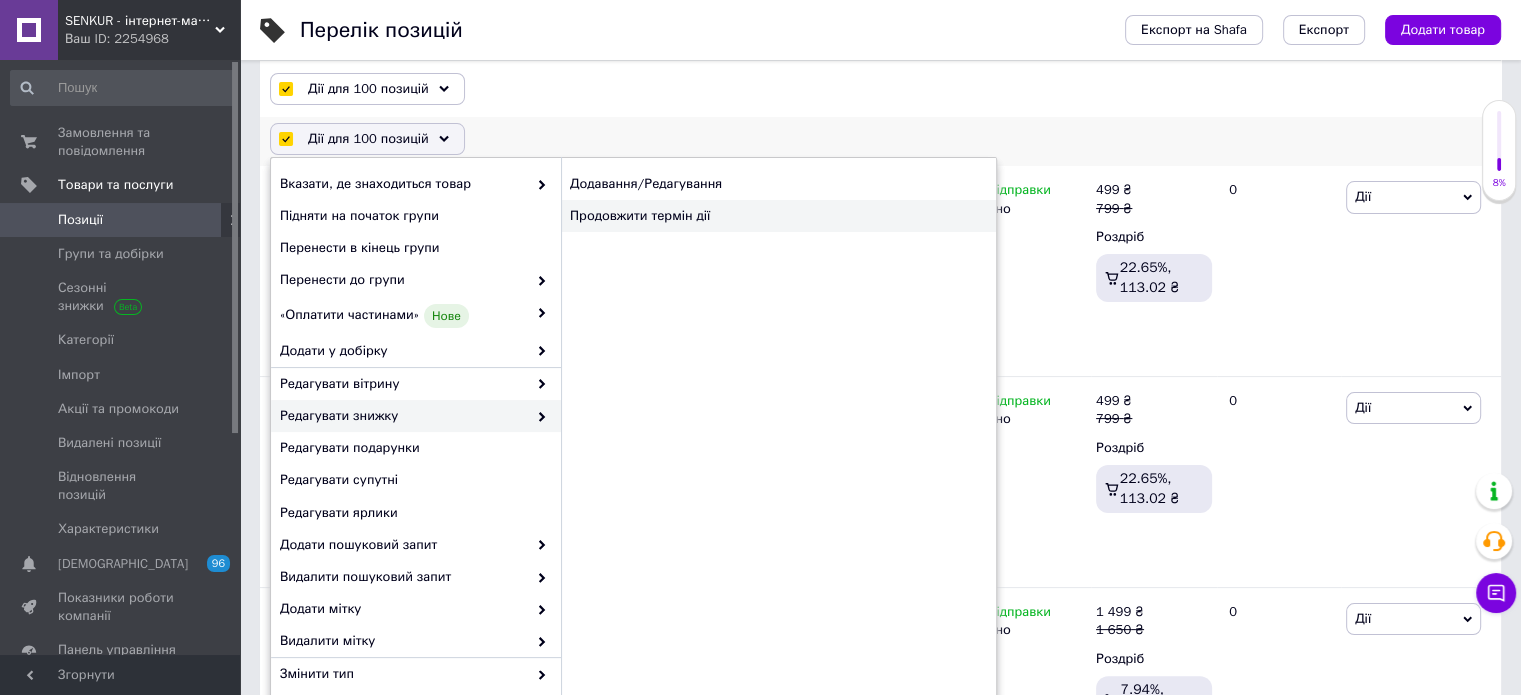 click on "Продовжити термін дії" at bounding box center (778, 216) 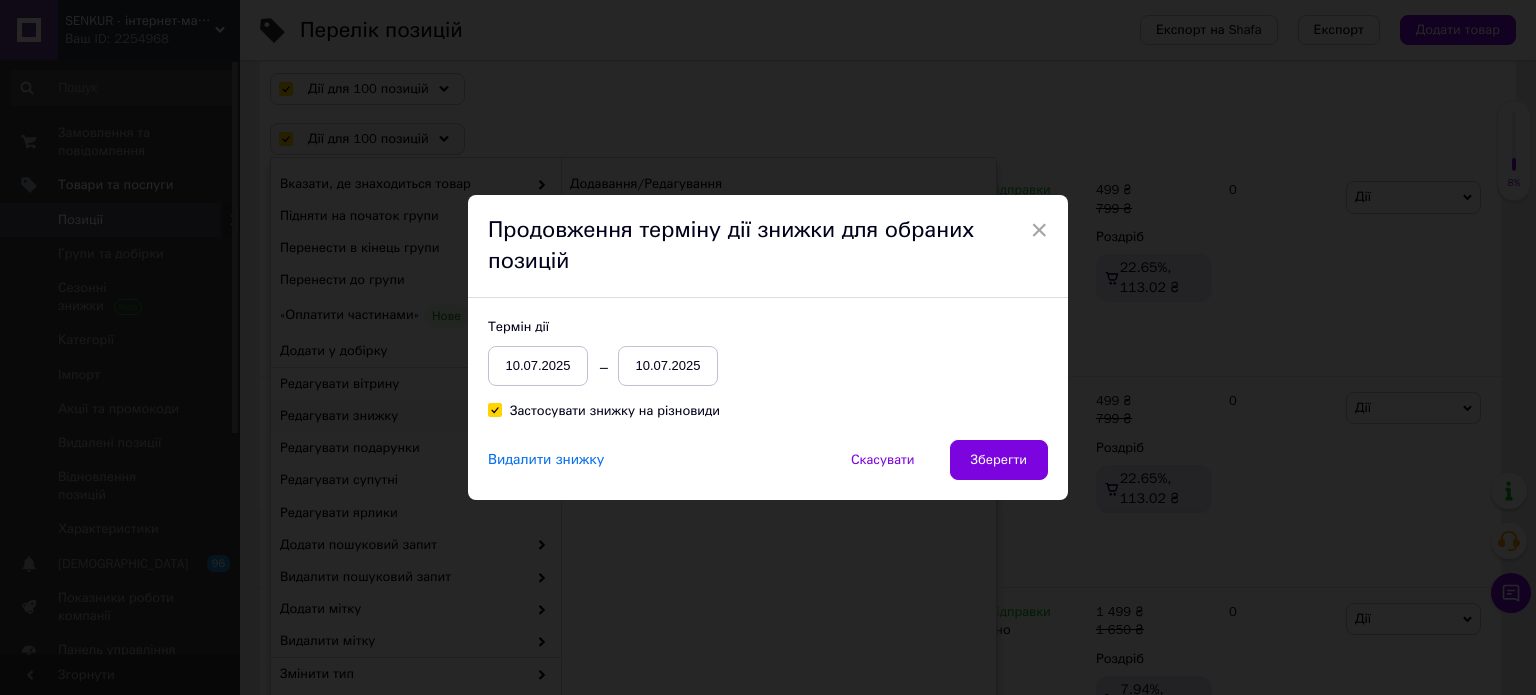 click on "10.07.2025" at bounding box center [668, 366] 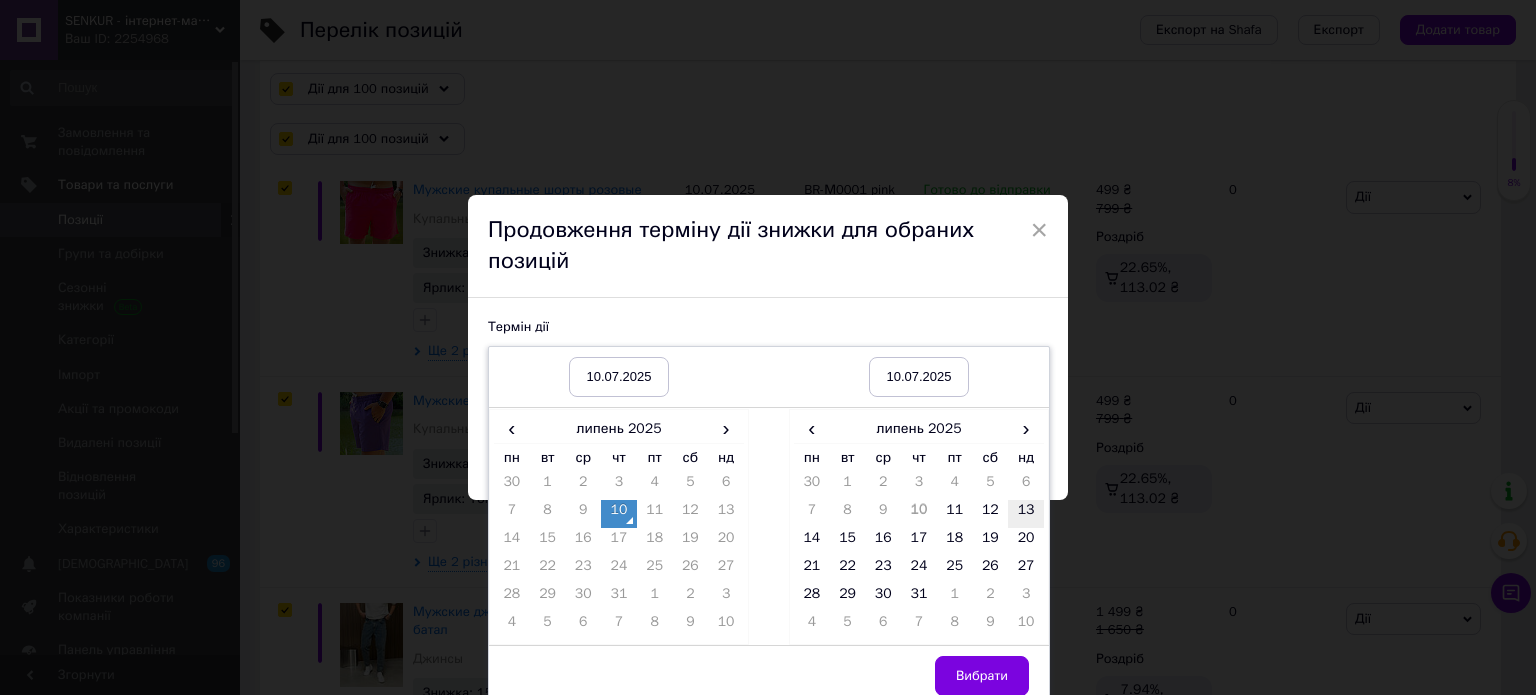 click on "13" at bounding box center (1026, 514) 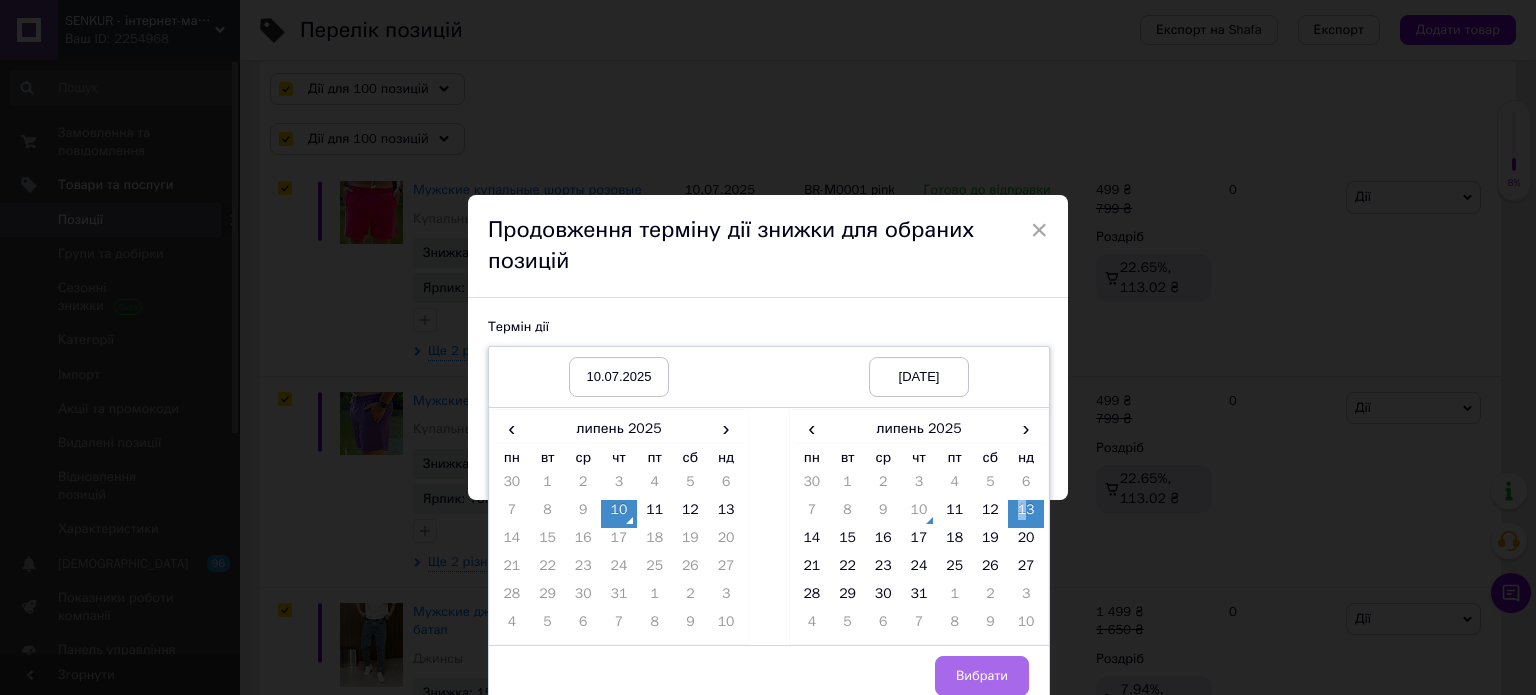 click on "Вибрати" at bounding box center (982, 676) 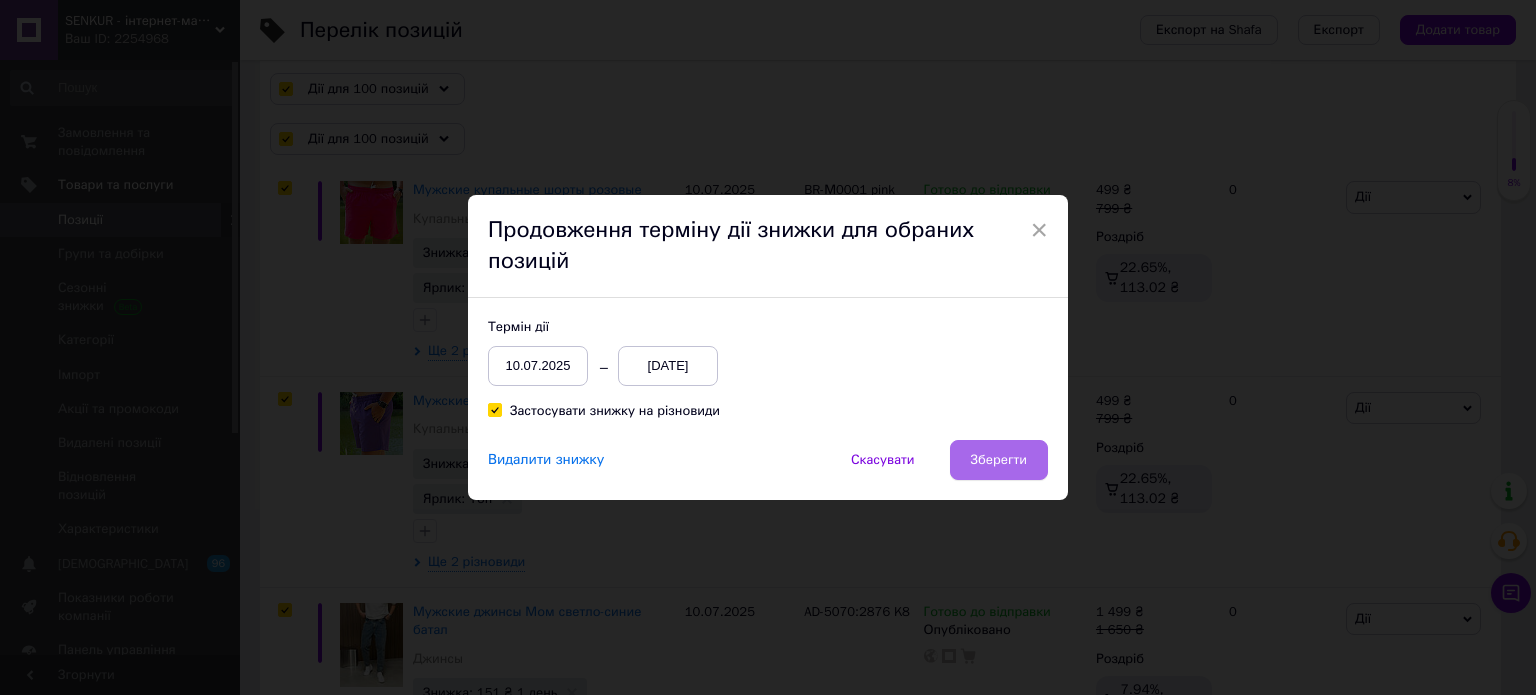 click on "Зберегти" at bounding box center (999, 460) 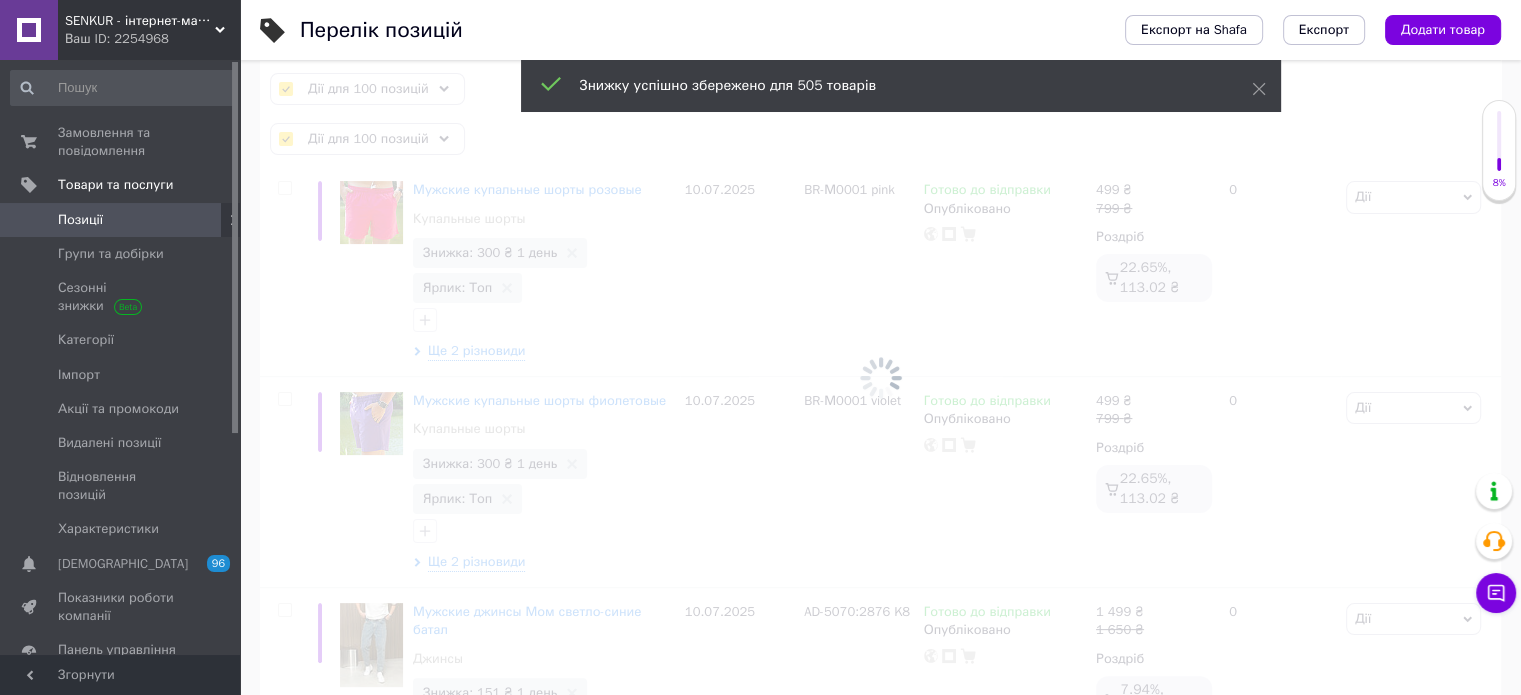 checkbox on "false" 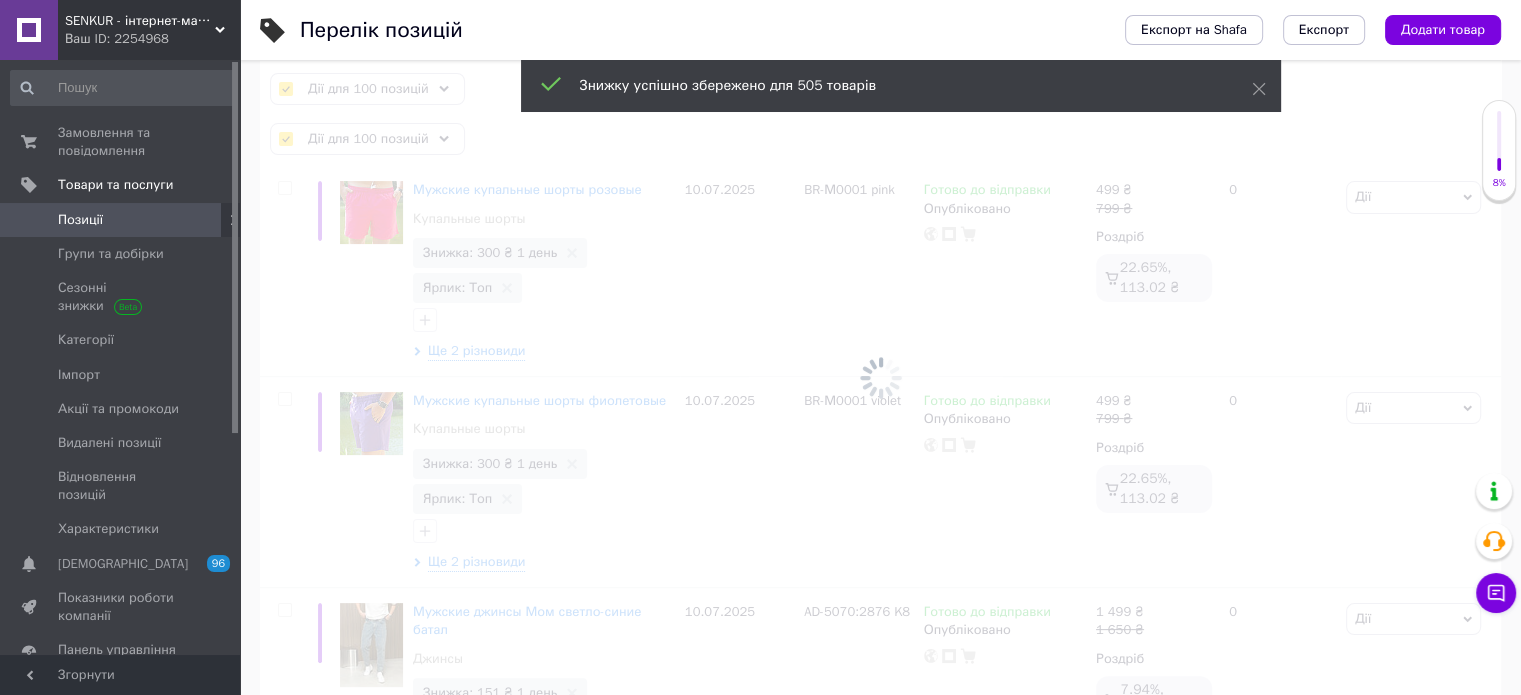 checkbox on "false" 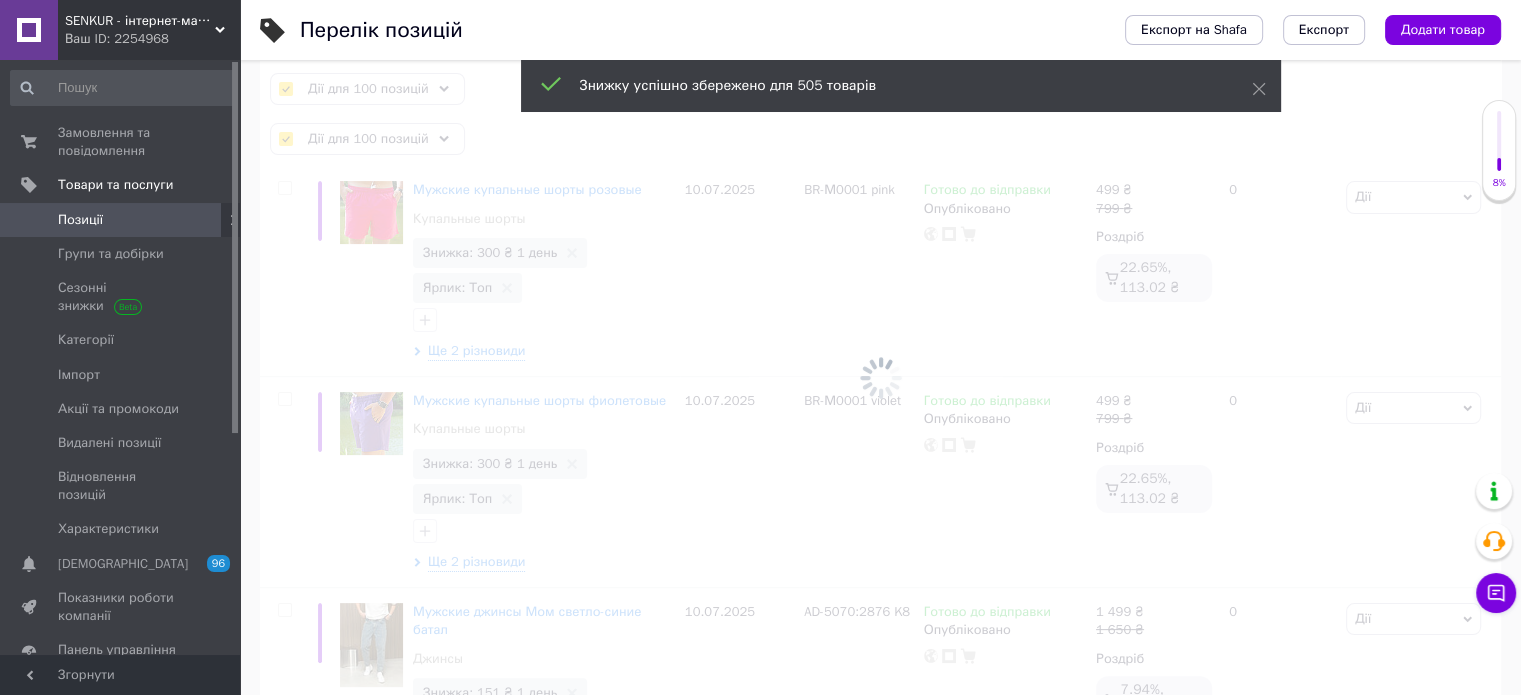 checkbox on "false" 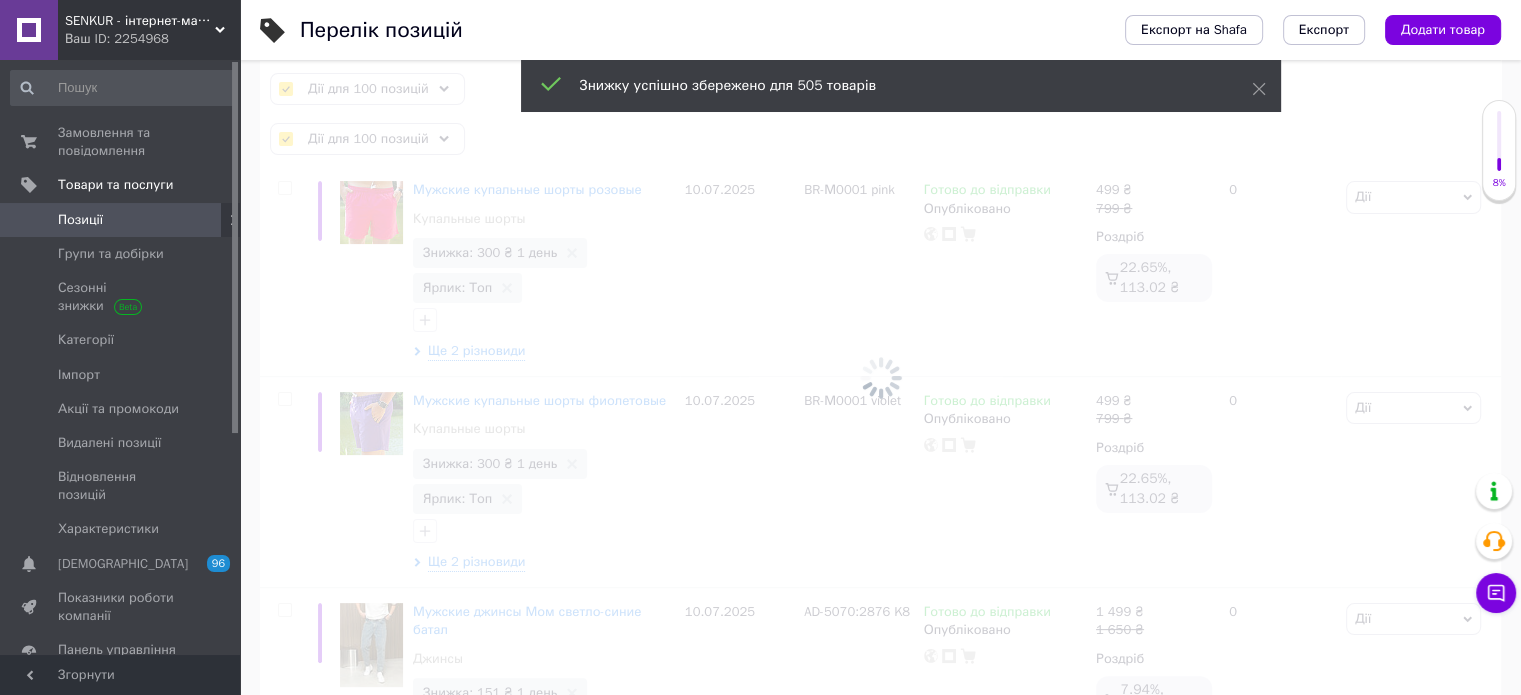checkbox on "false" 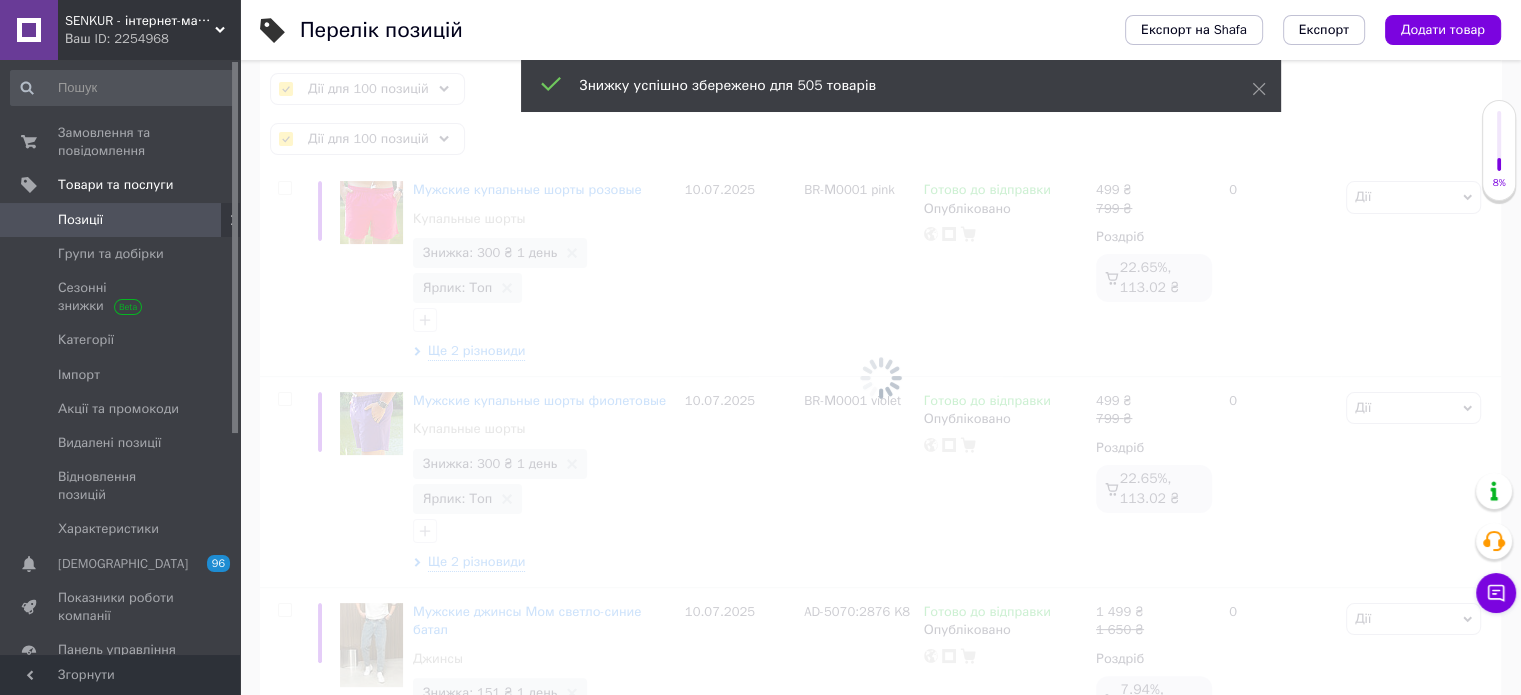 checkbox on "false" 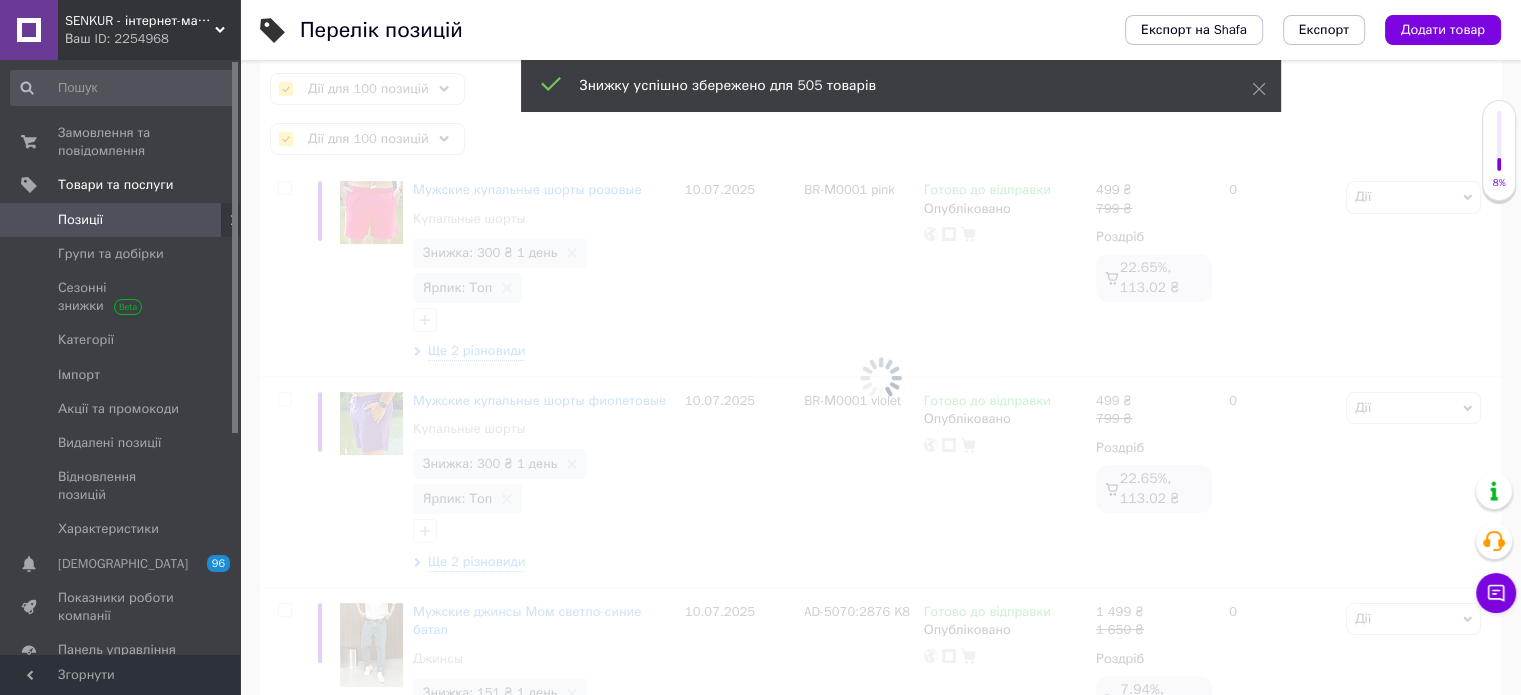 checkbox on "false" 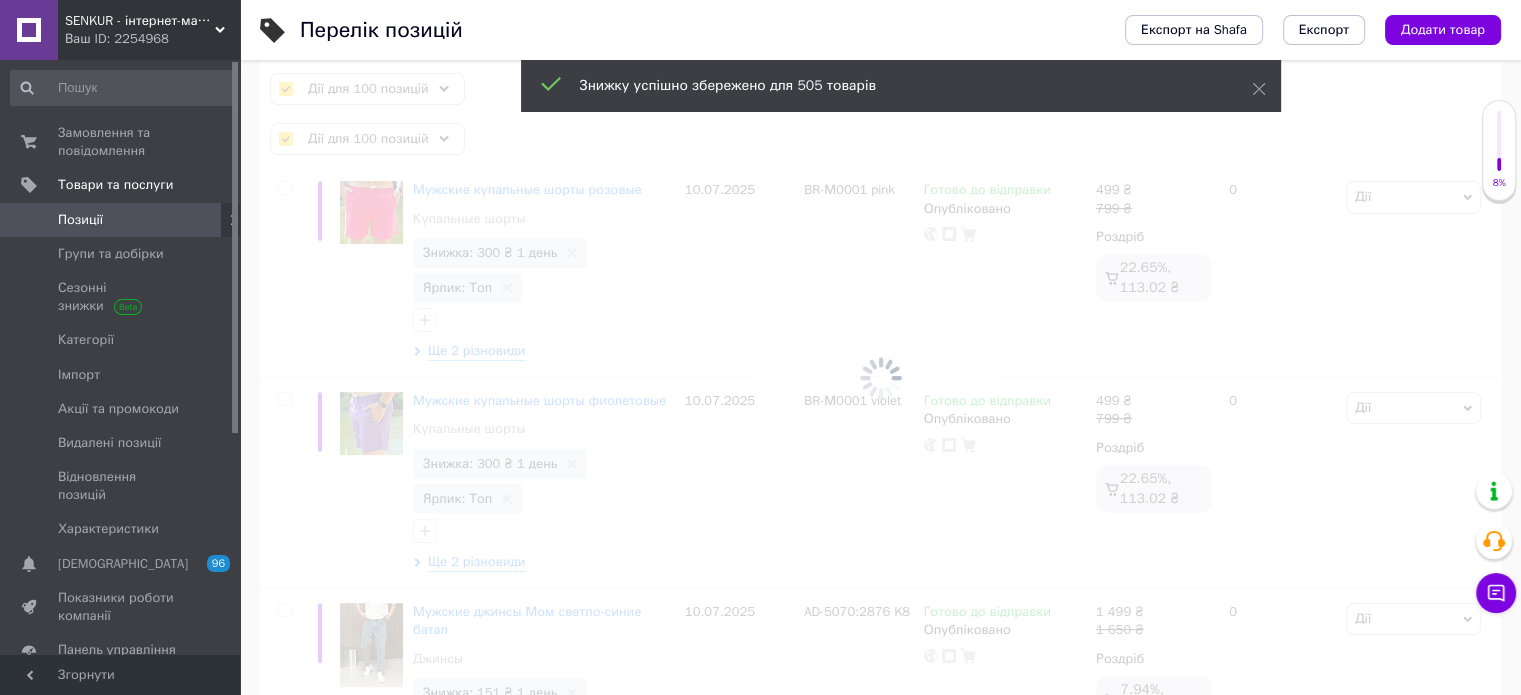 checkbox on "false" 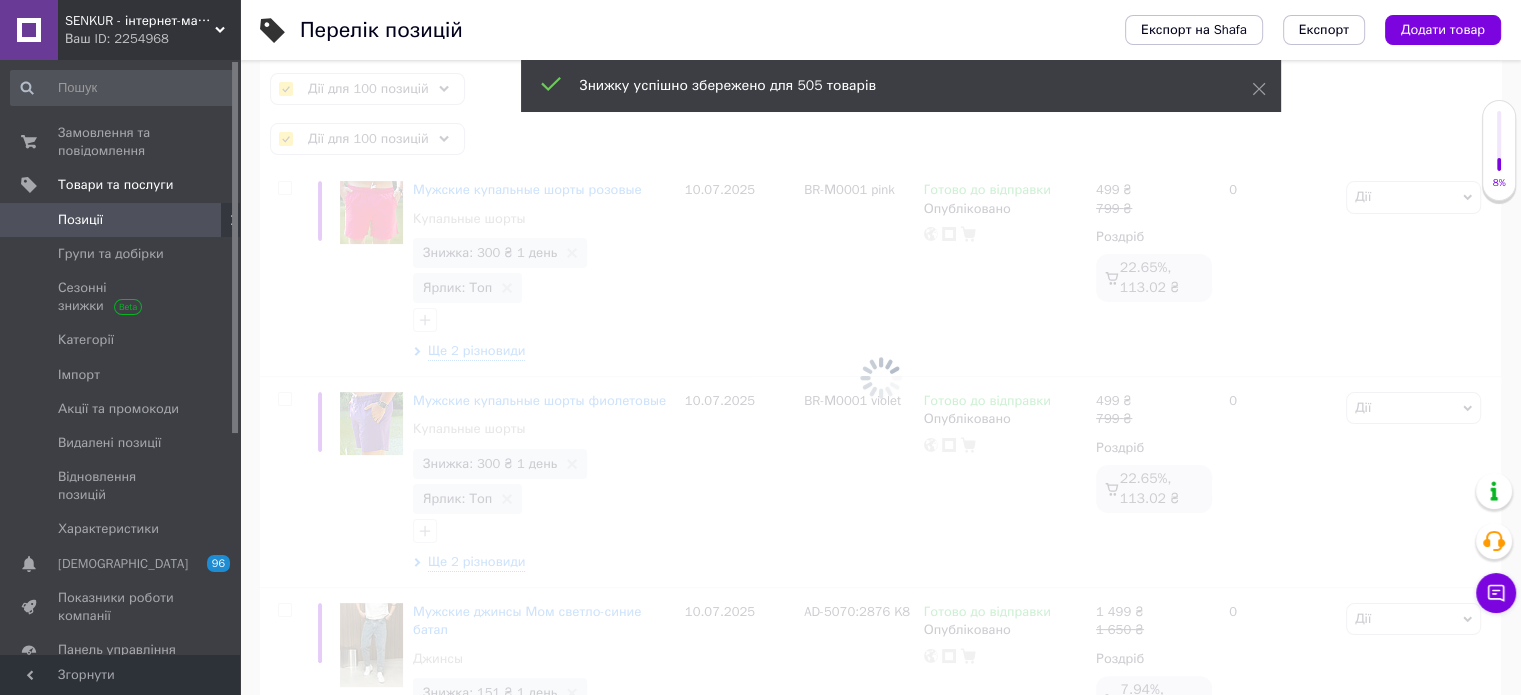 checkbox on "false" 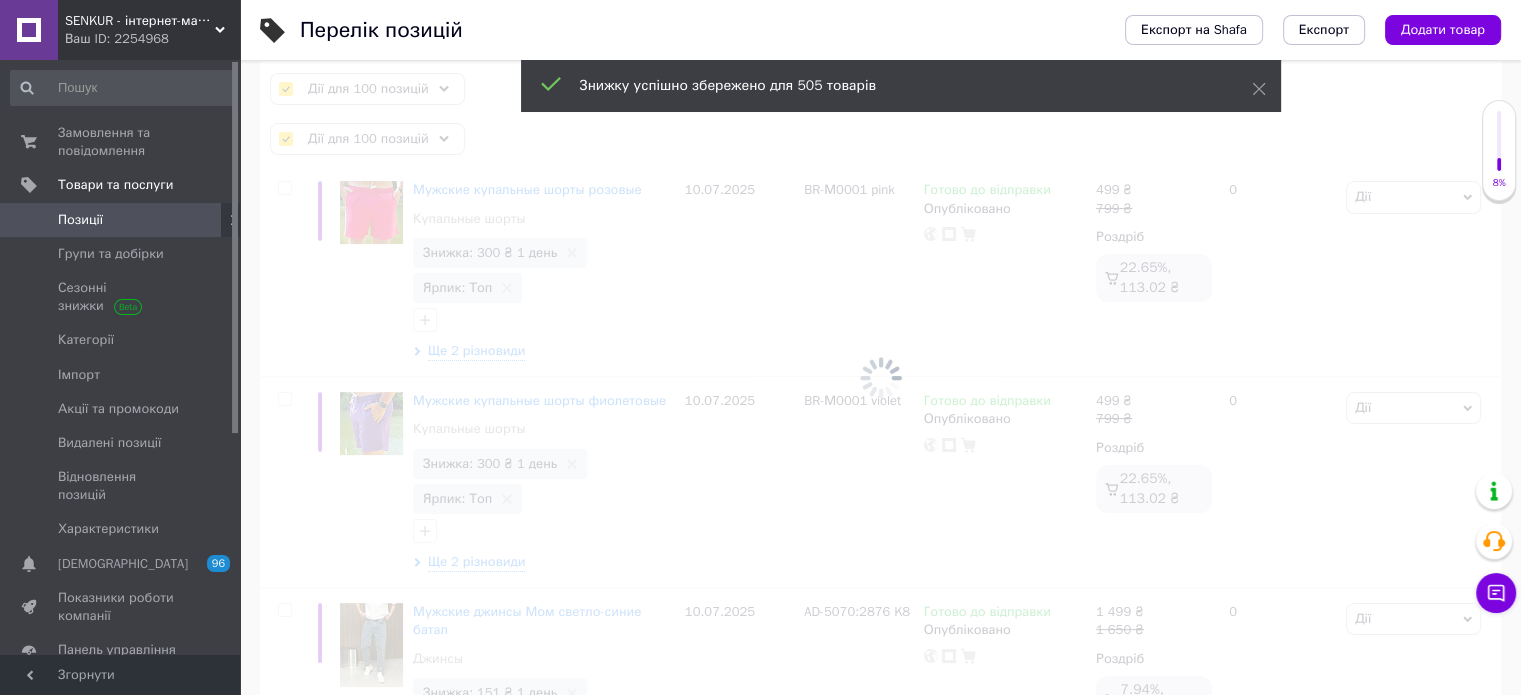 checkbox on "false" 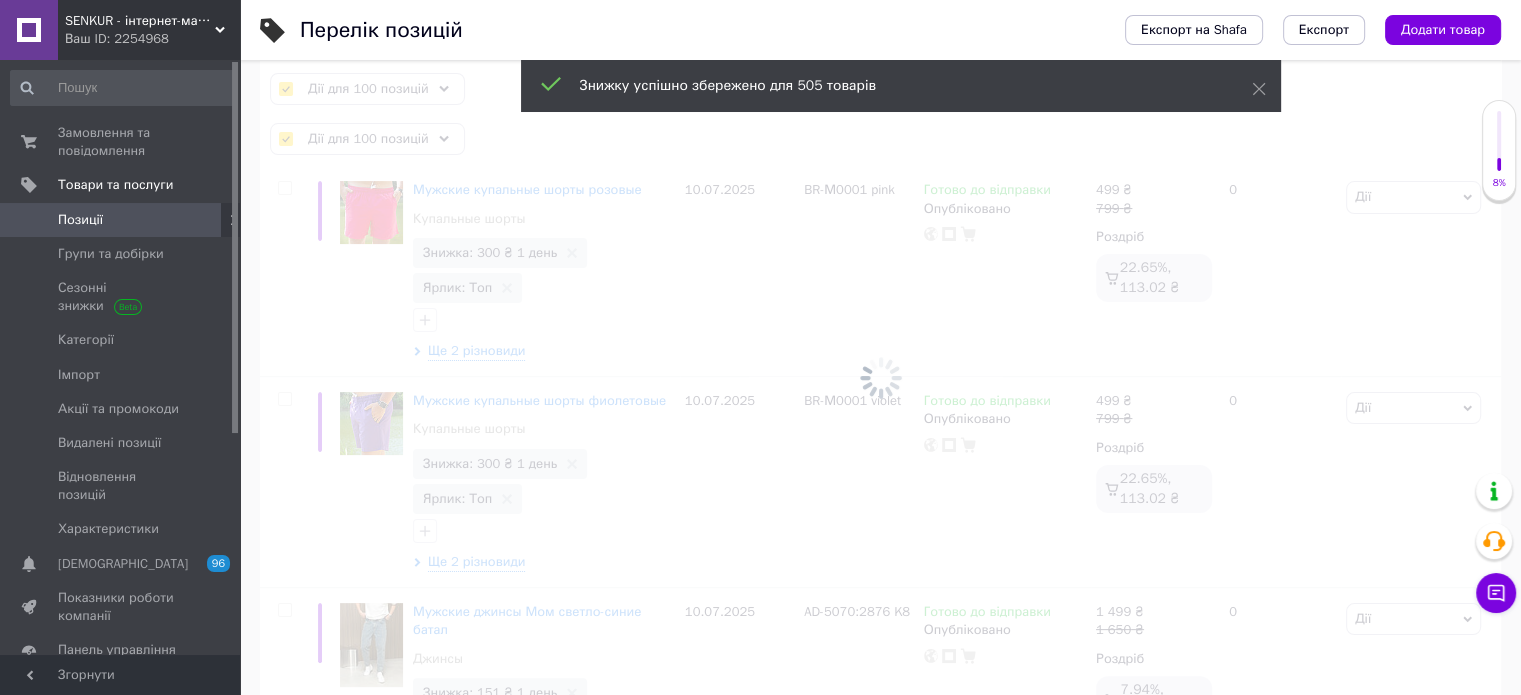 checkbox on "false" 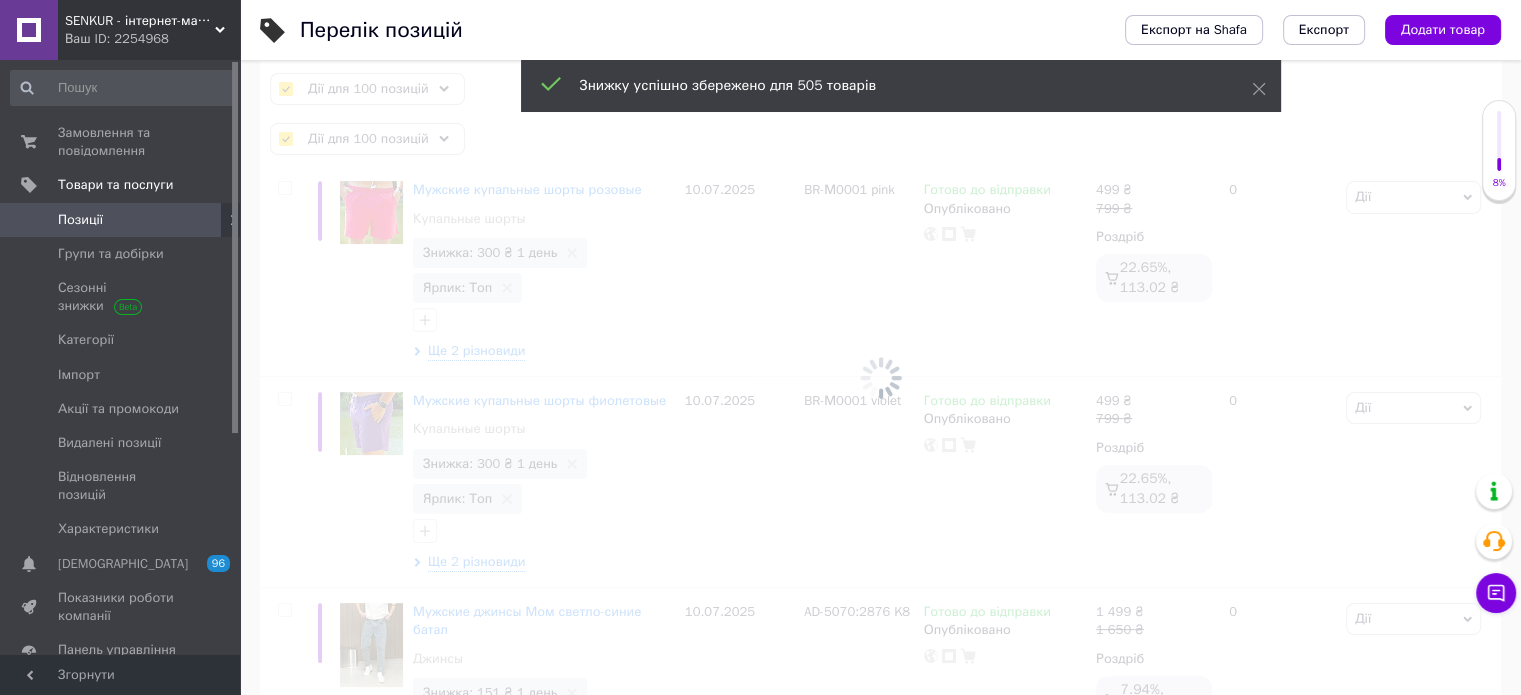checkbox on "false" 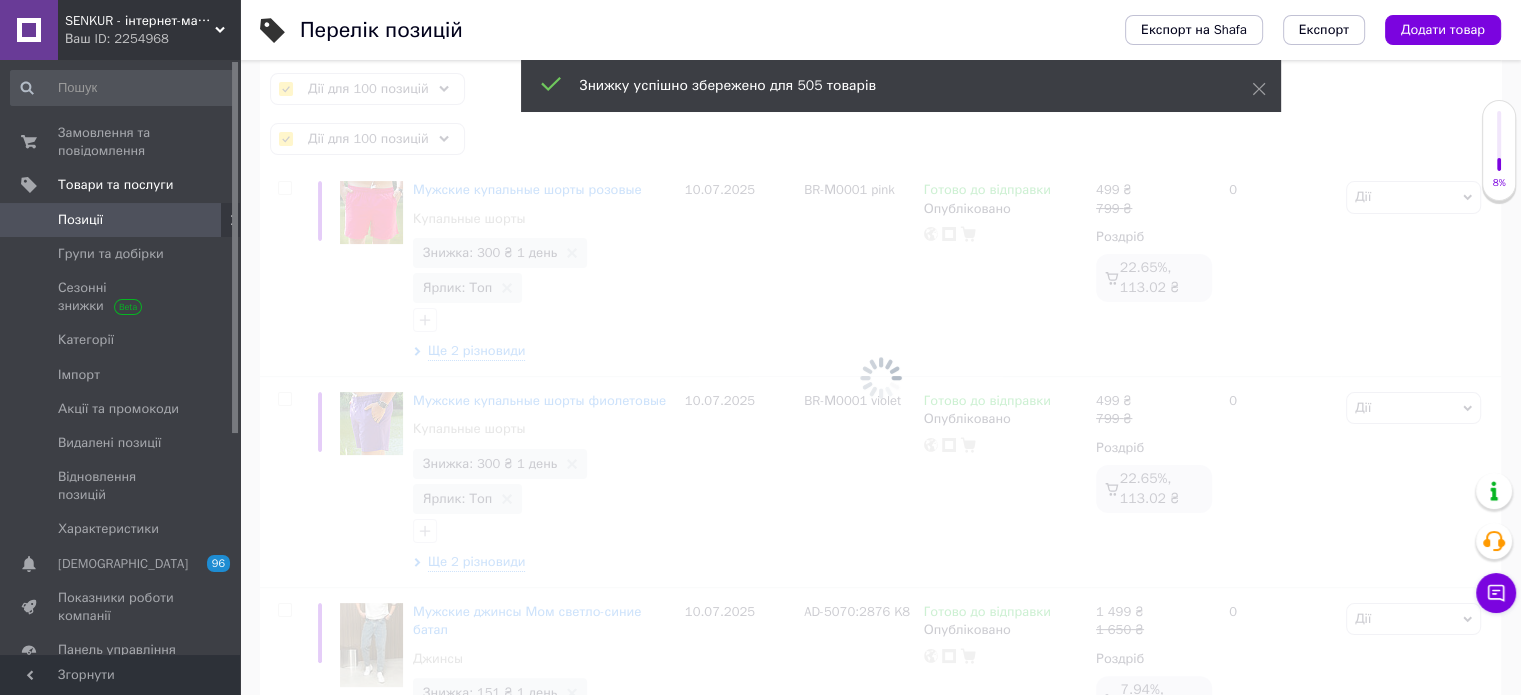 checkbox on "false" 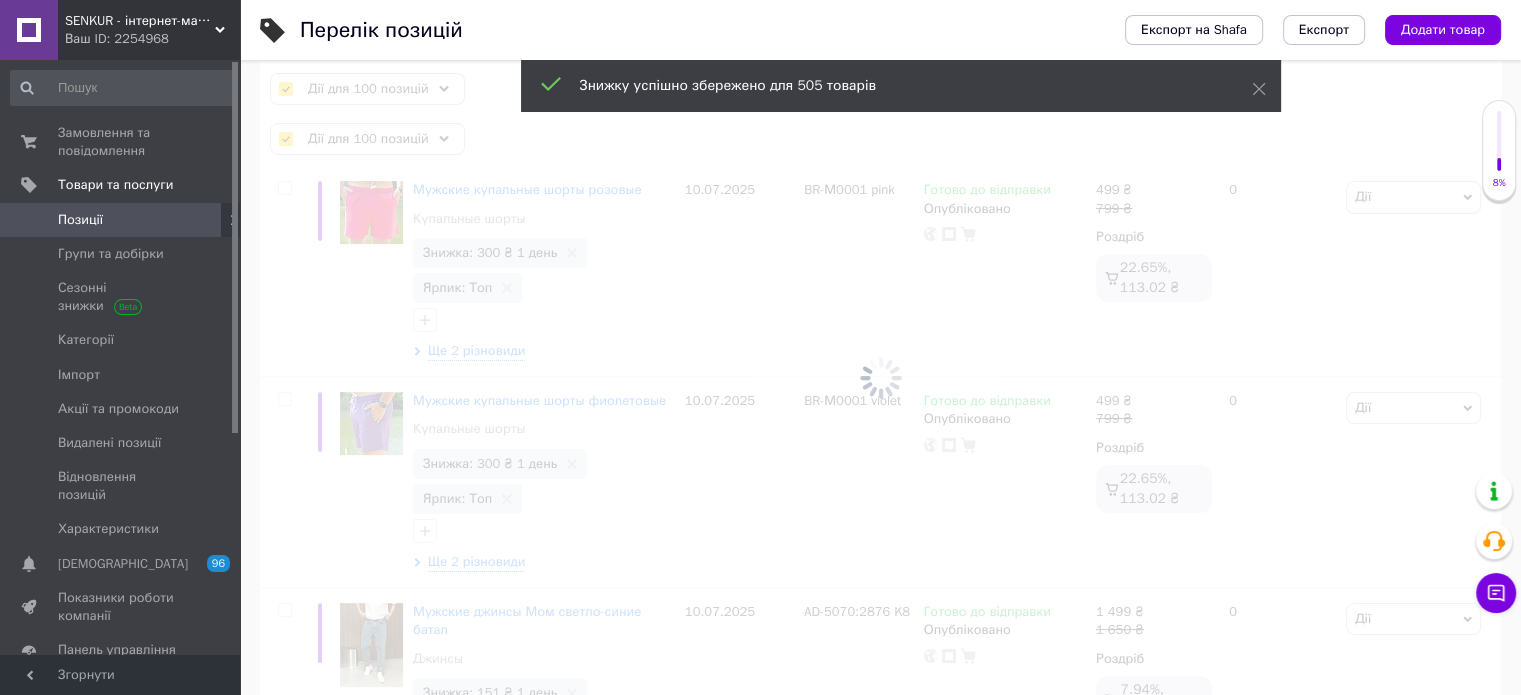 checkbox on "false" 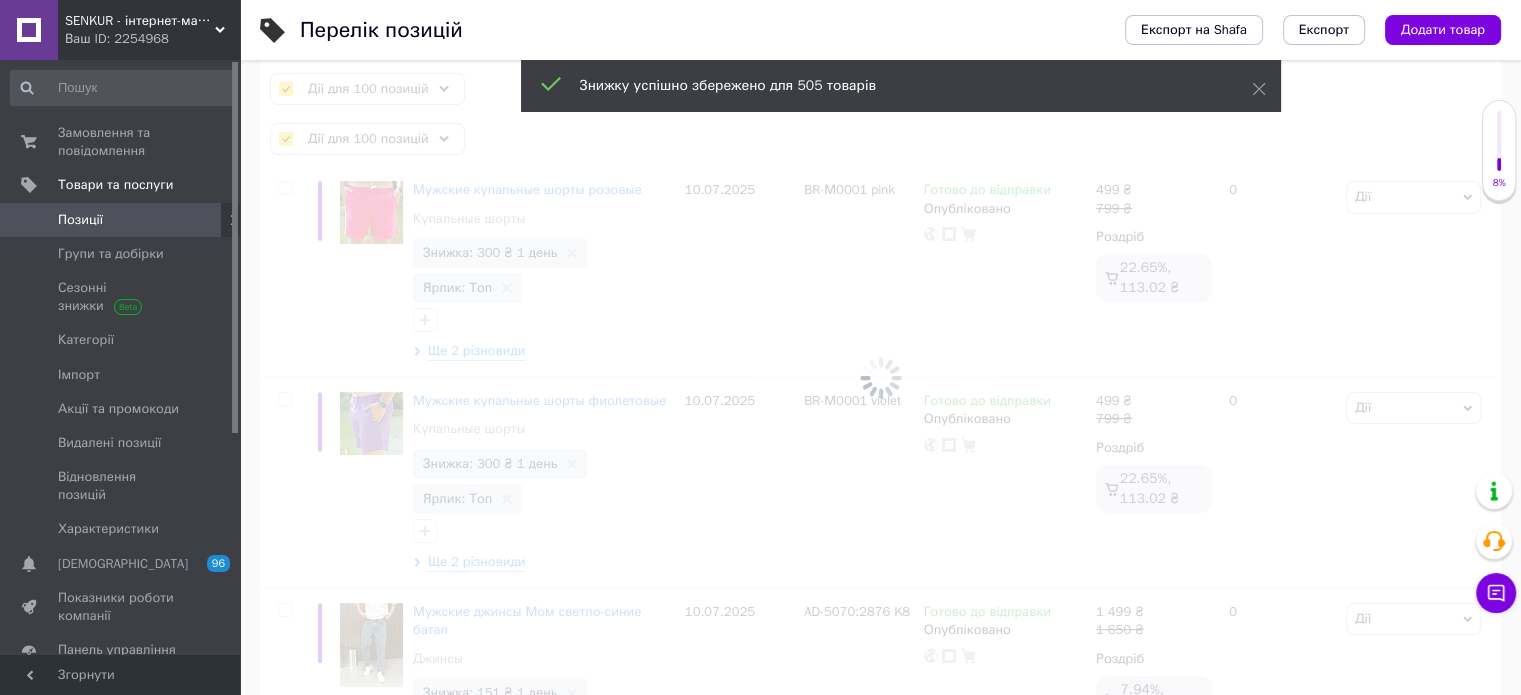 checkbox on "false" 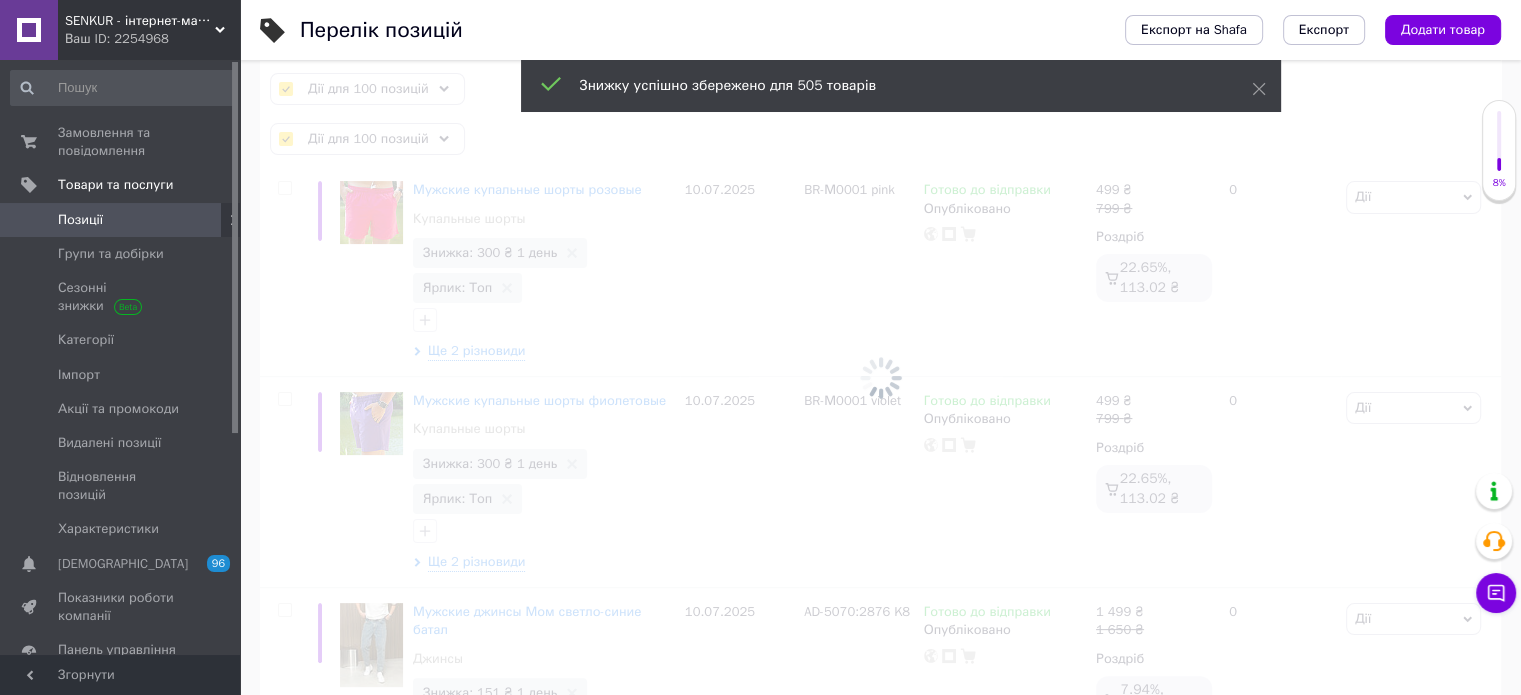 checkbox on "false" 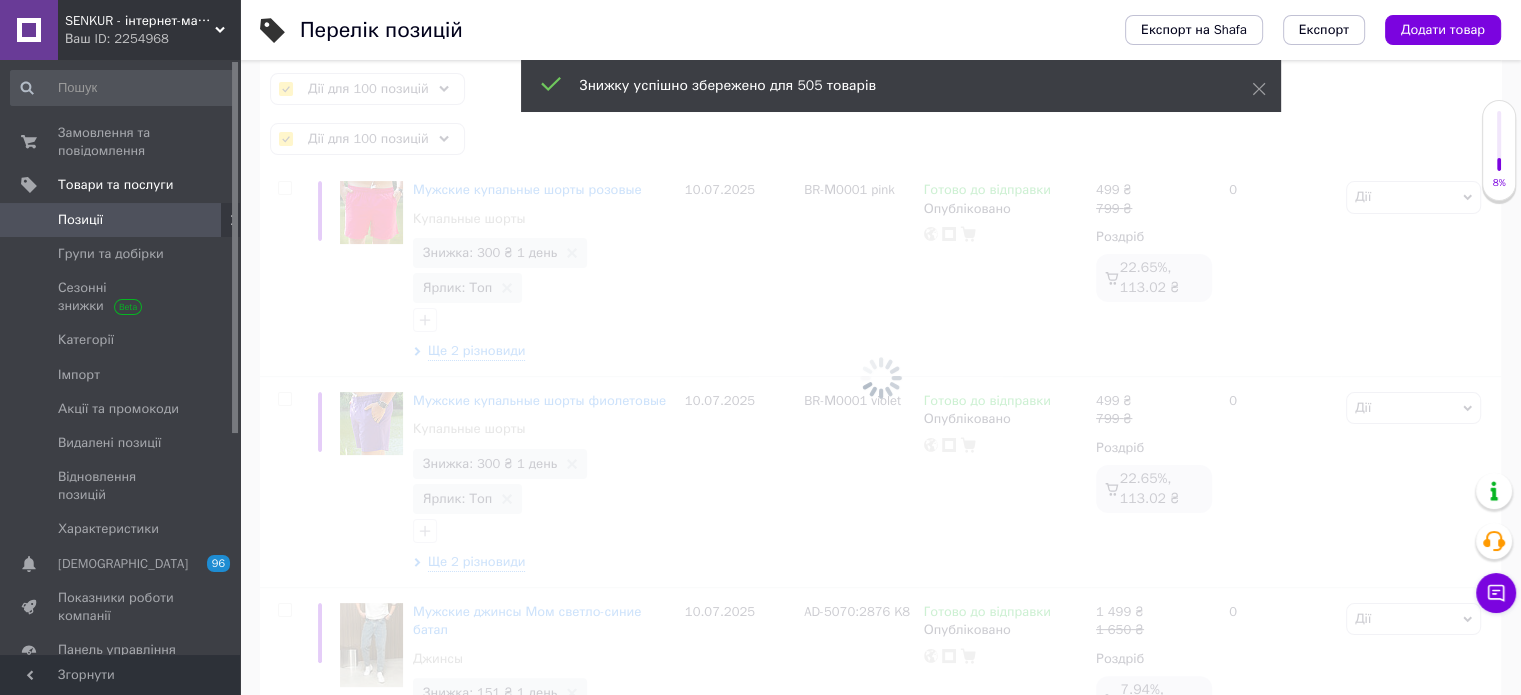 checkbox on "false" 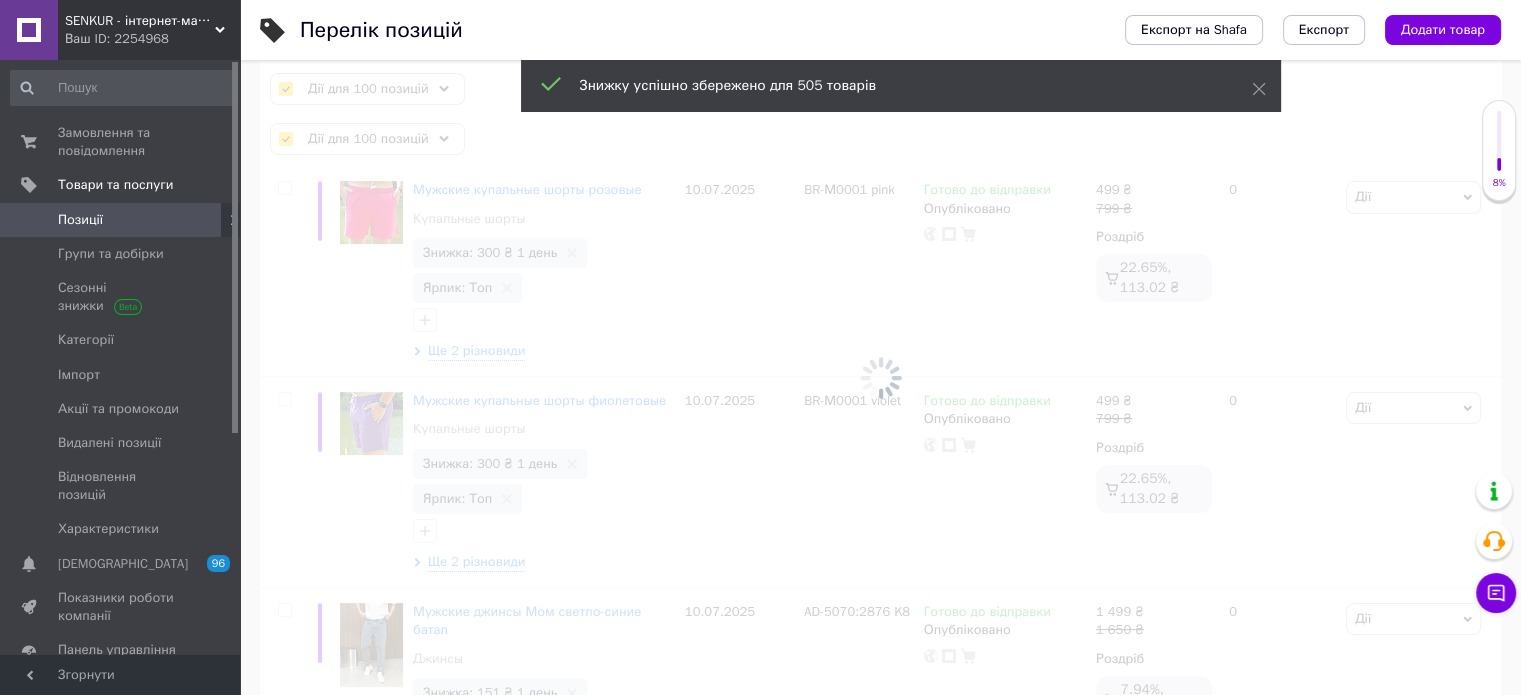 checkbox on "false" 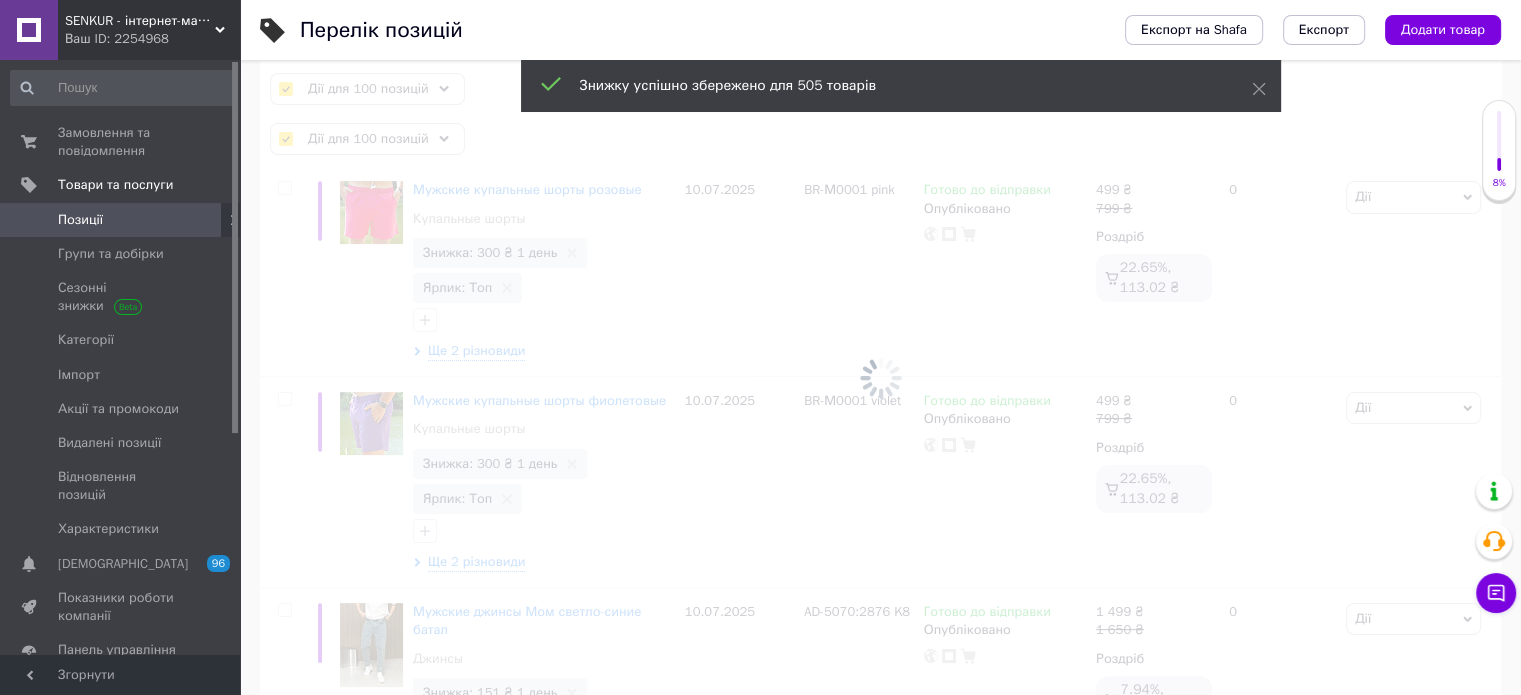 checkbox on "false" 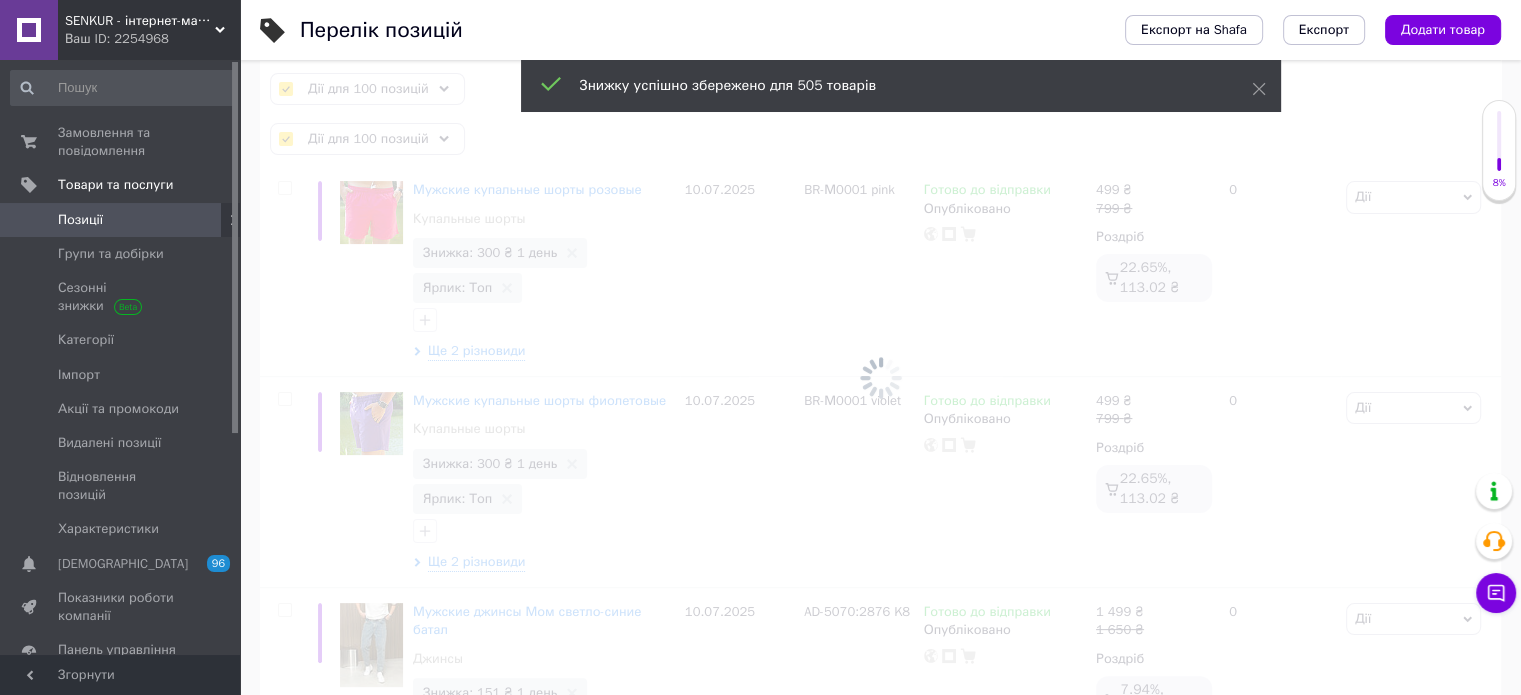 checkbox on "false" 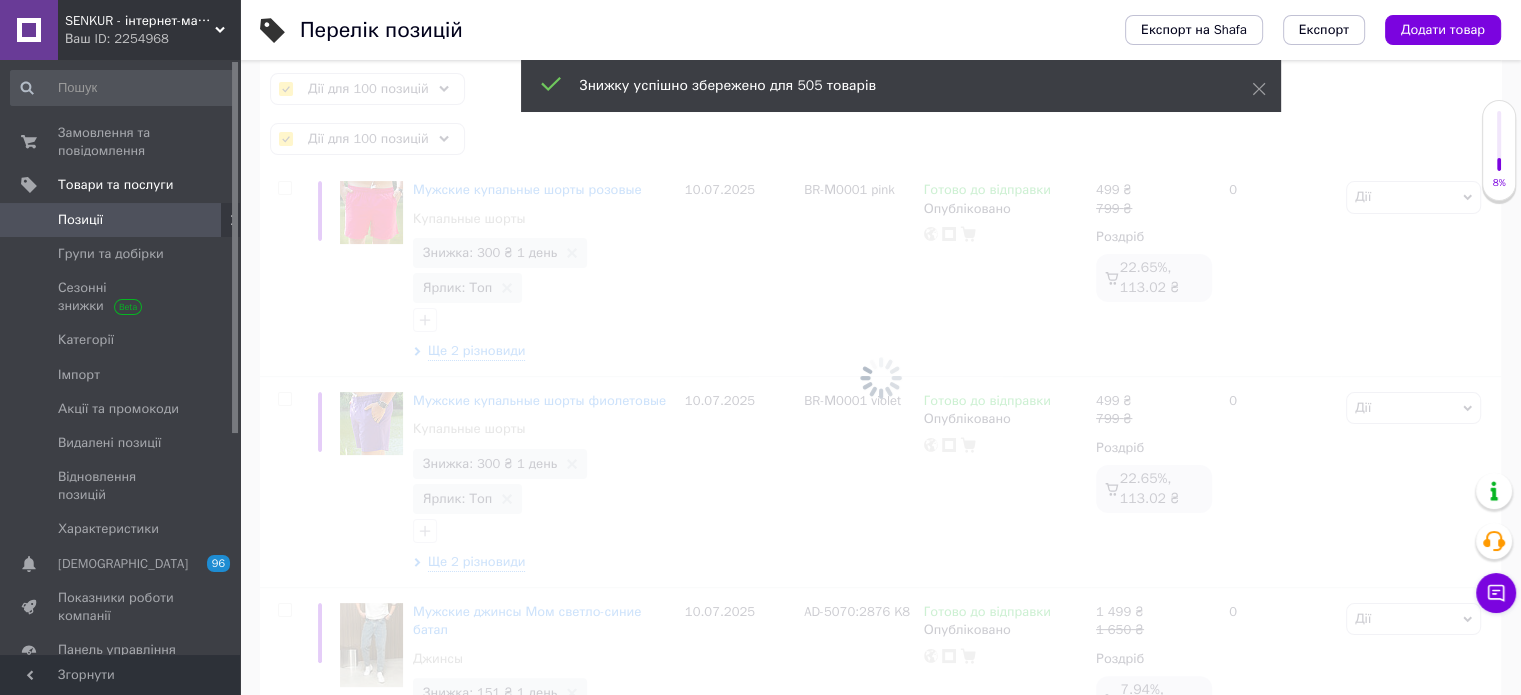 checkbox on "false" 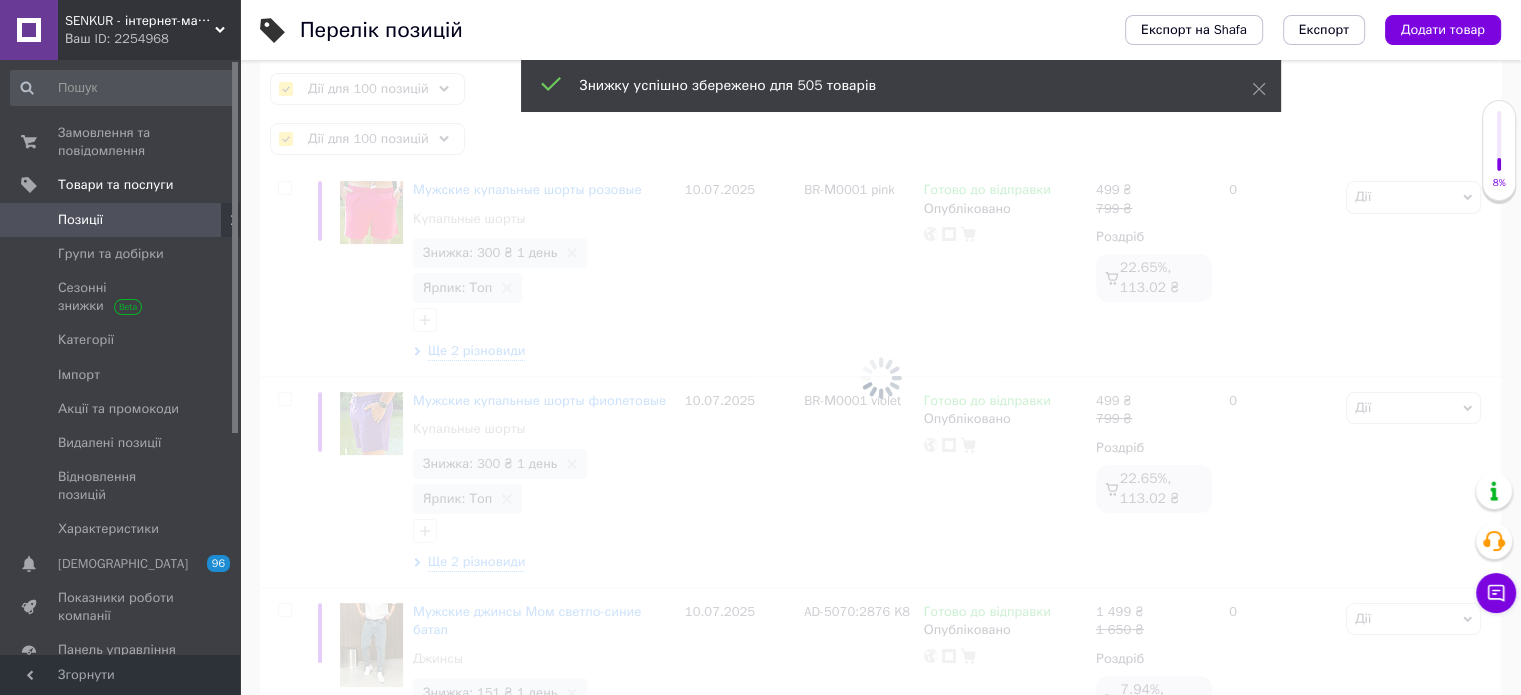 checkbox on "false" 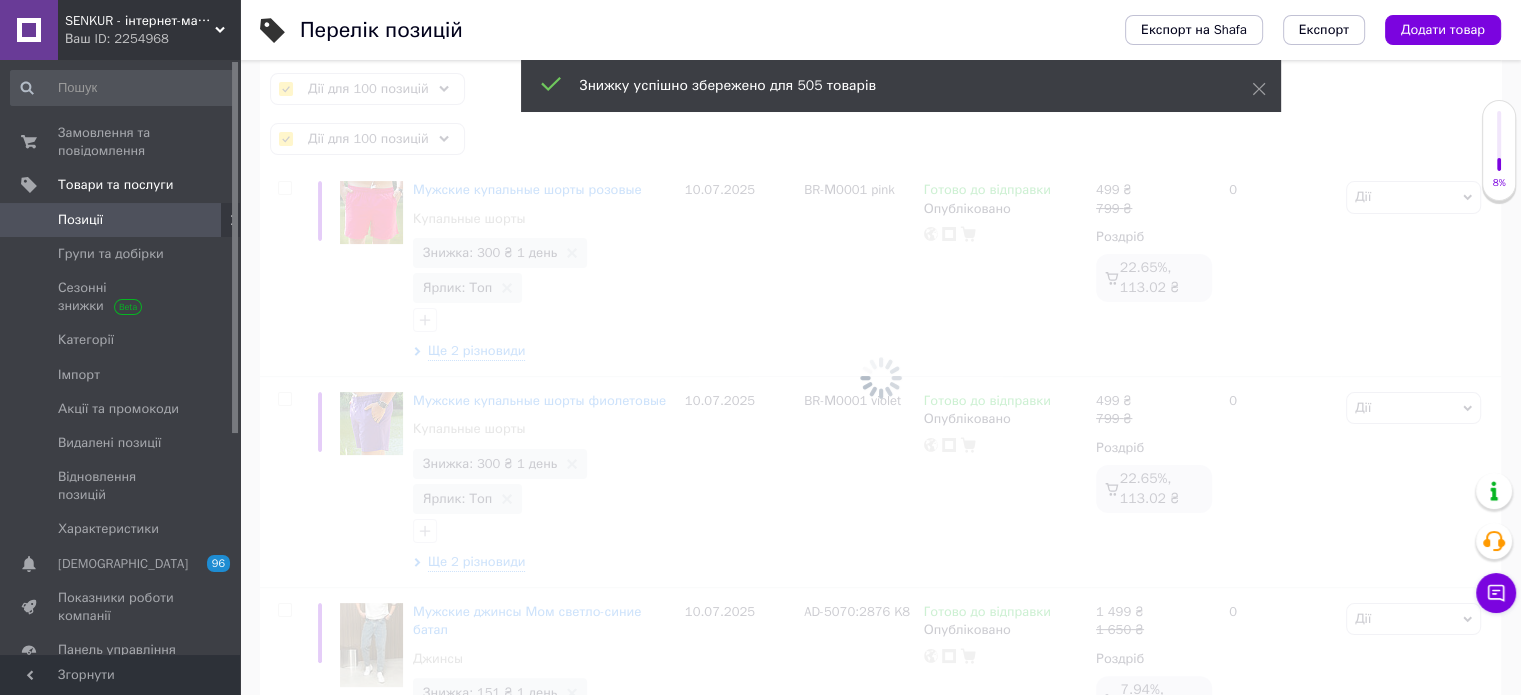 checkbox on "false" 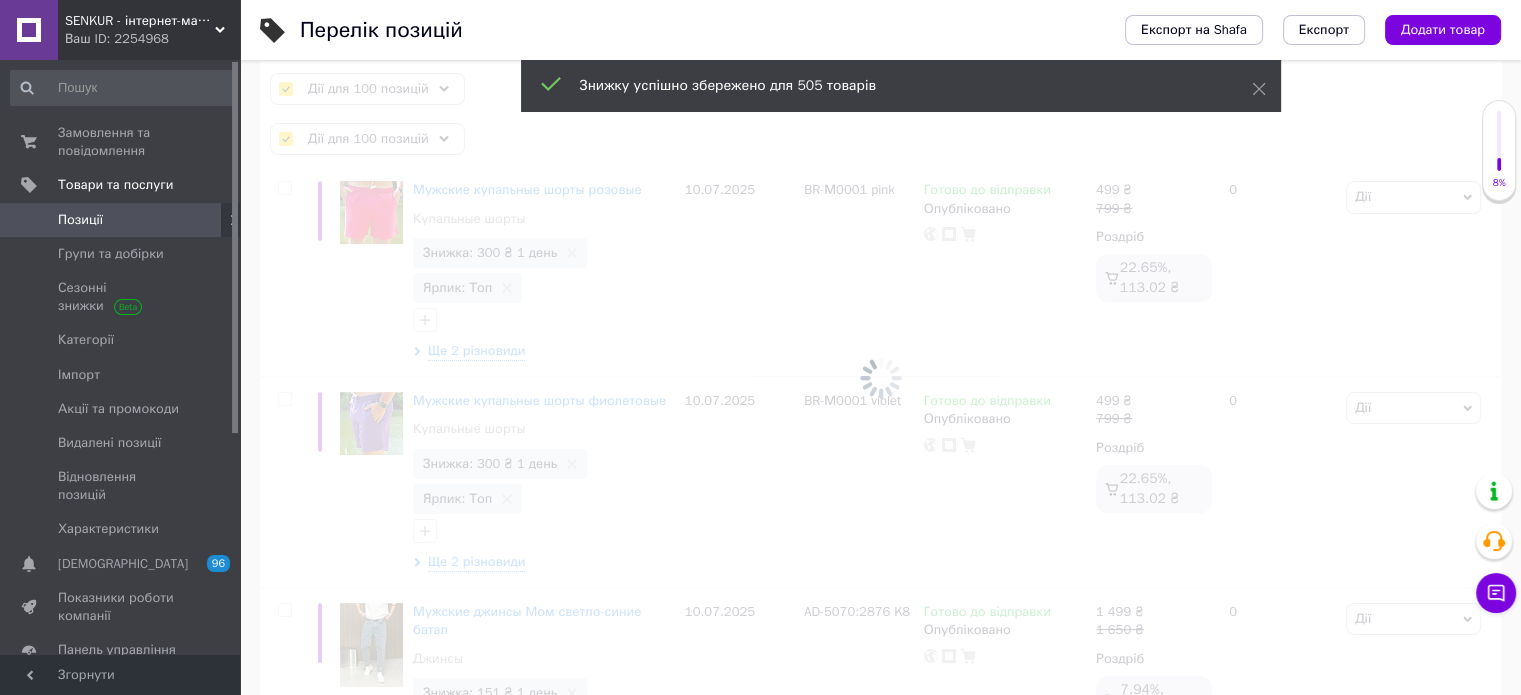 checkbox on "false" 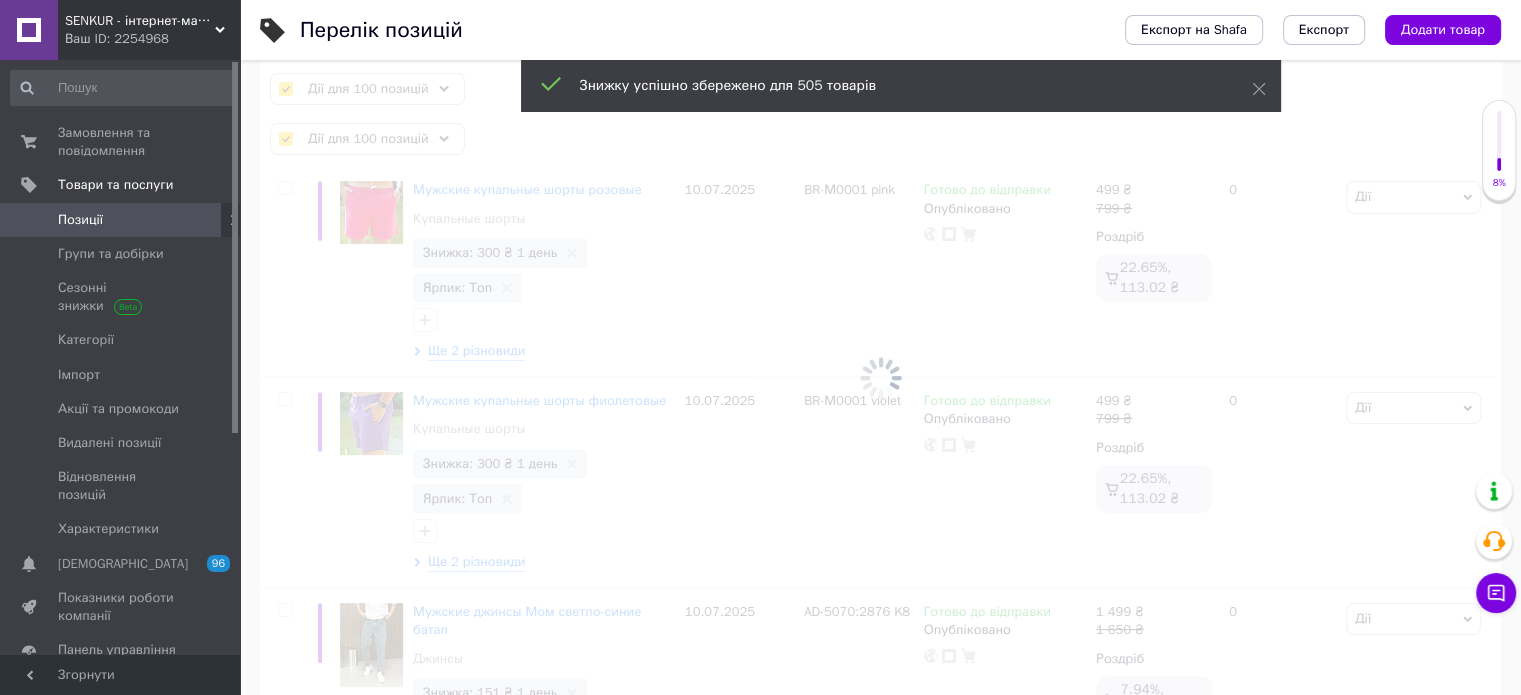 checkbox on "false" 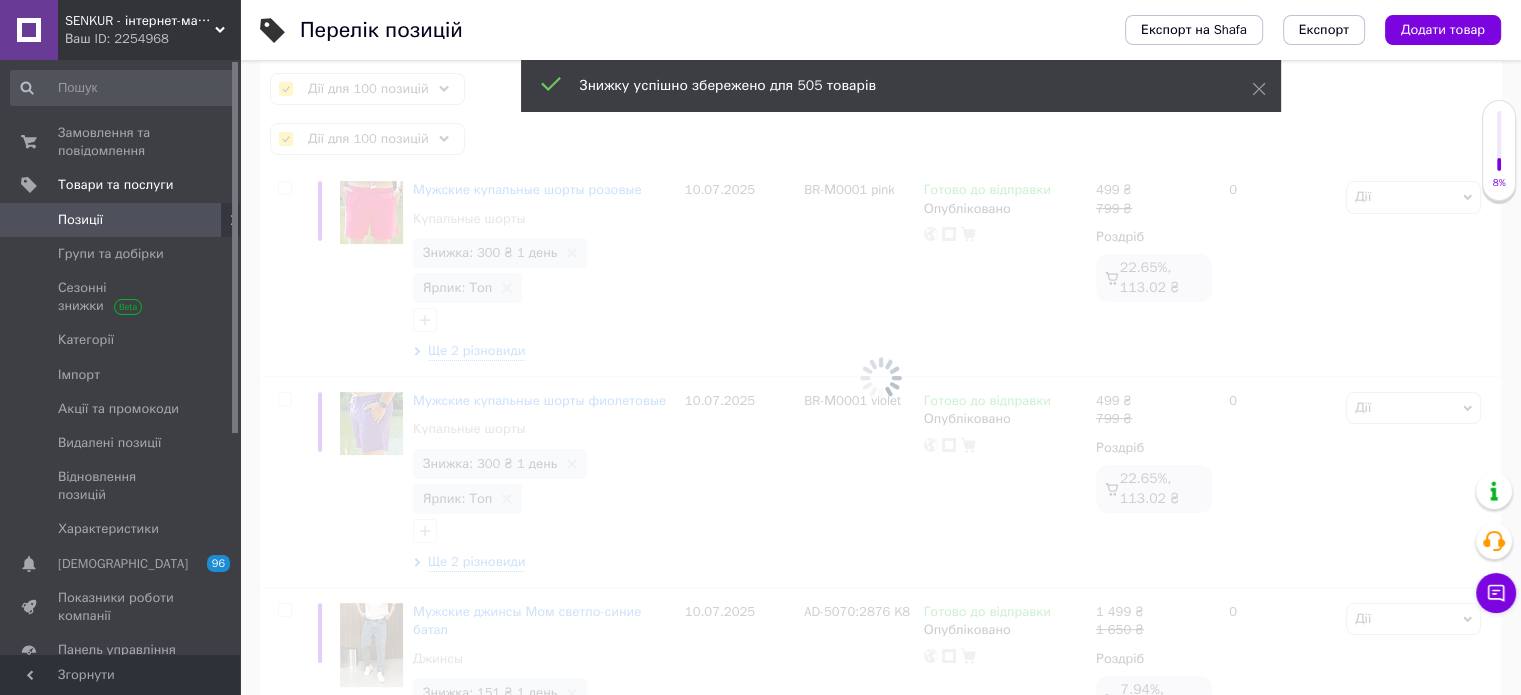 checkbox on "false" 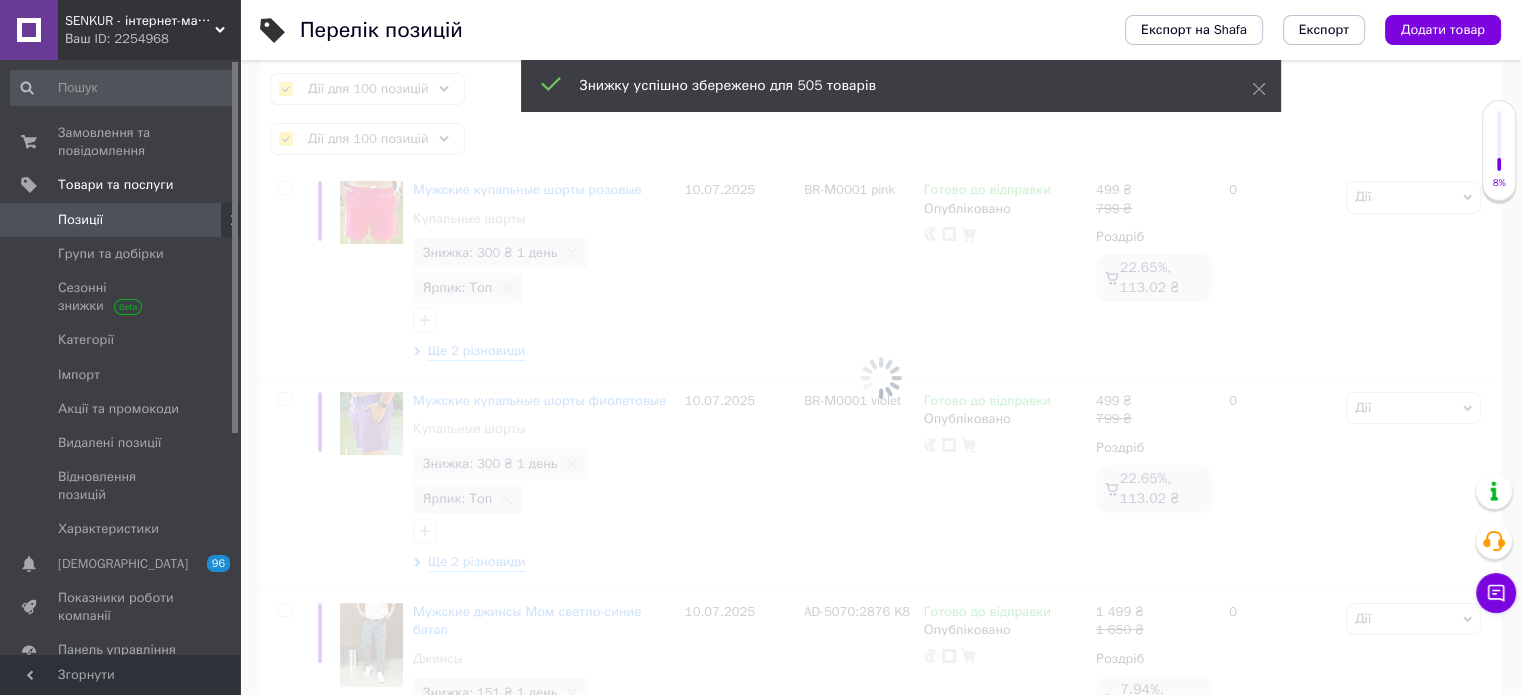 checkbox on "false" 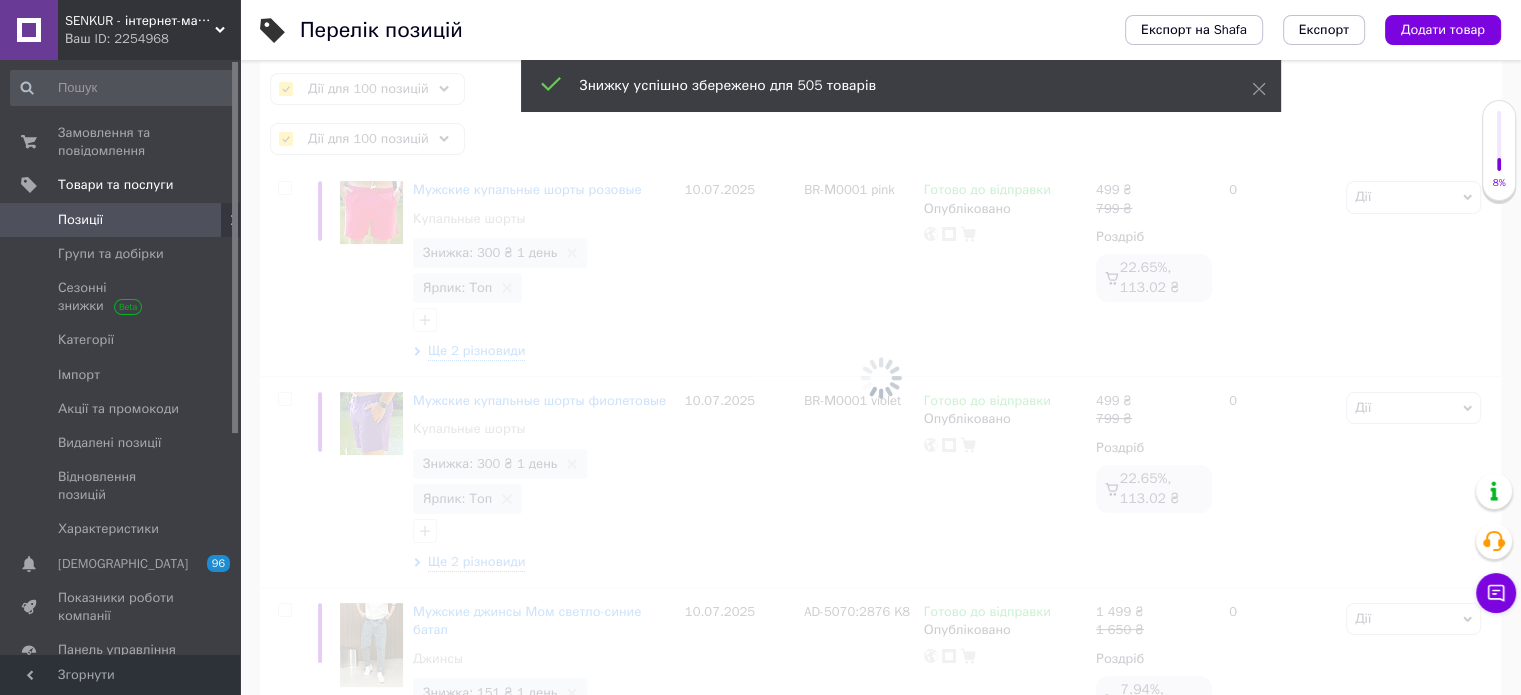 checkbox on "false" 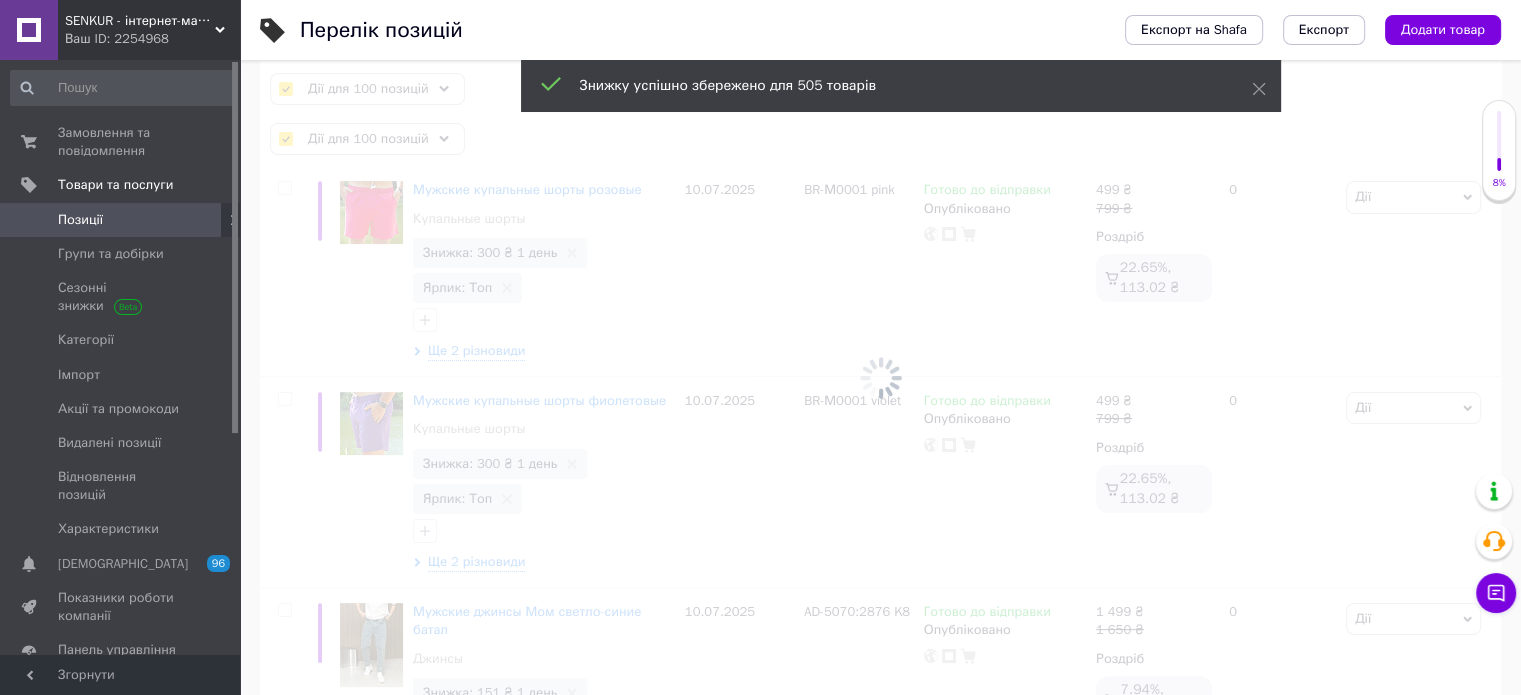 checkbox on "false" 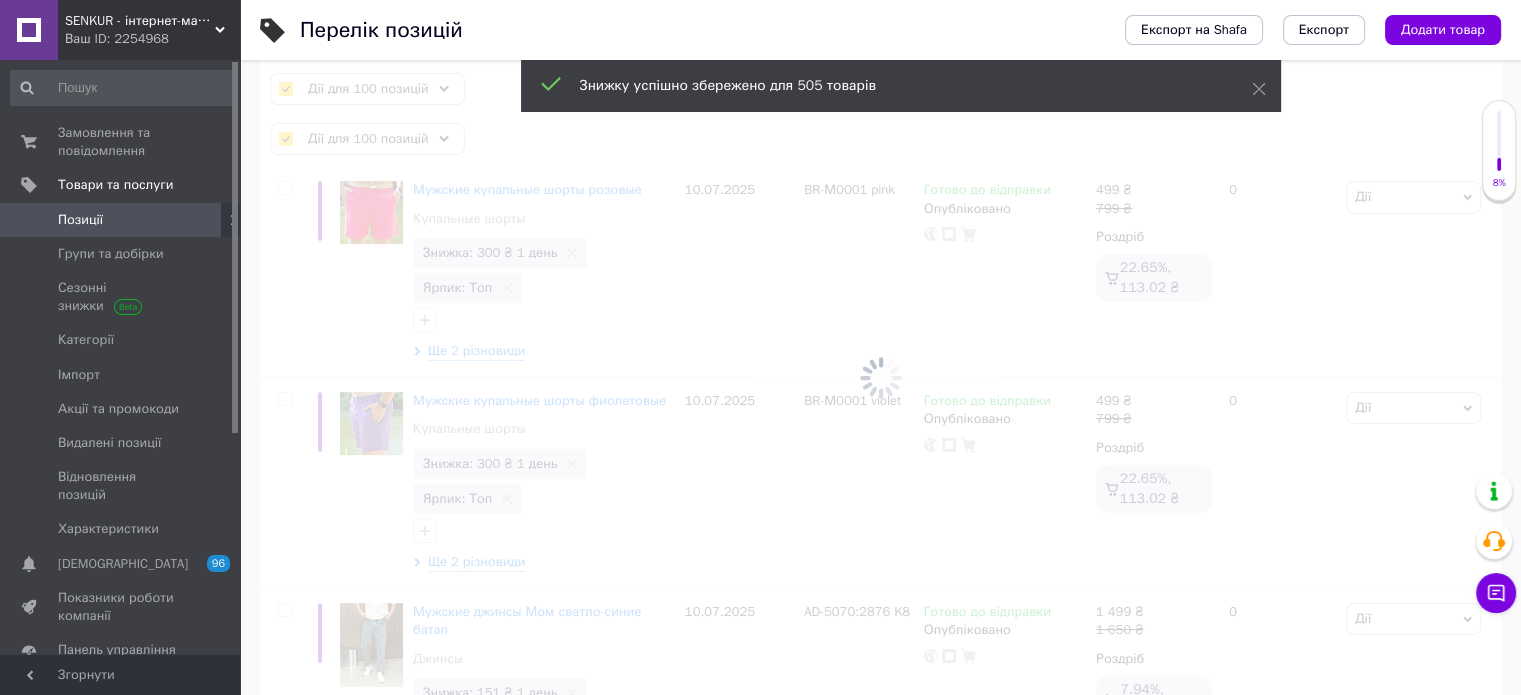 checkbox on "false" 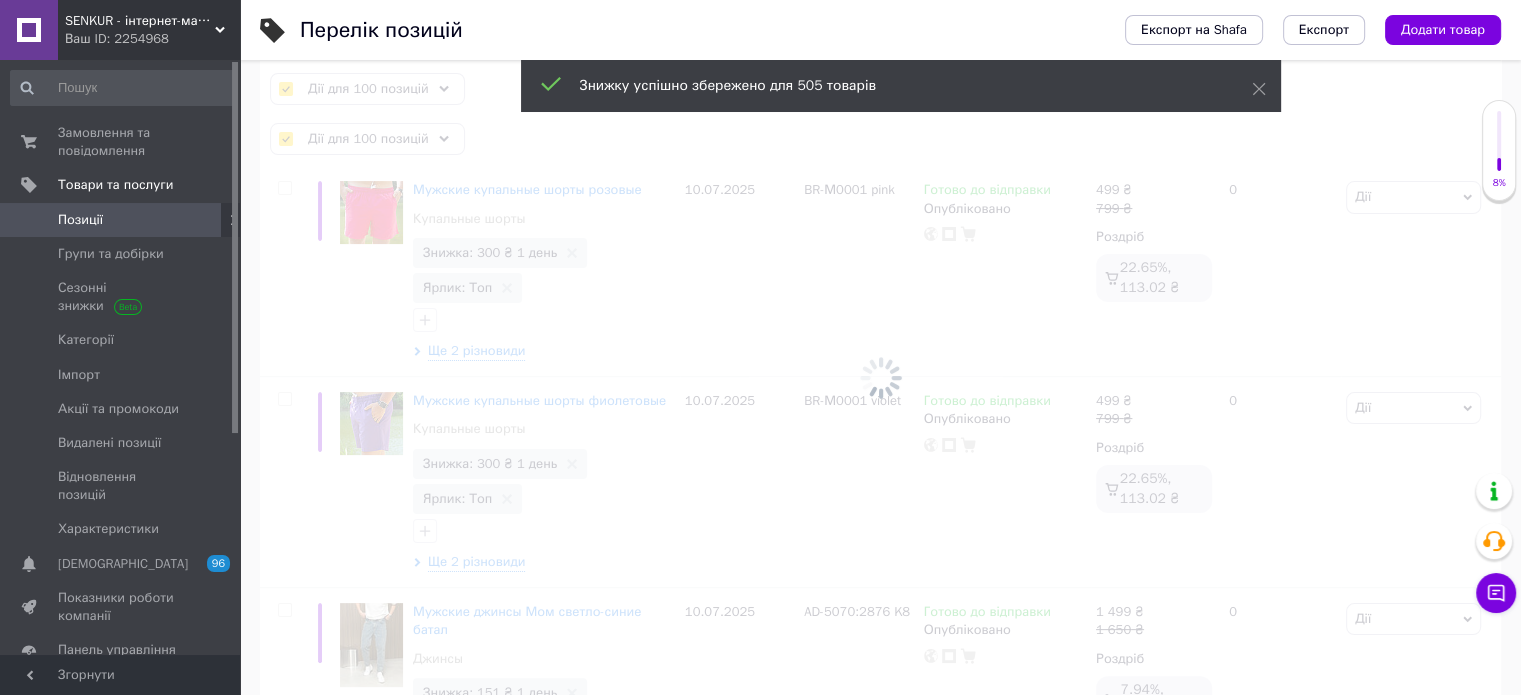 checkbox on "false" 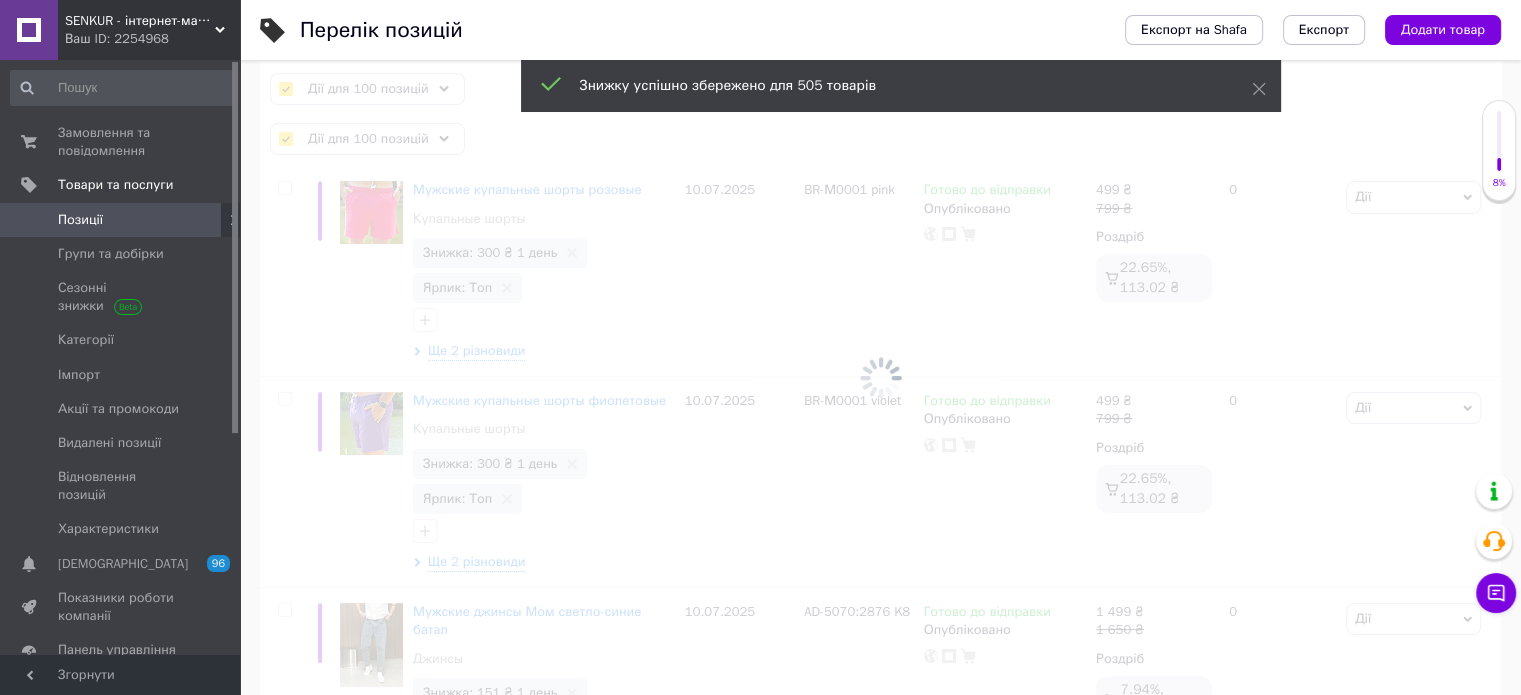 checkbox on "false" 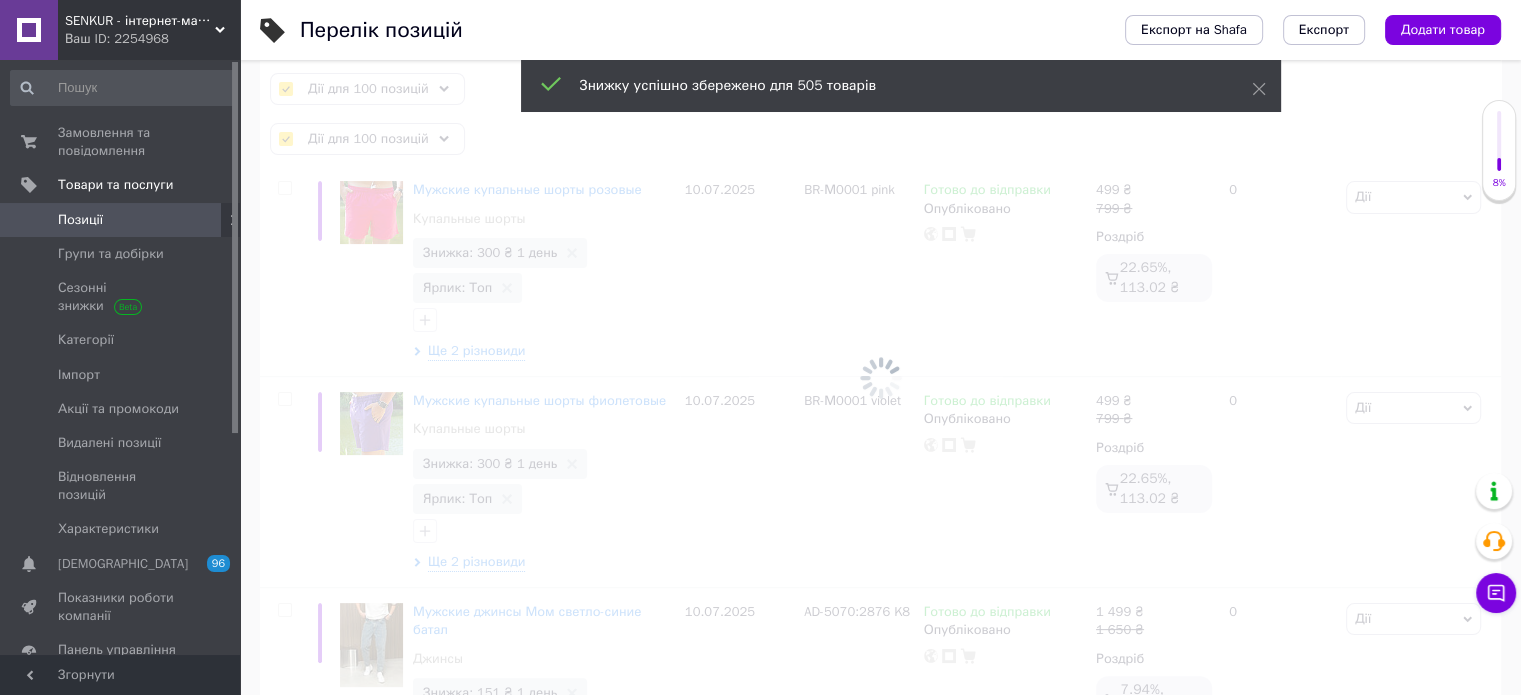 checkbox on "false" 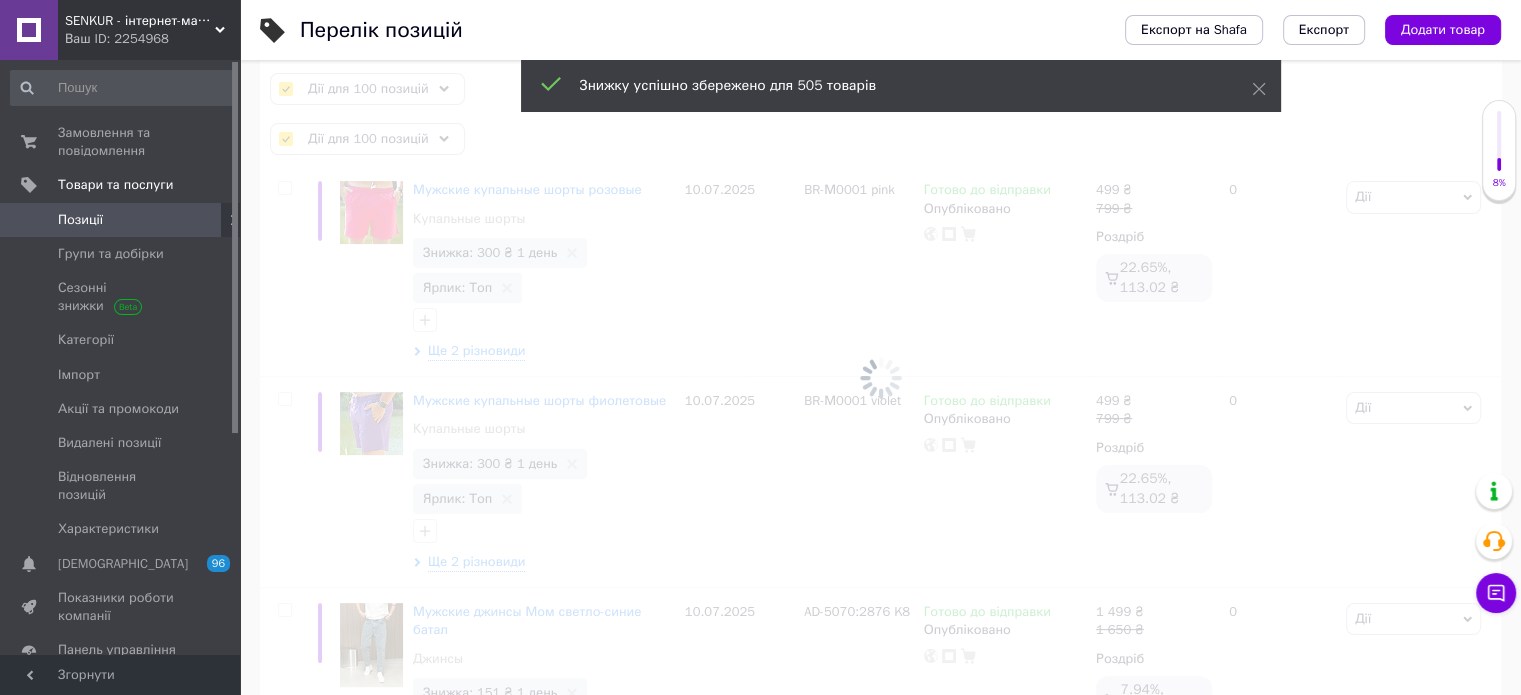 checkbox on "false" 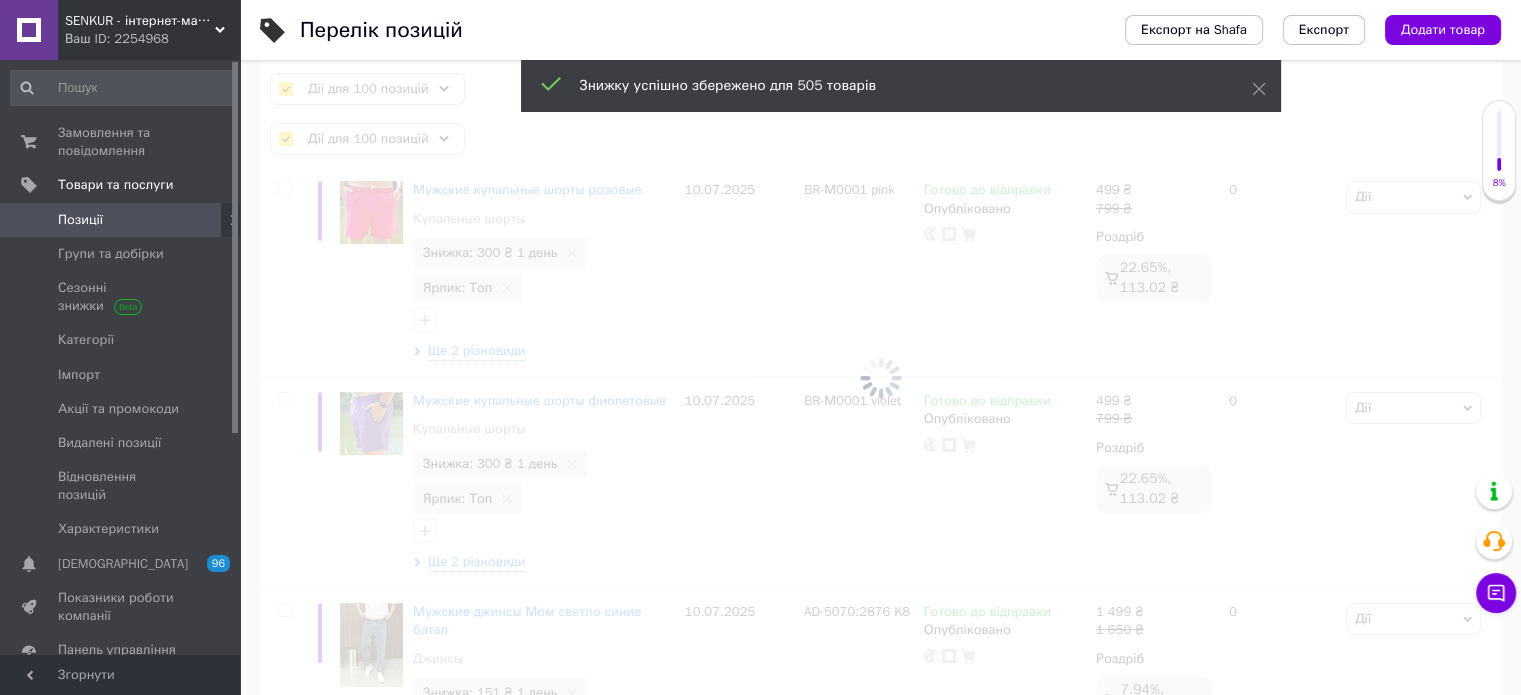 checkbox on "false" 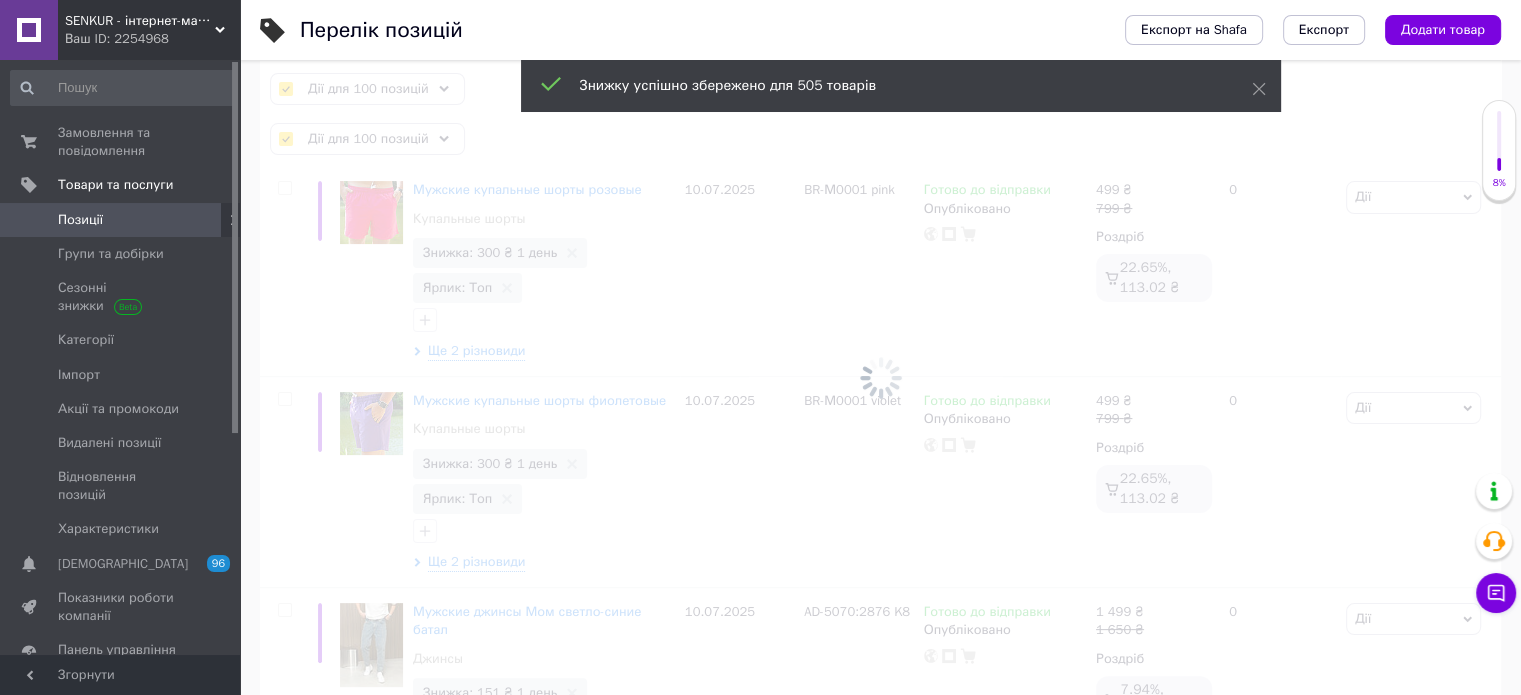 checkbox on "false" 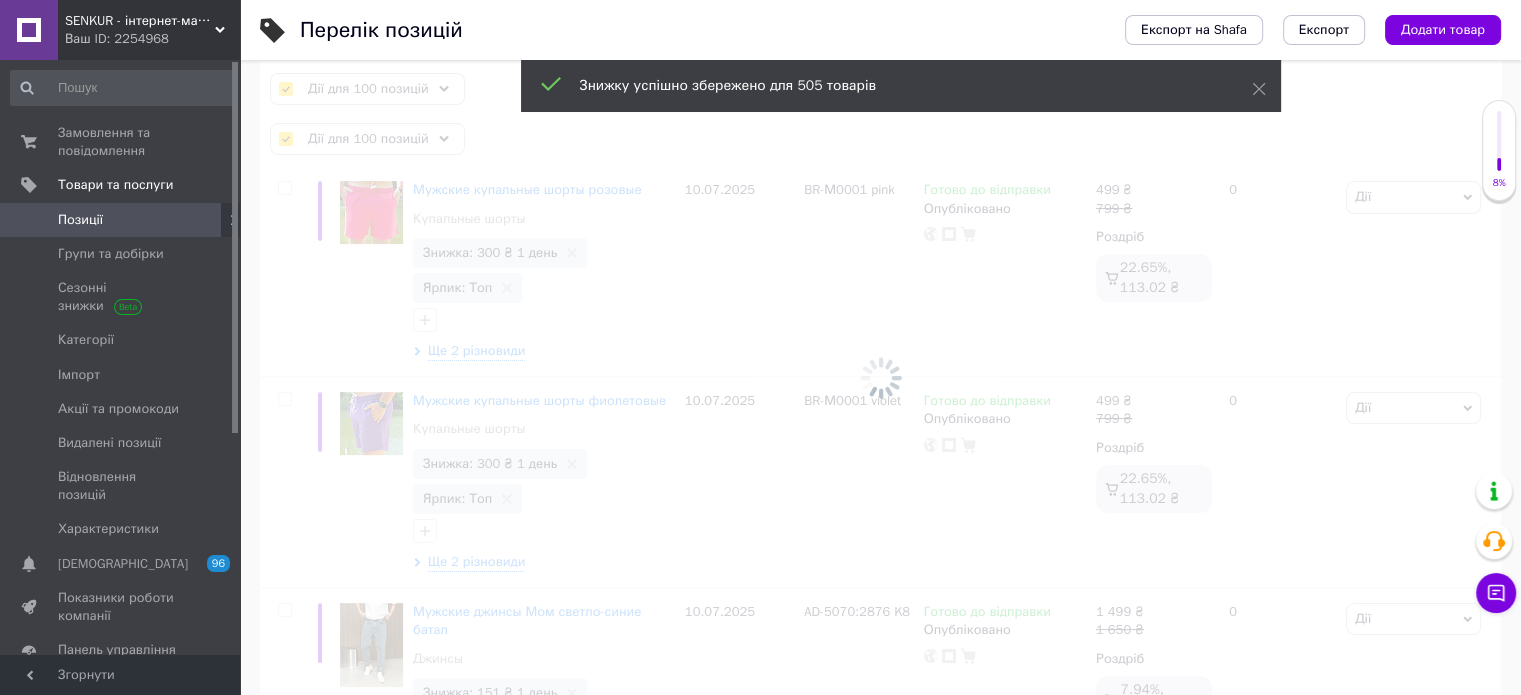 checkbox on "false" 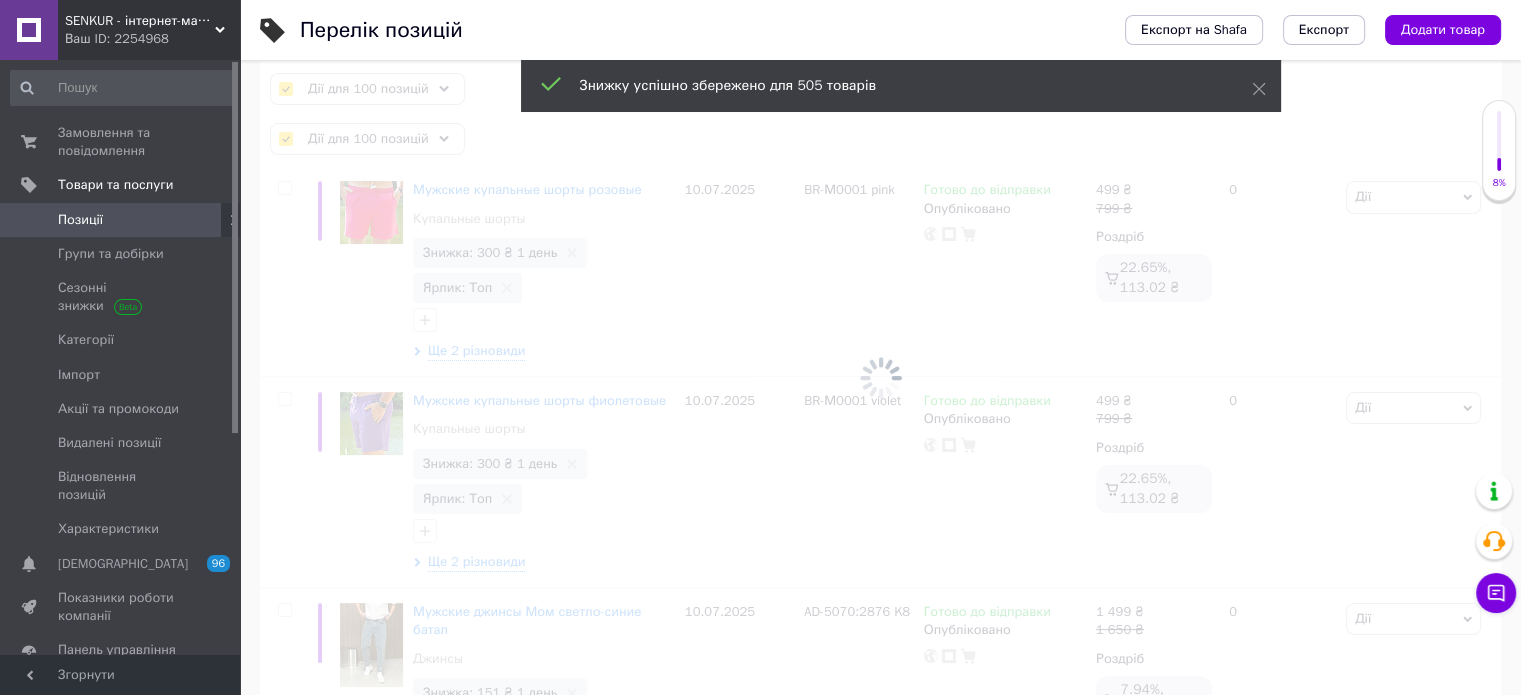 checkbox on "false" 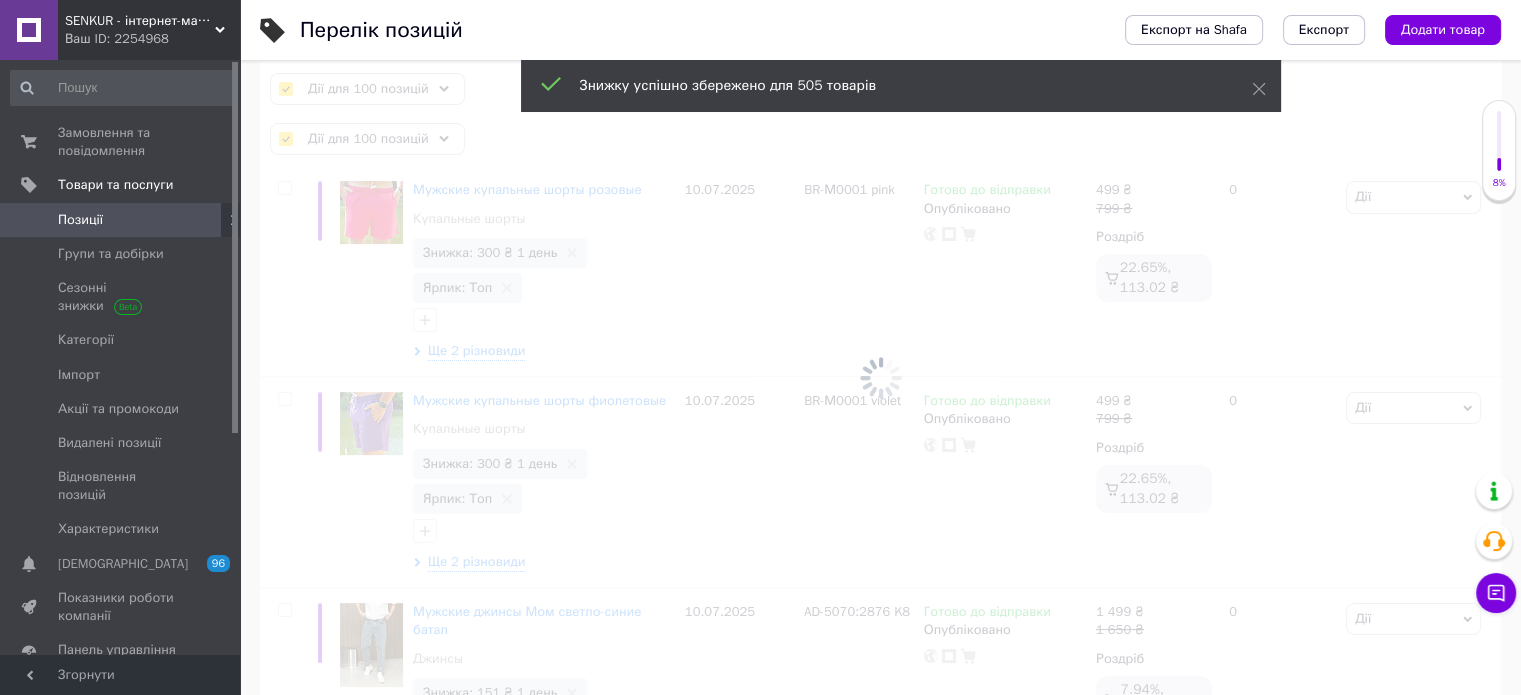 checkbox on "false" 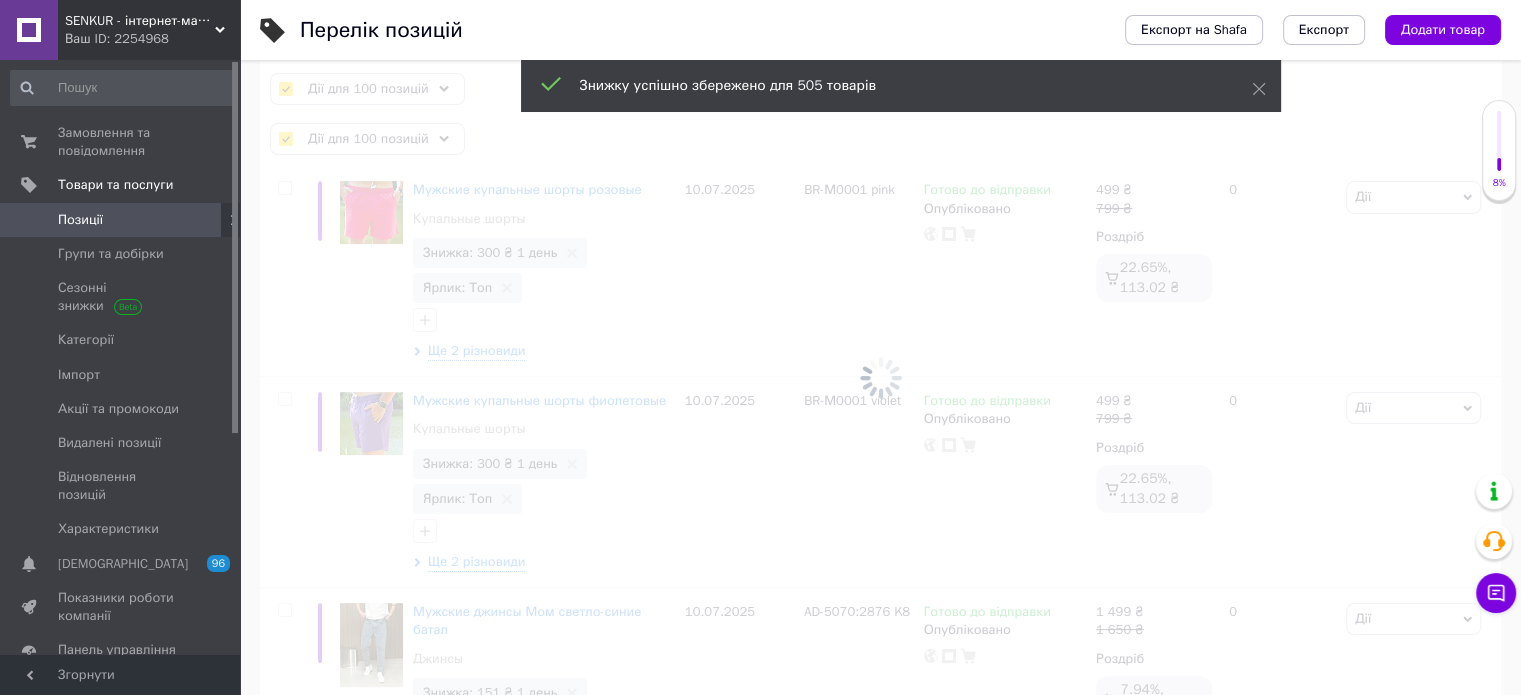 checkbox on "false" 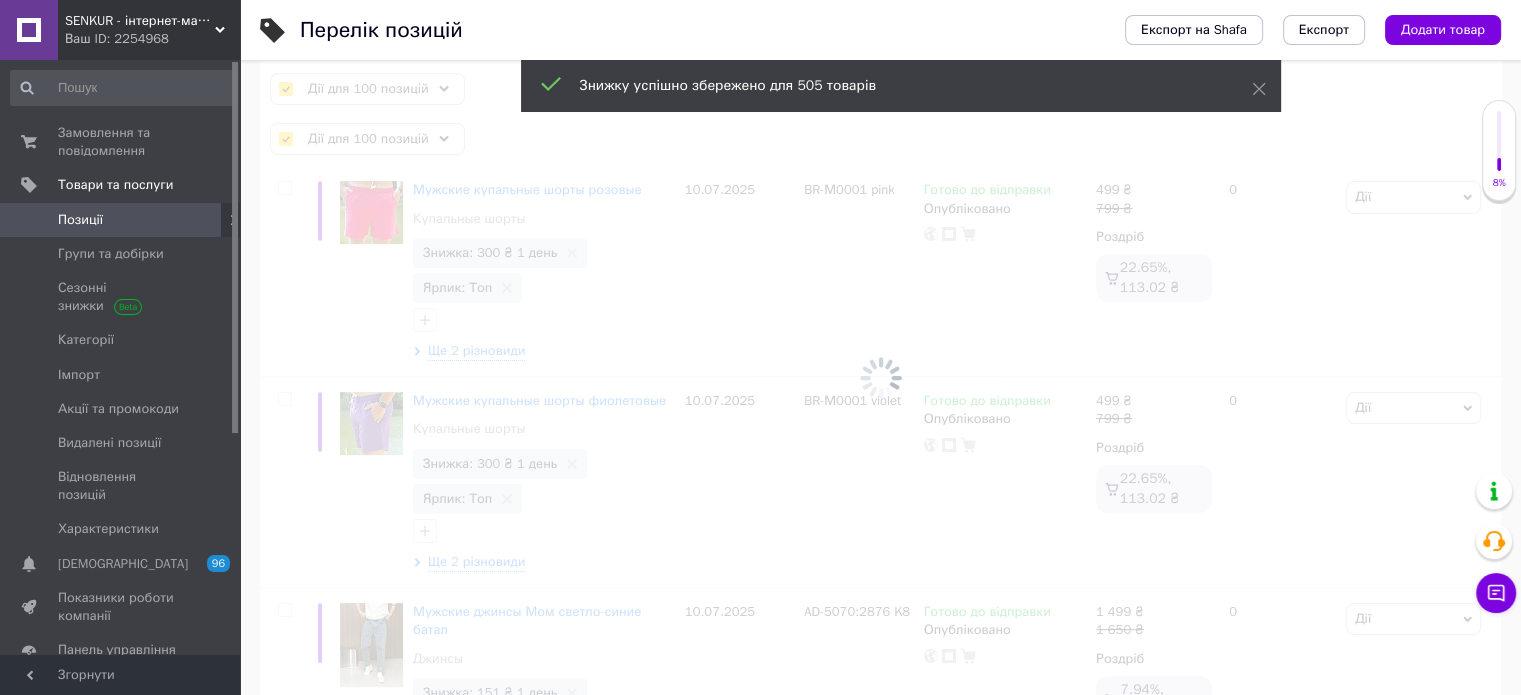 checkbox on "false" 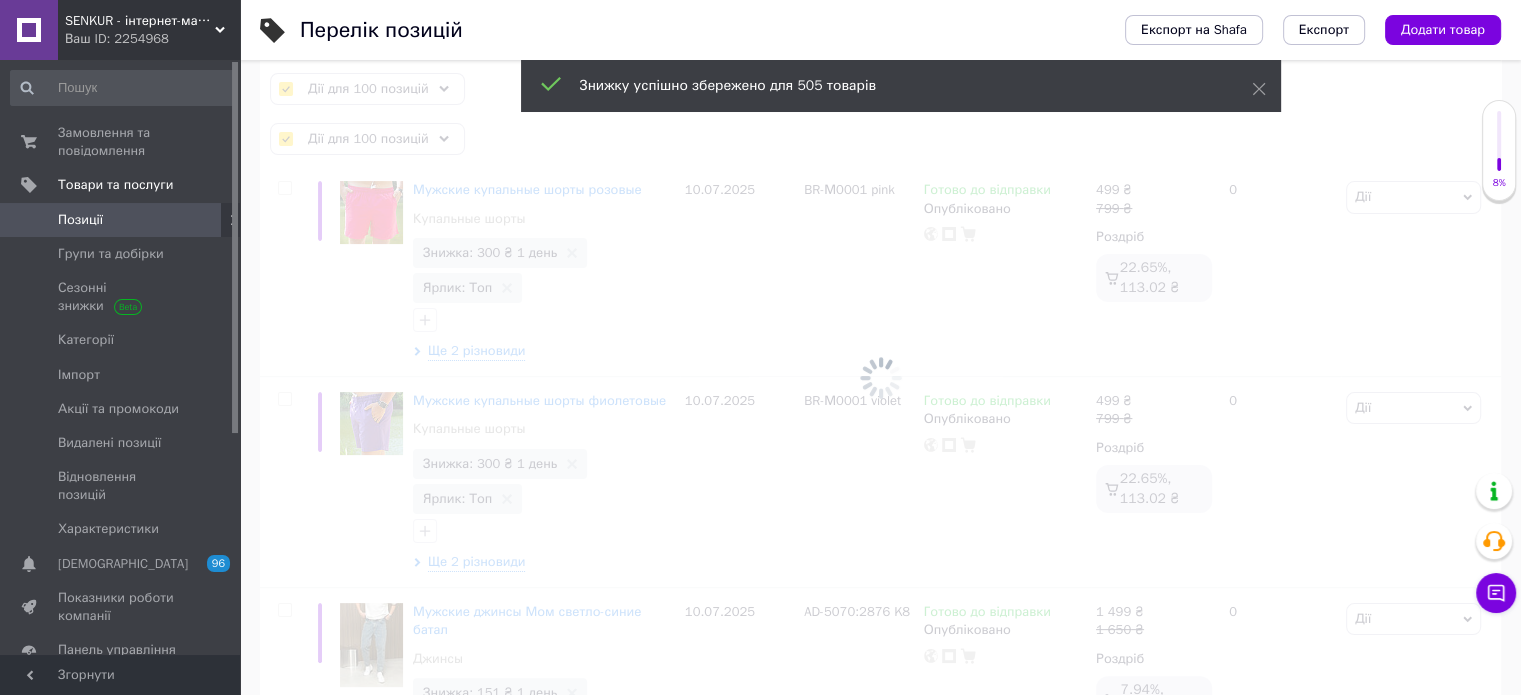 checkbox on "false" 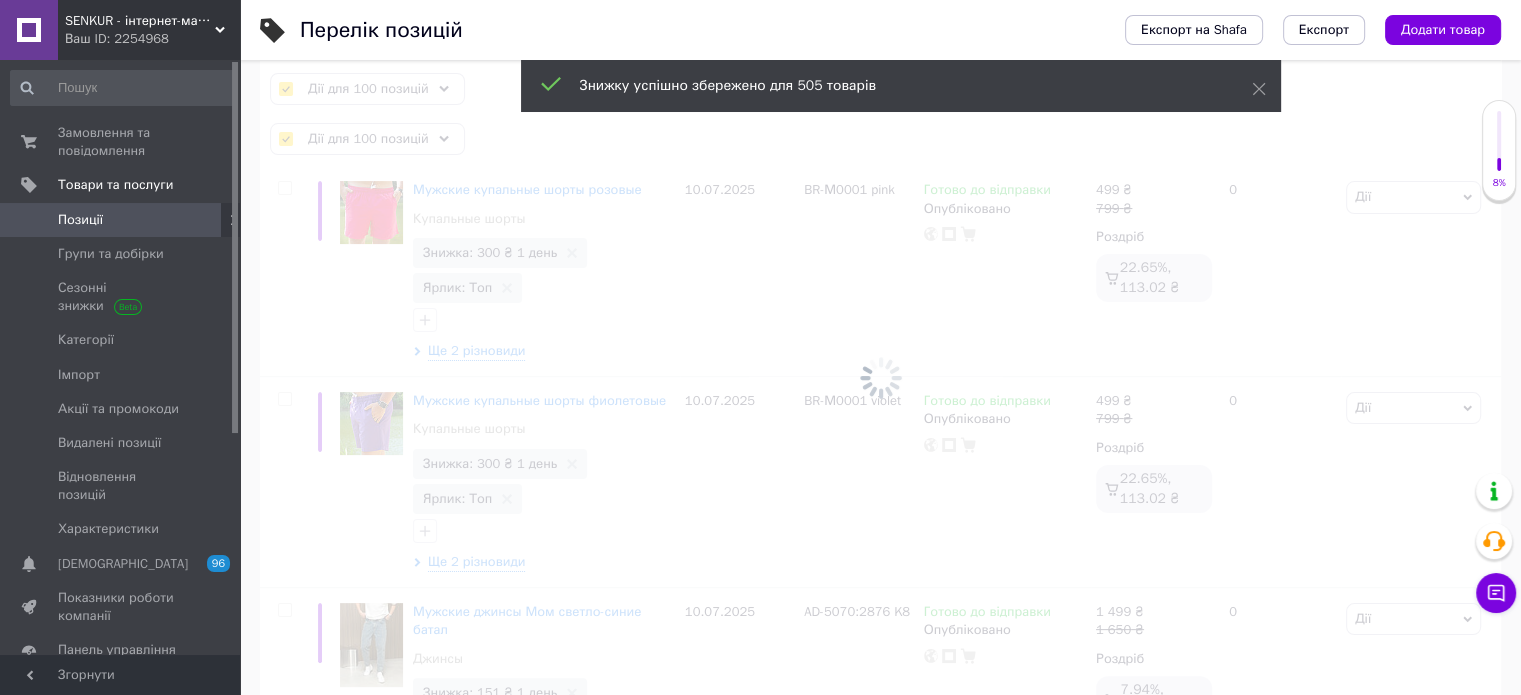 checkbox on "false" 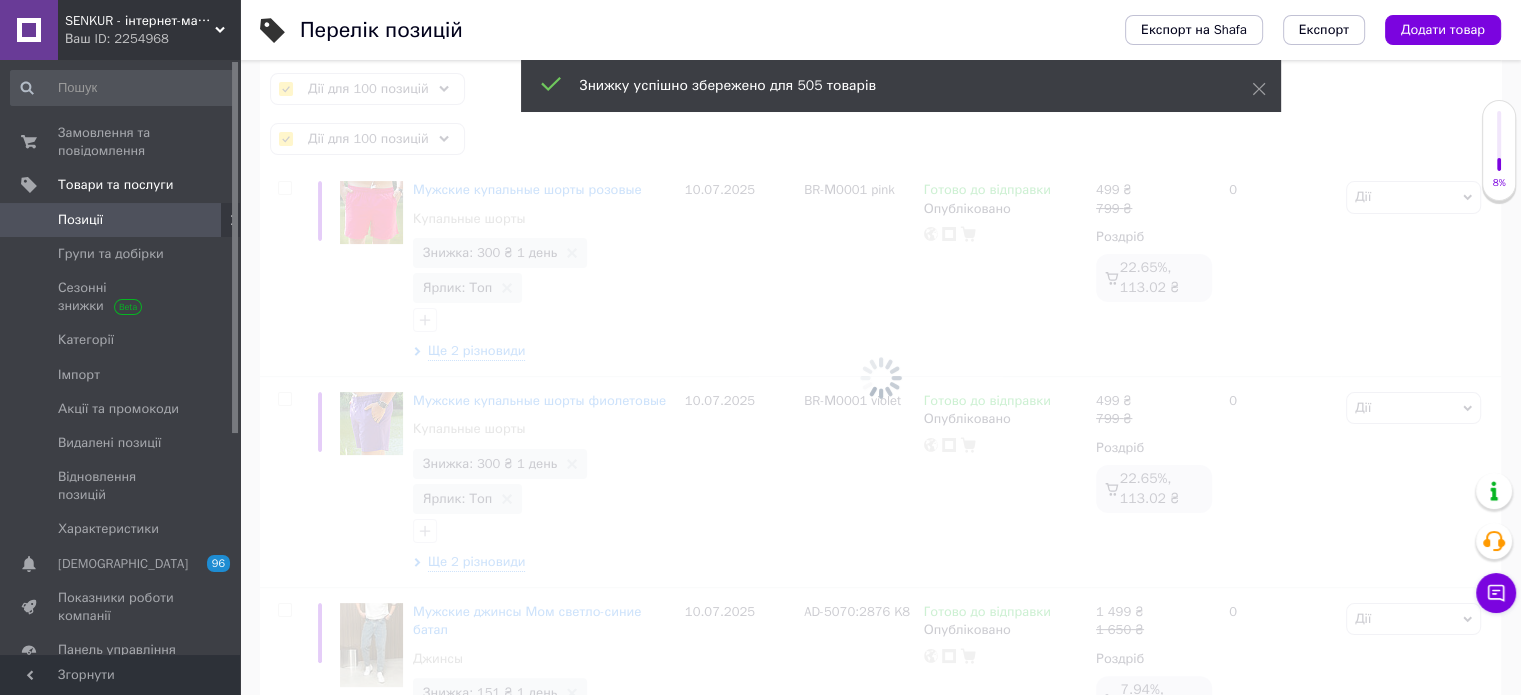 checkbox on "false" 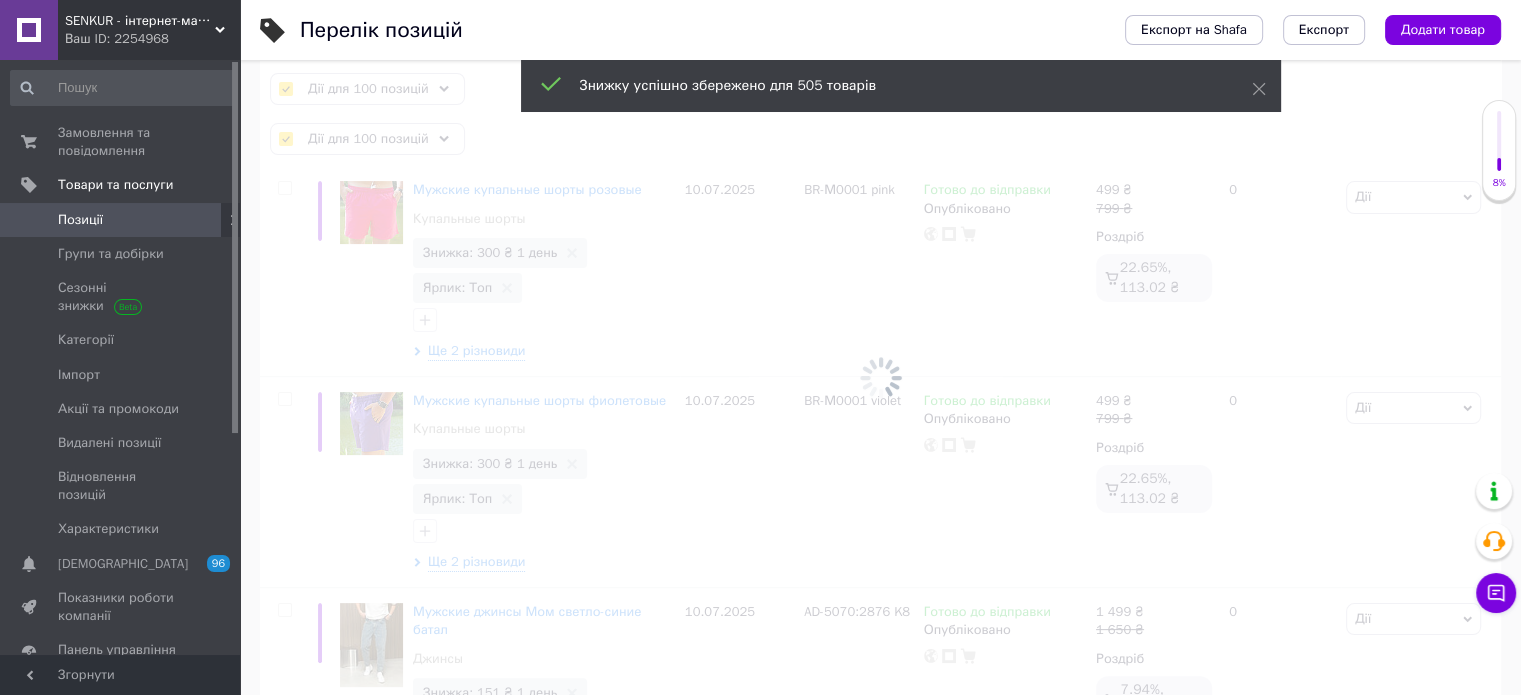 checkbox on "false" 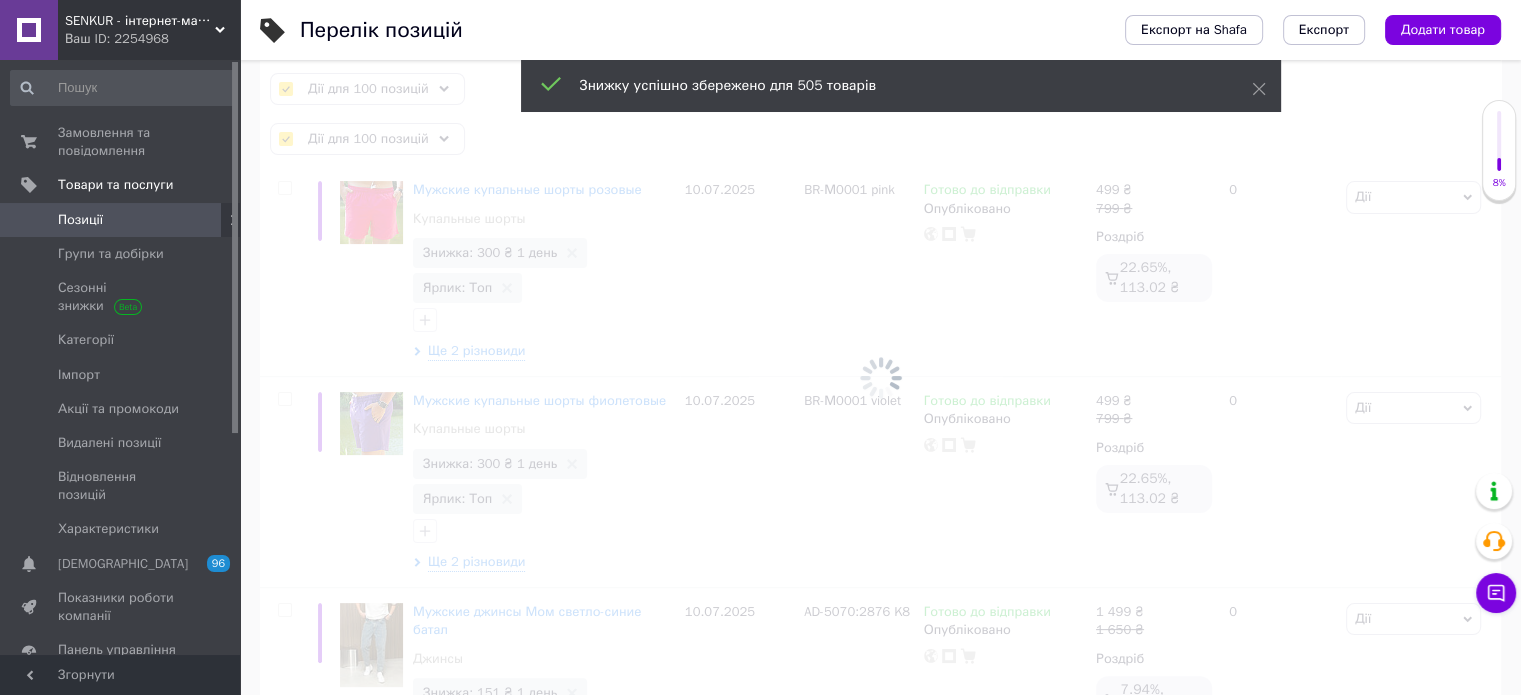 checkbox on "false" 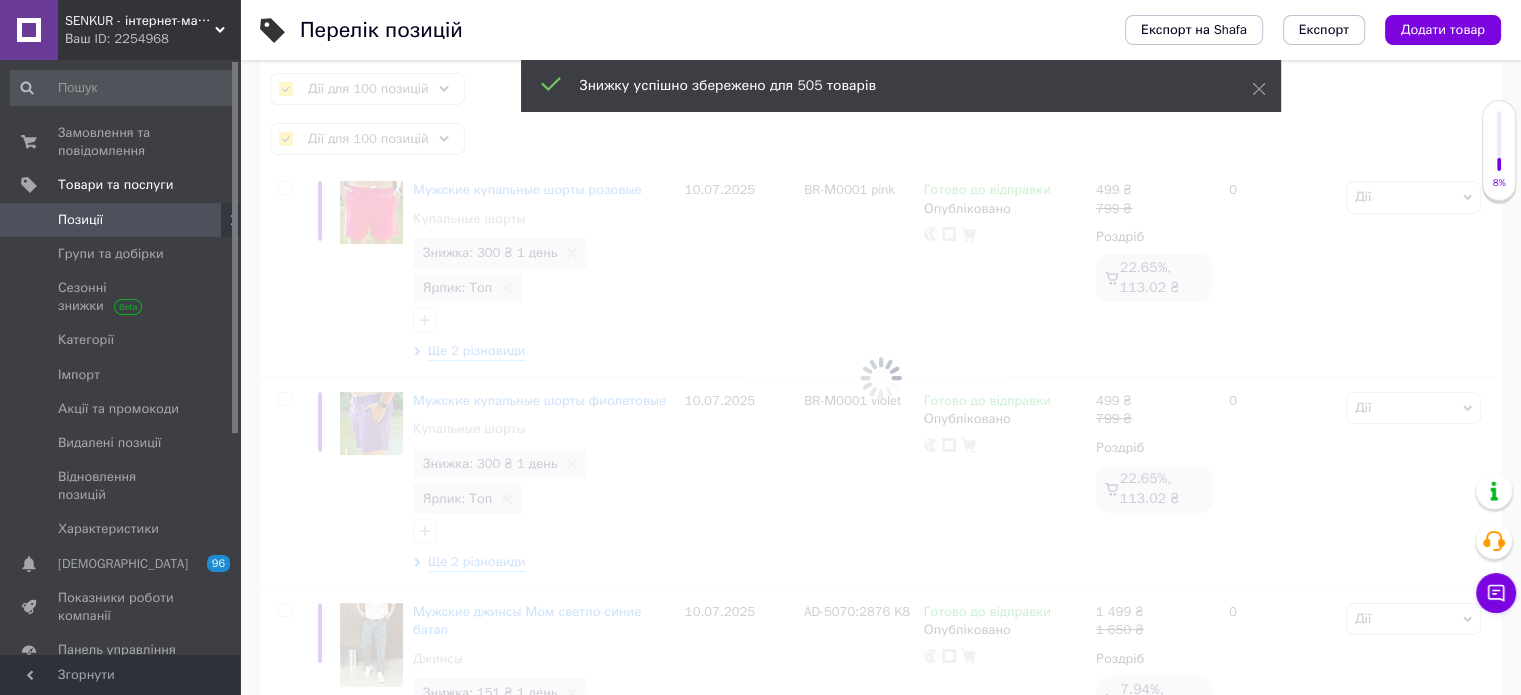 checkbox on "false" 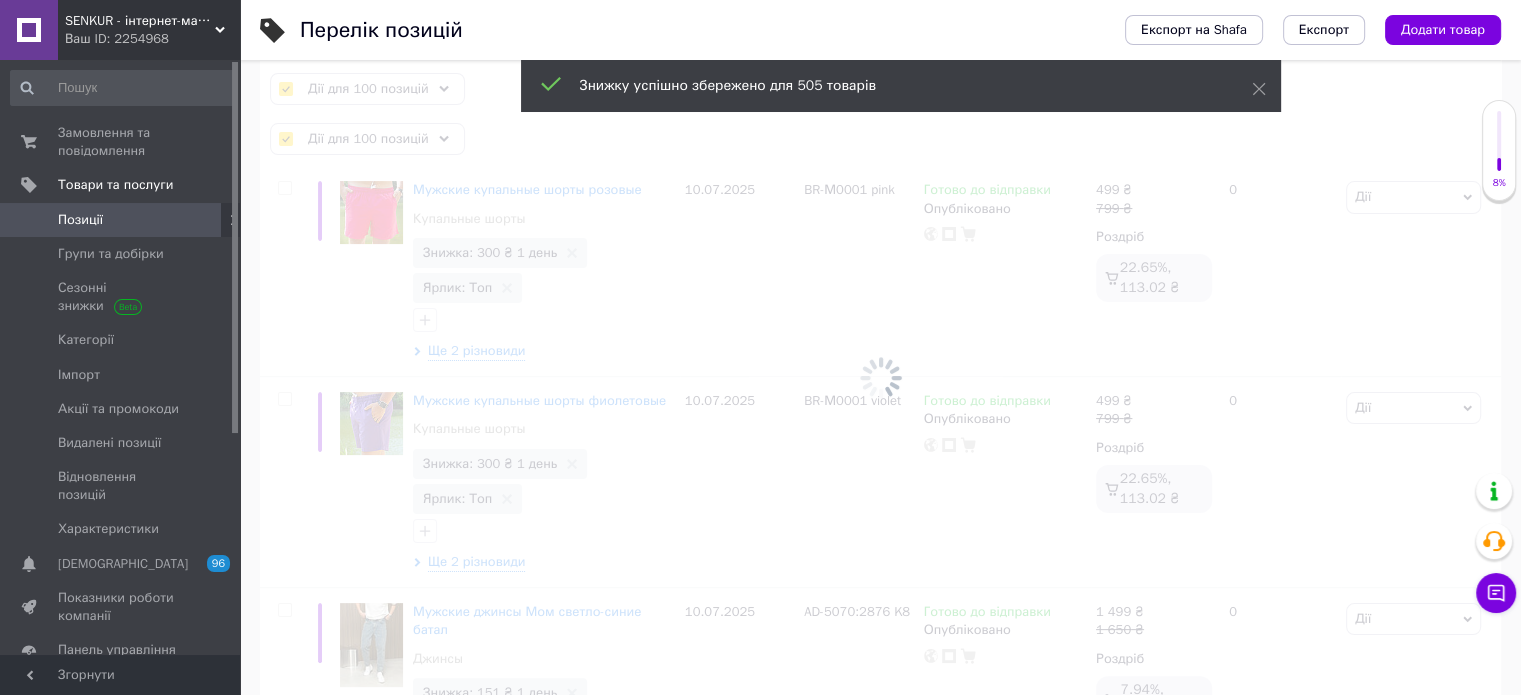 checkbox on "false" 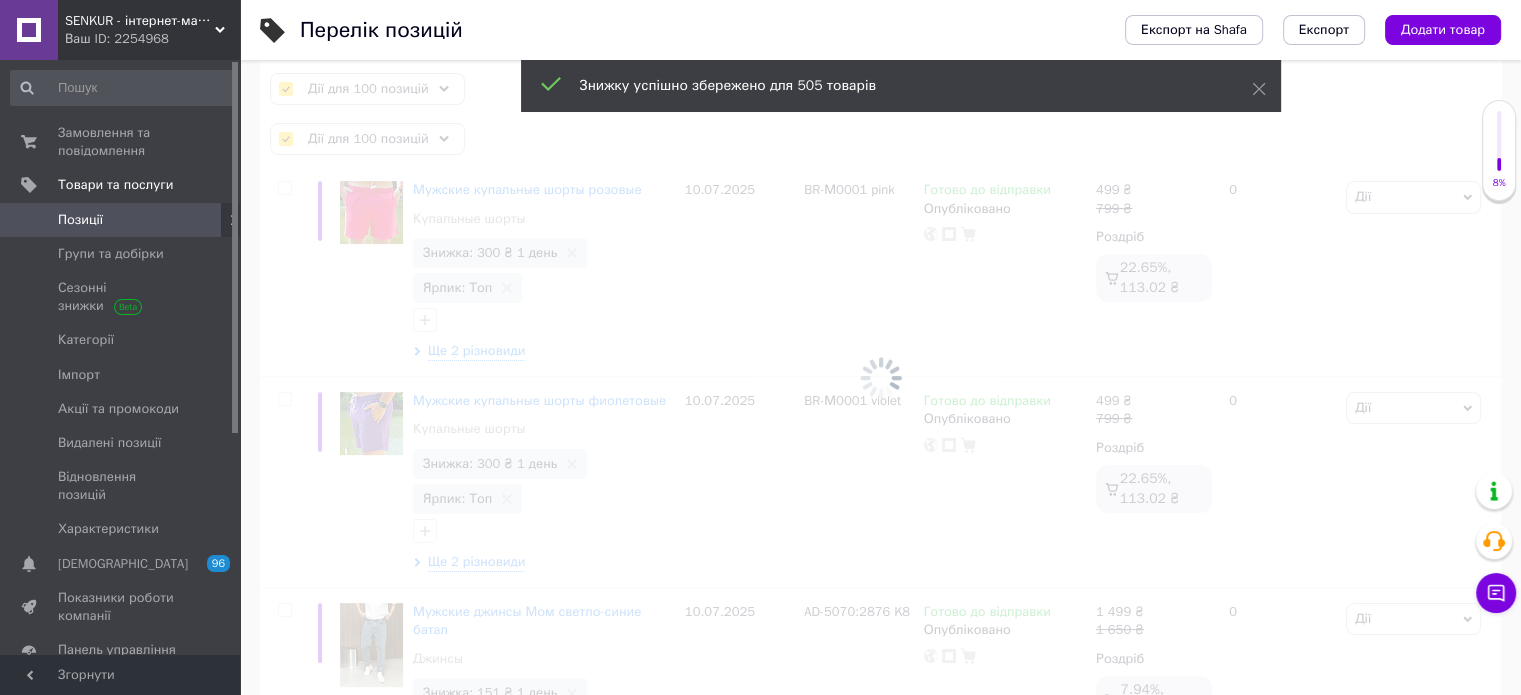 checkbox on "false" 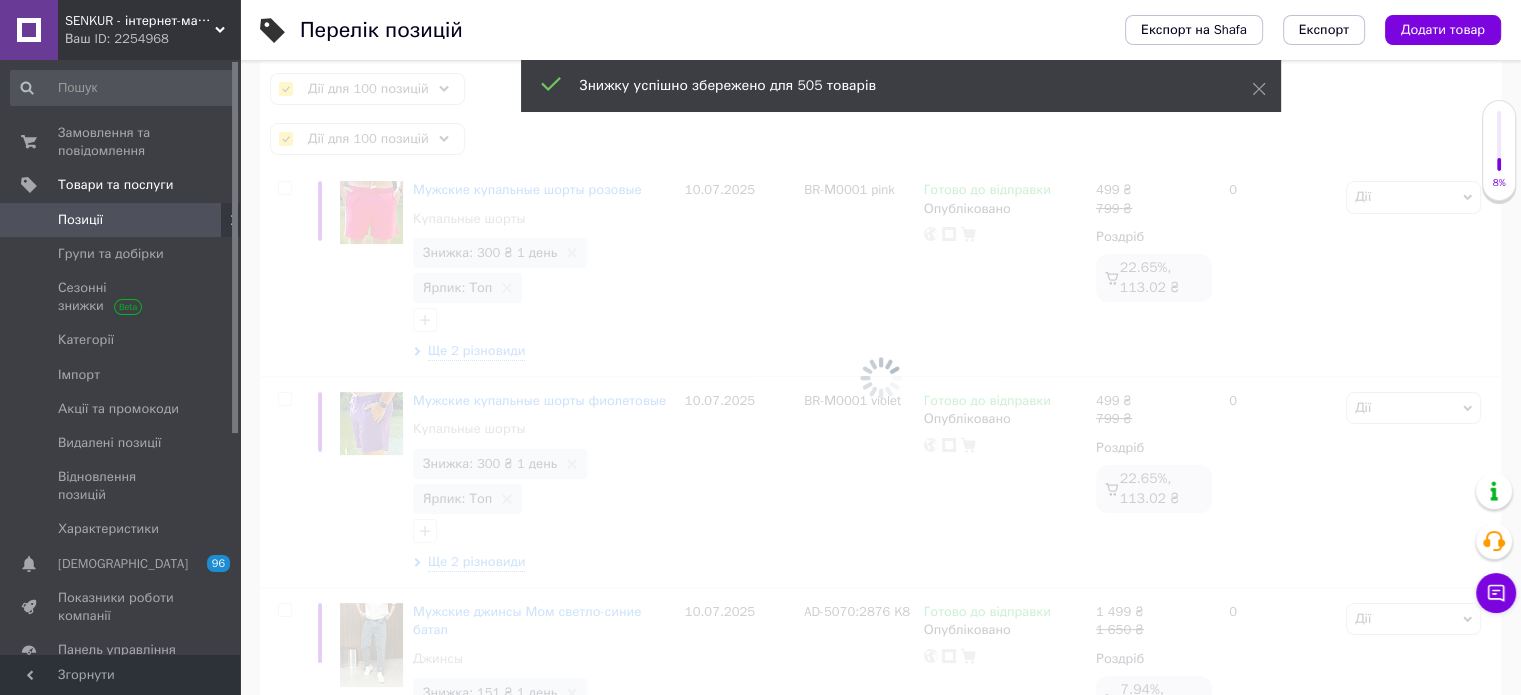 checkbox on "false" 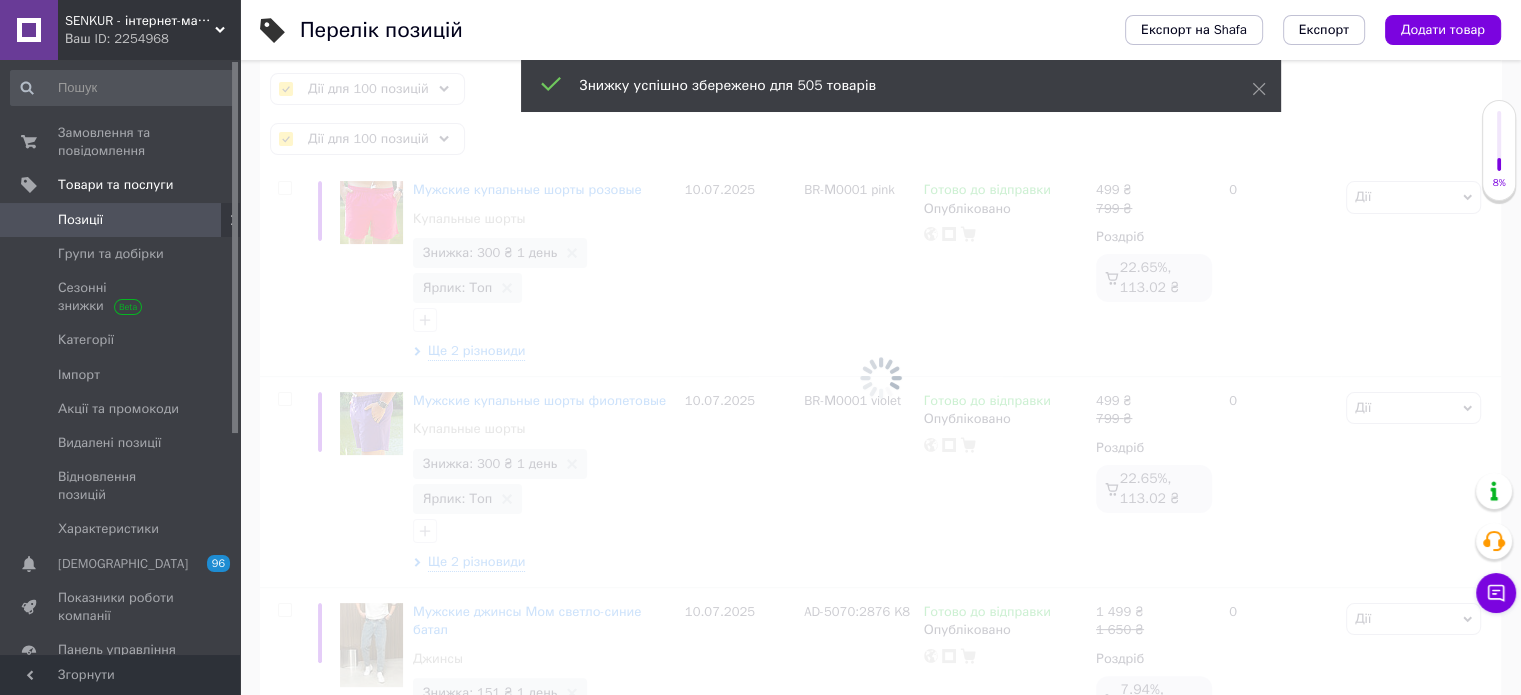 checkbox on "false" 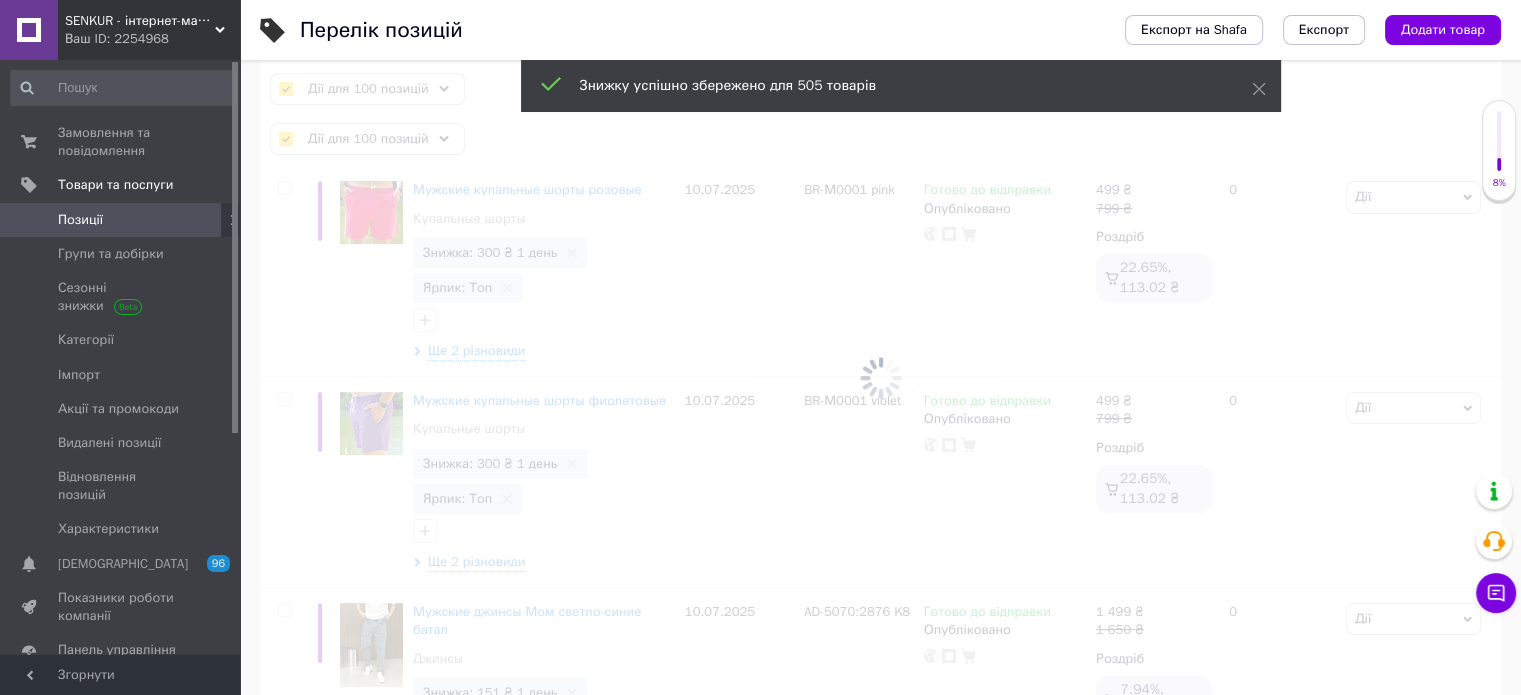 checkbox on "false" 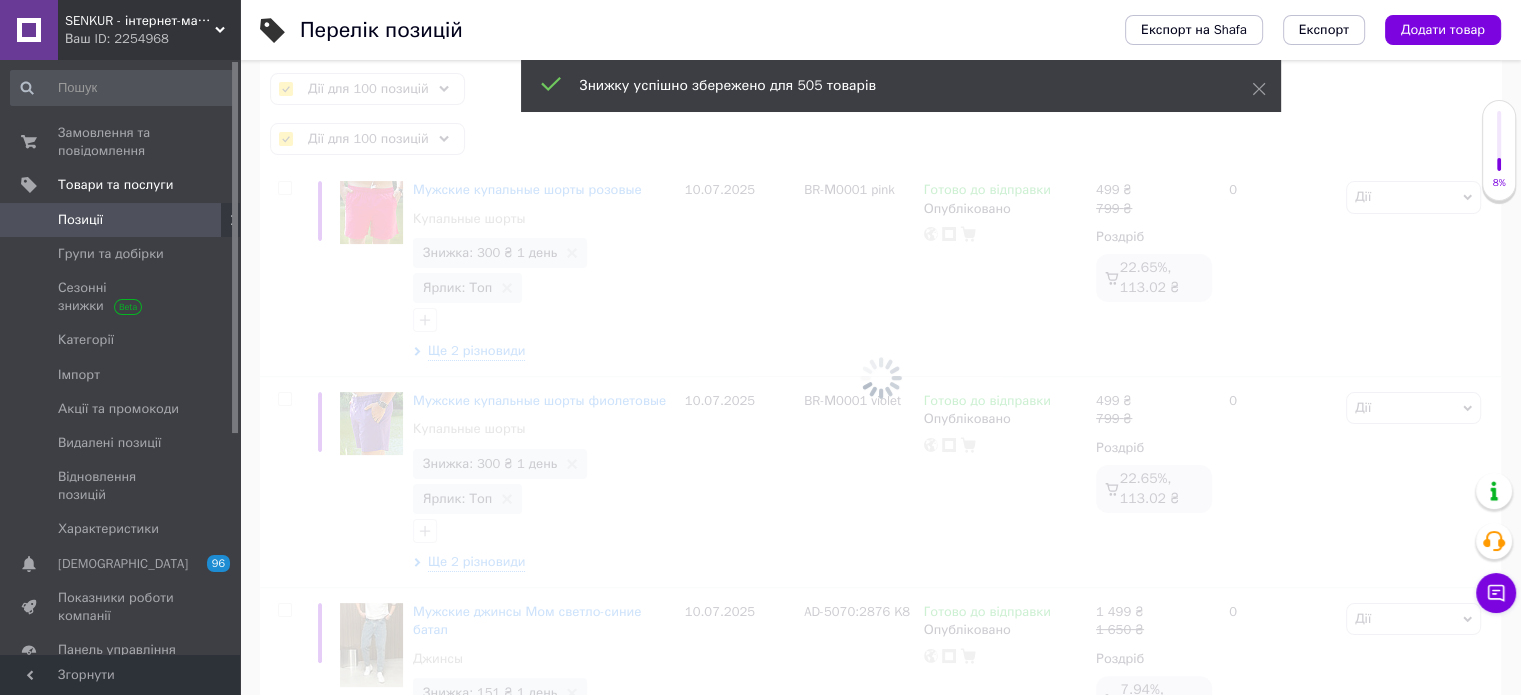 checkbox on "false" 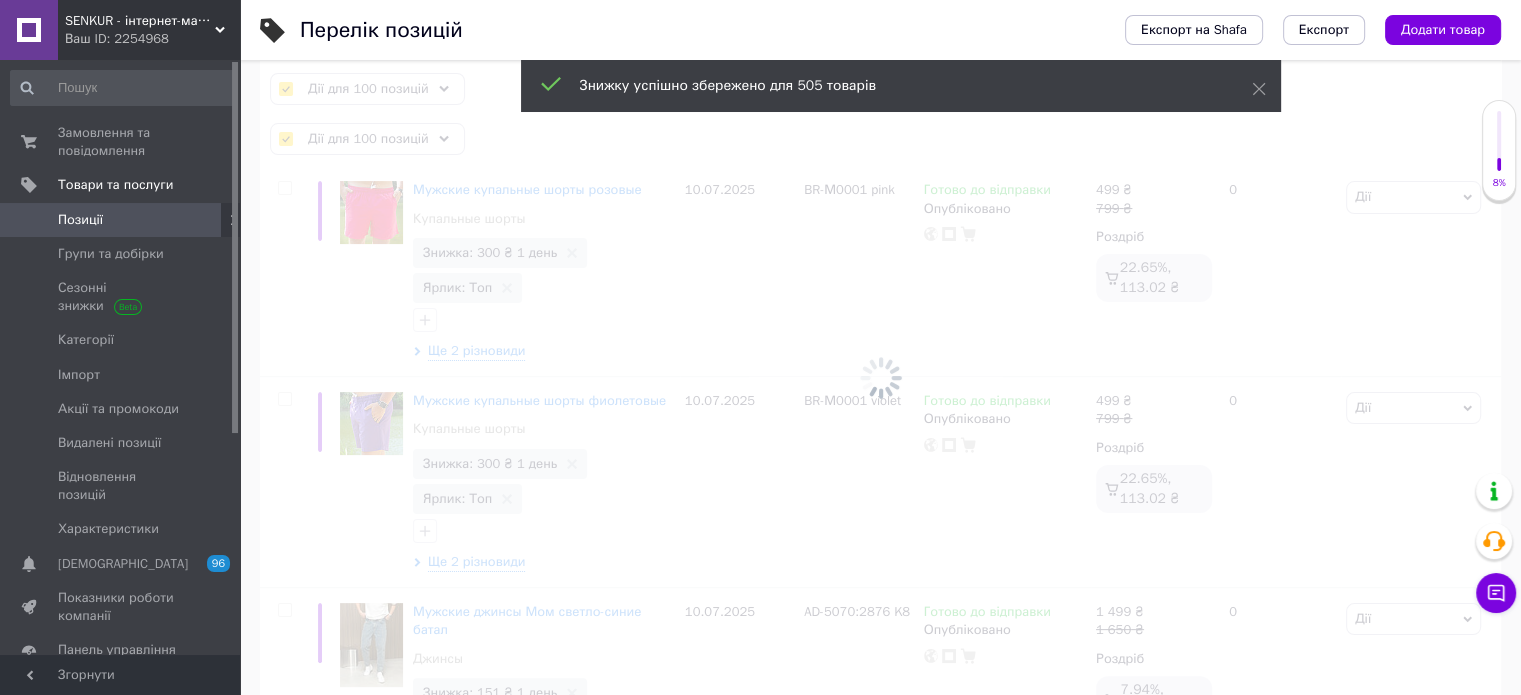 checkbox on "false" 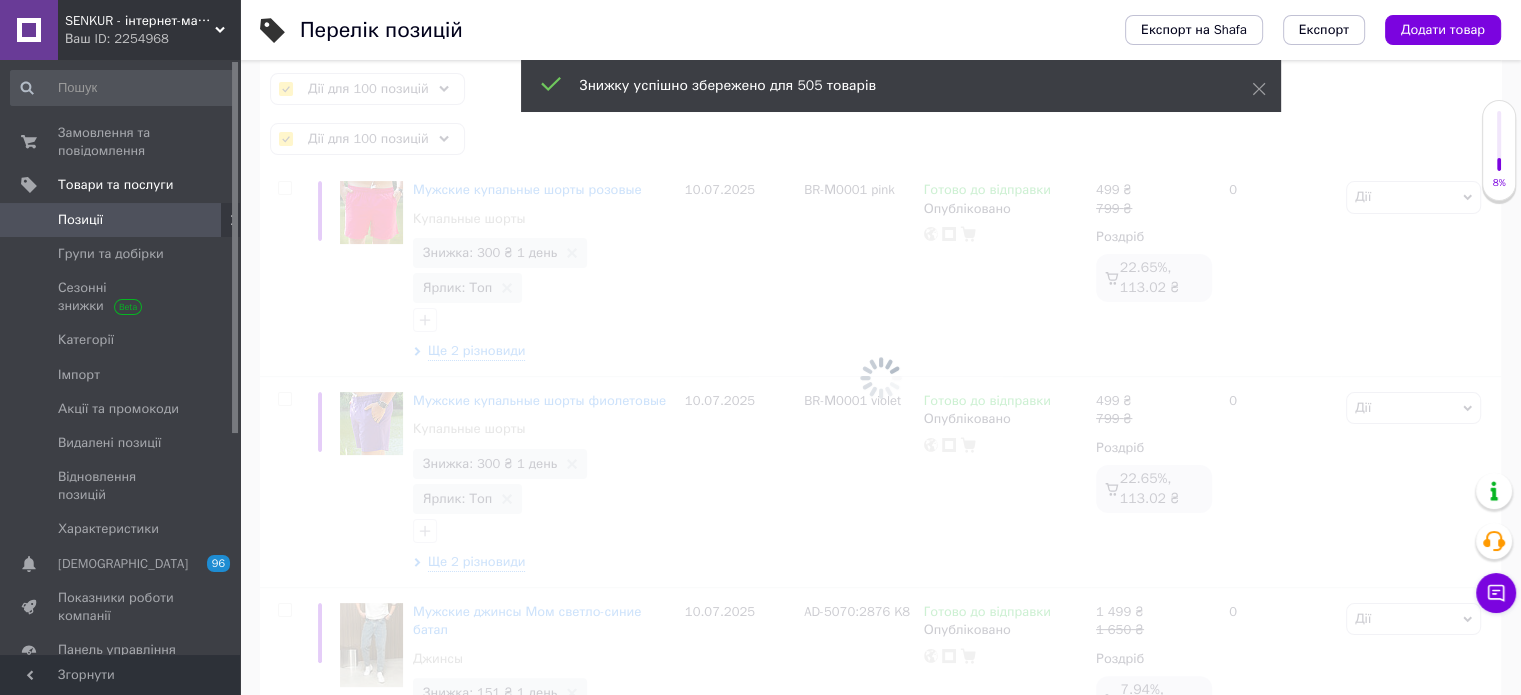 checkbox on "false" 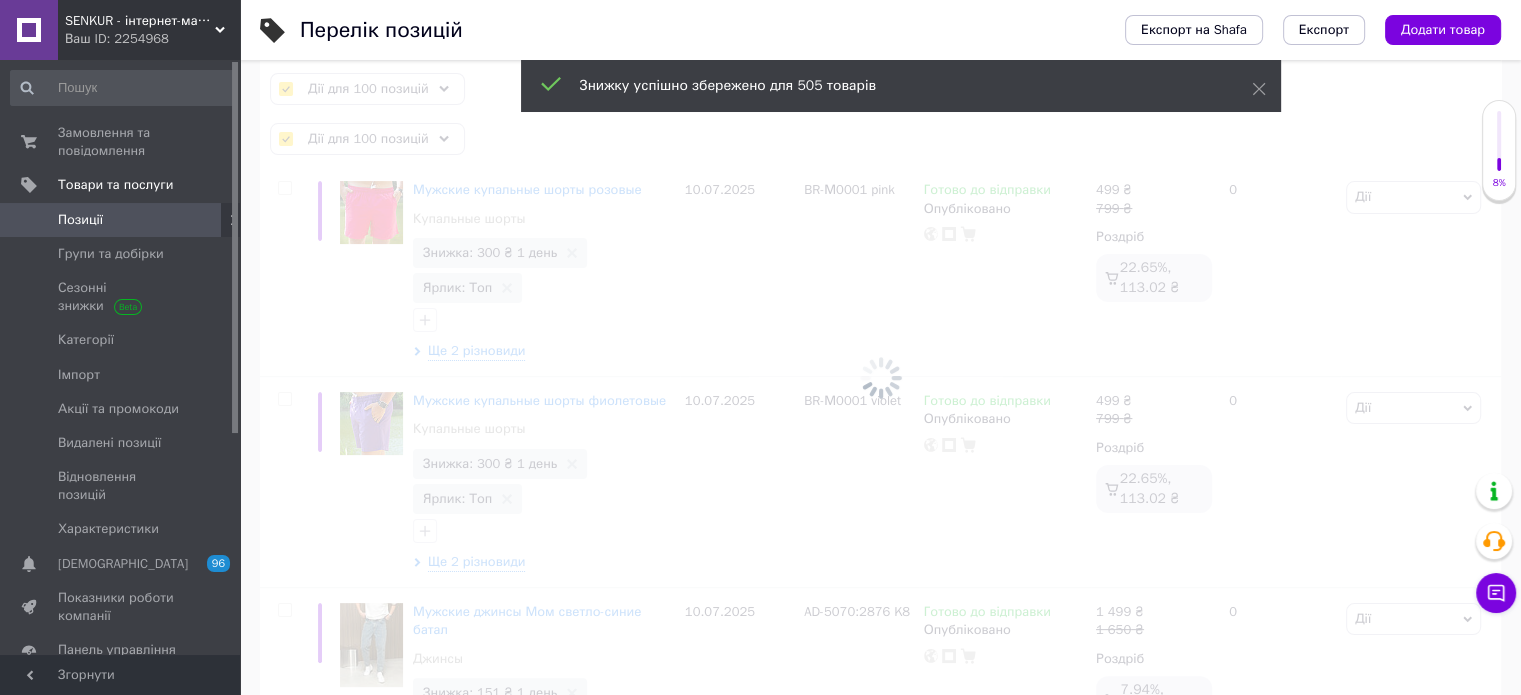 checkbox on "false" 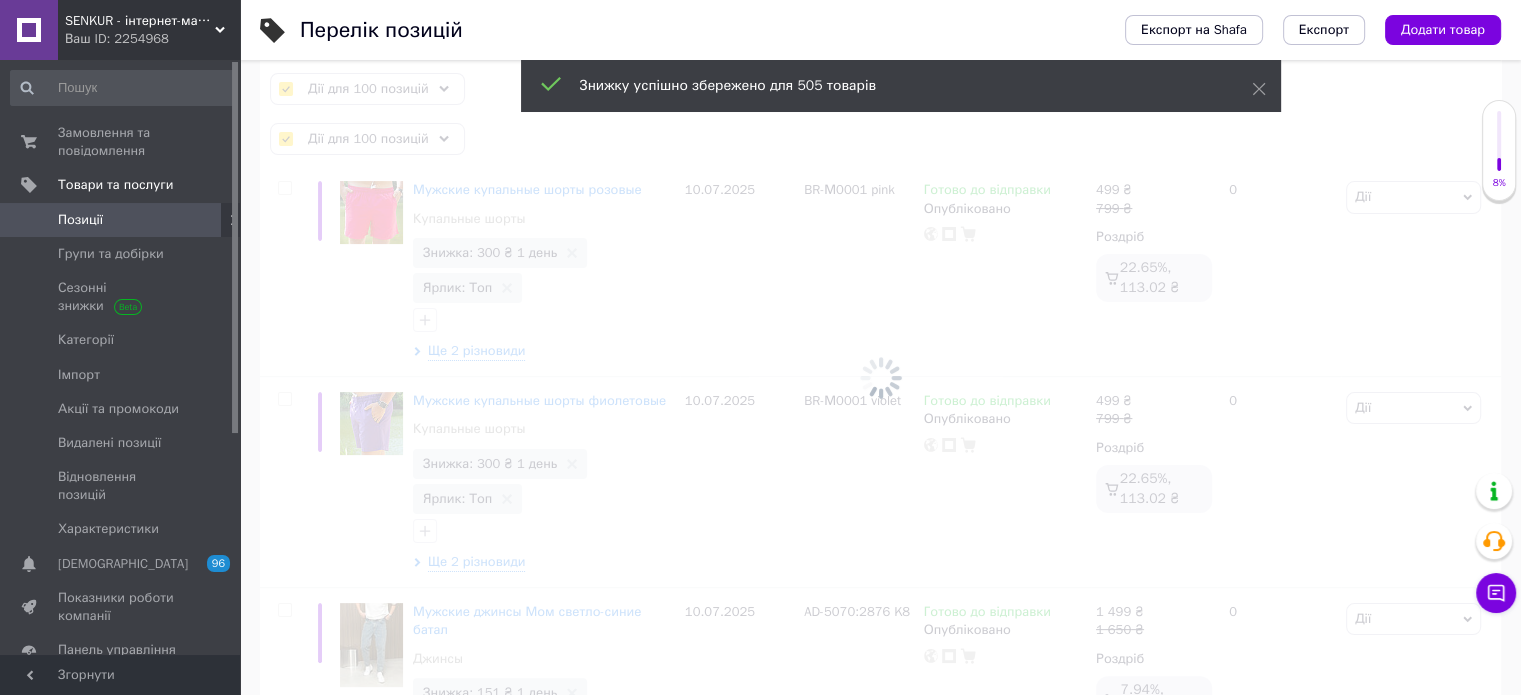 checkbox on "false" 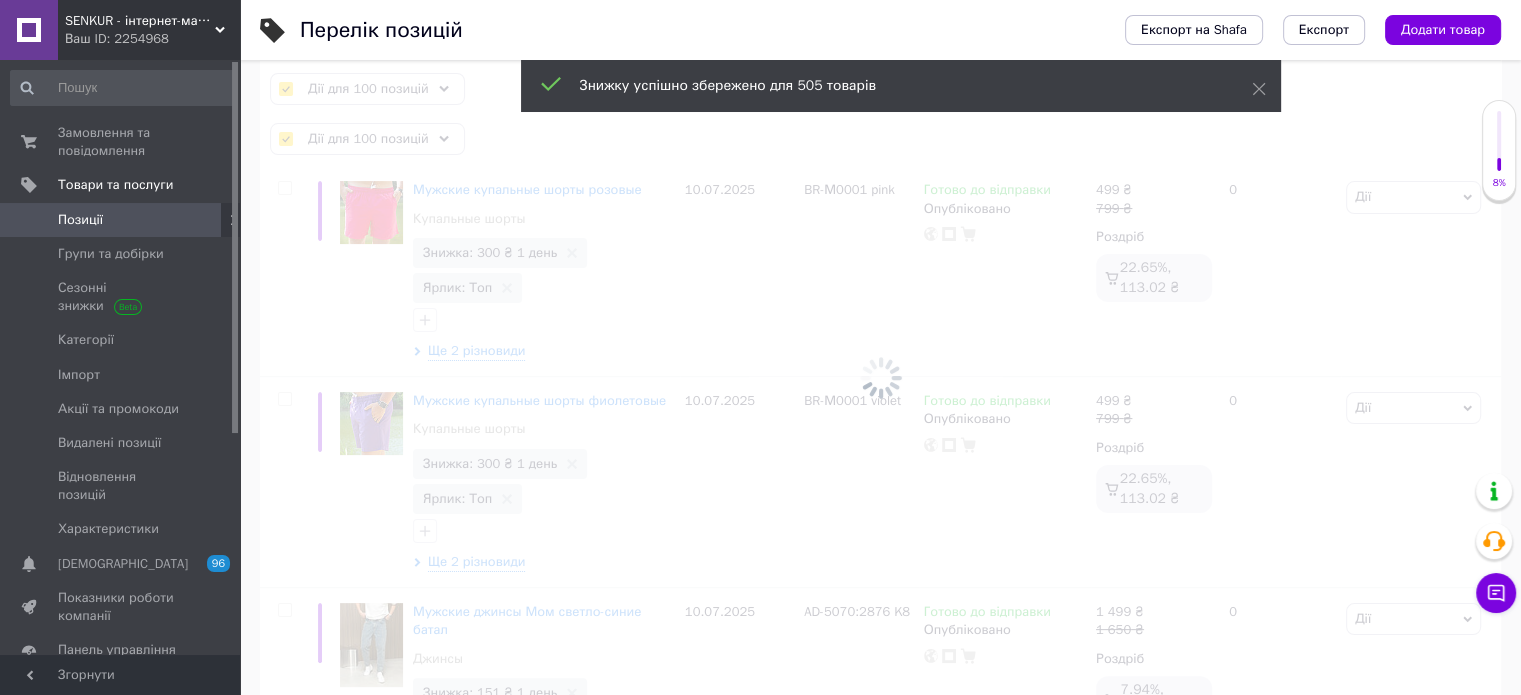 checkbox on "false" 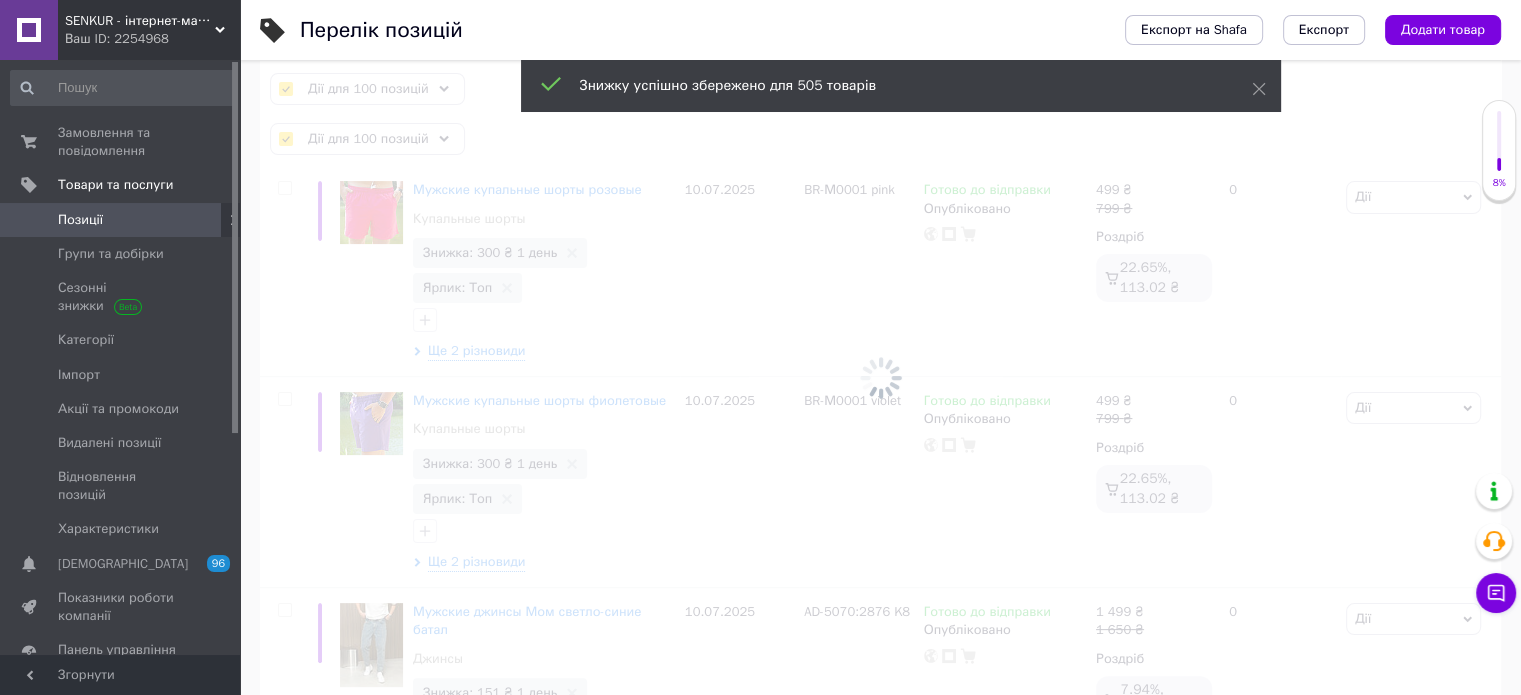 checkbox on "false" 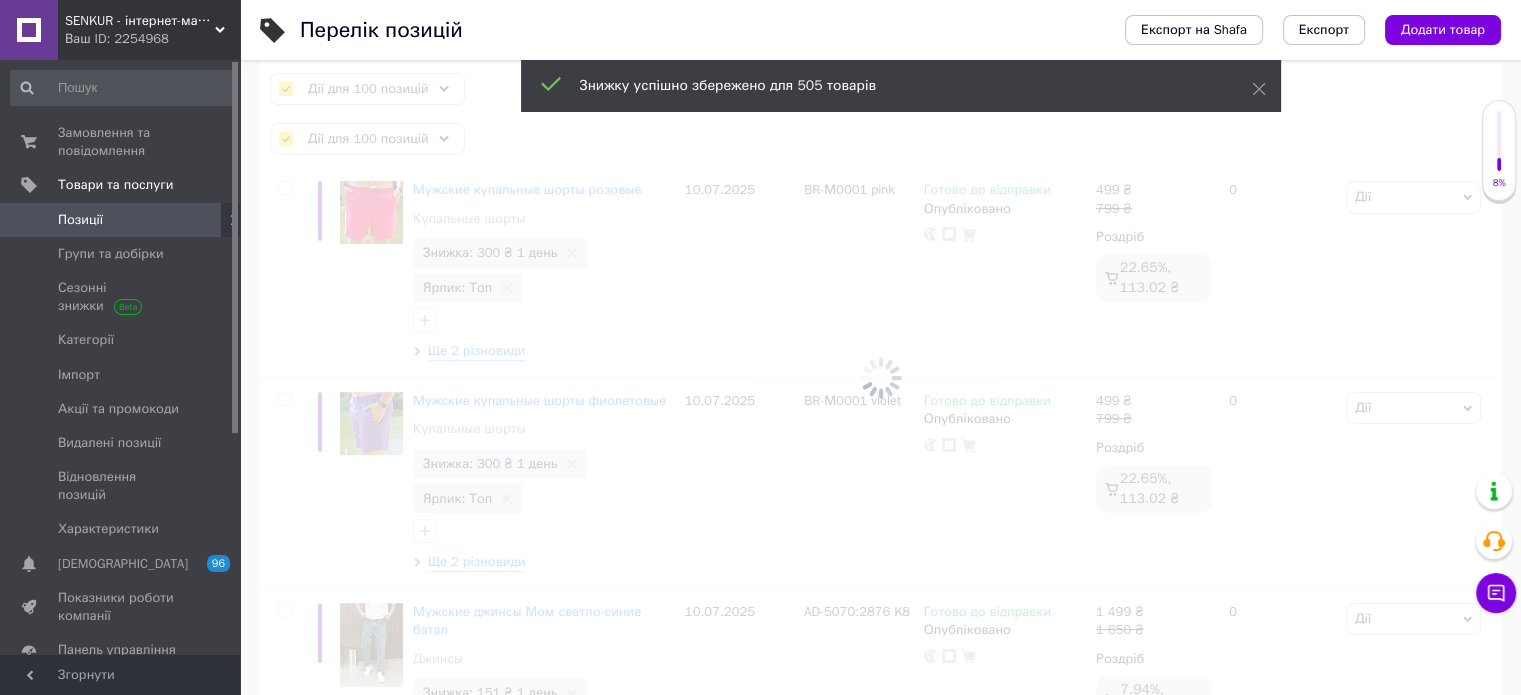 checkbox on "false" 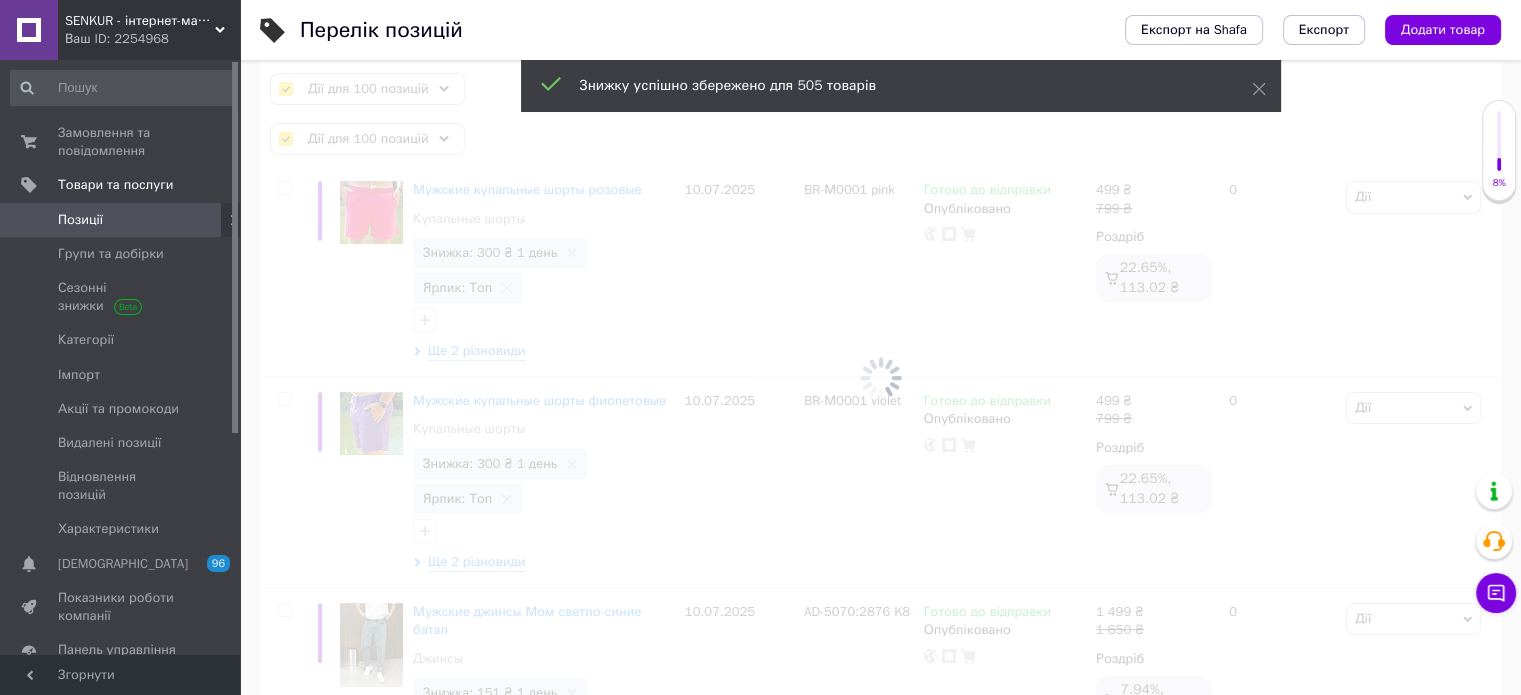 checkbox on "false" 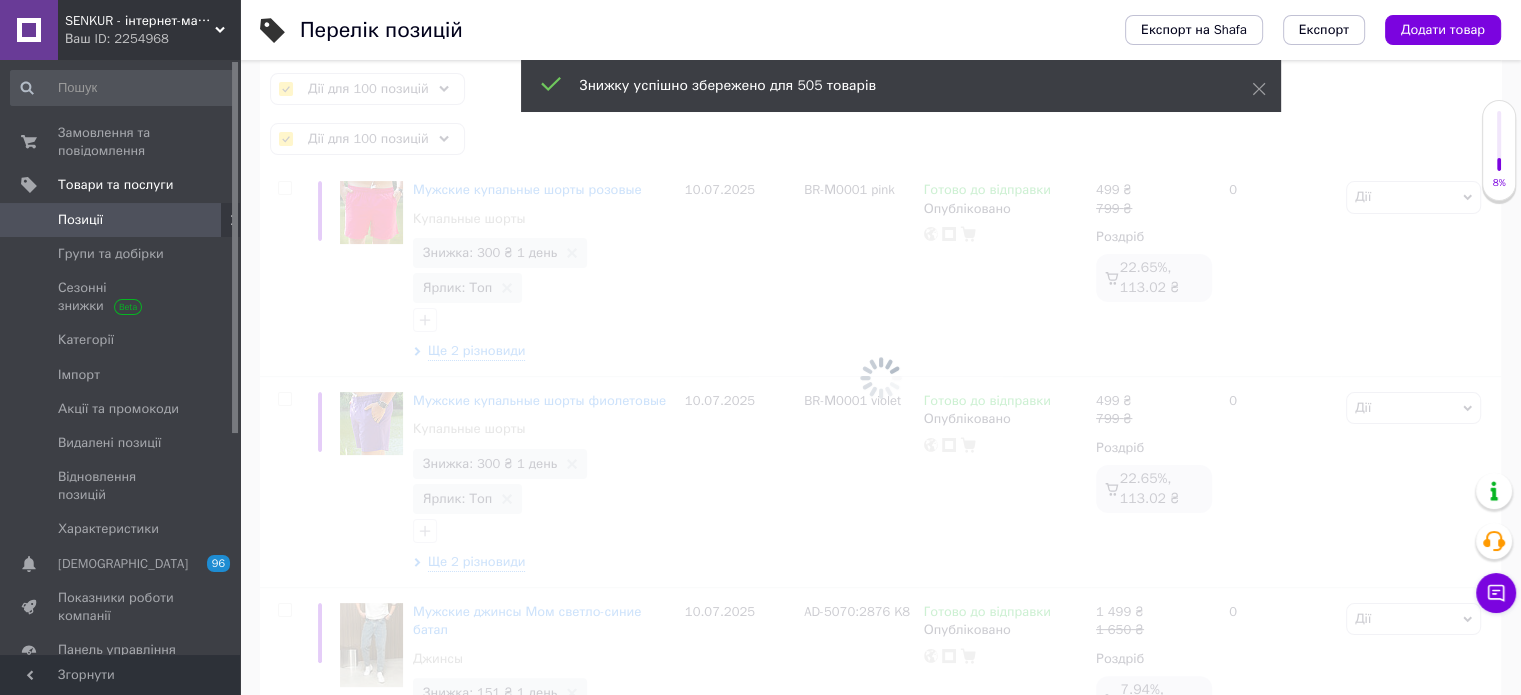 checkbox on "false" 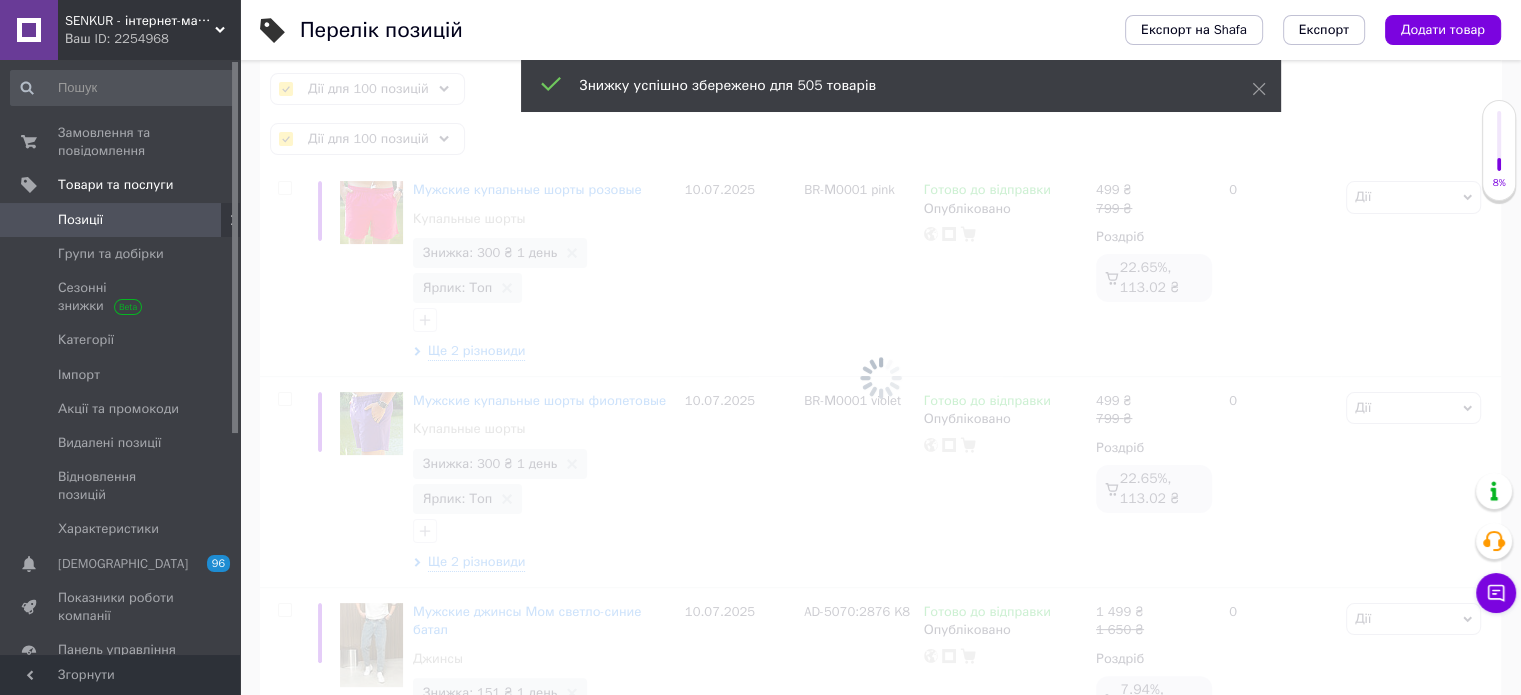 checkbox on "false" 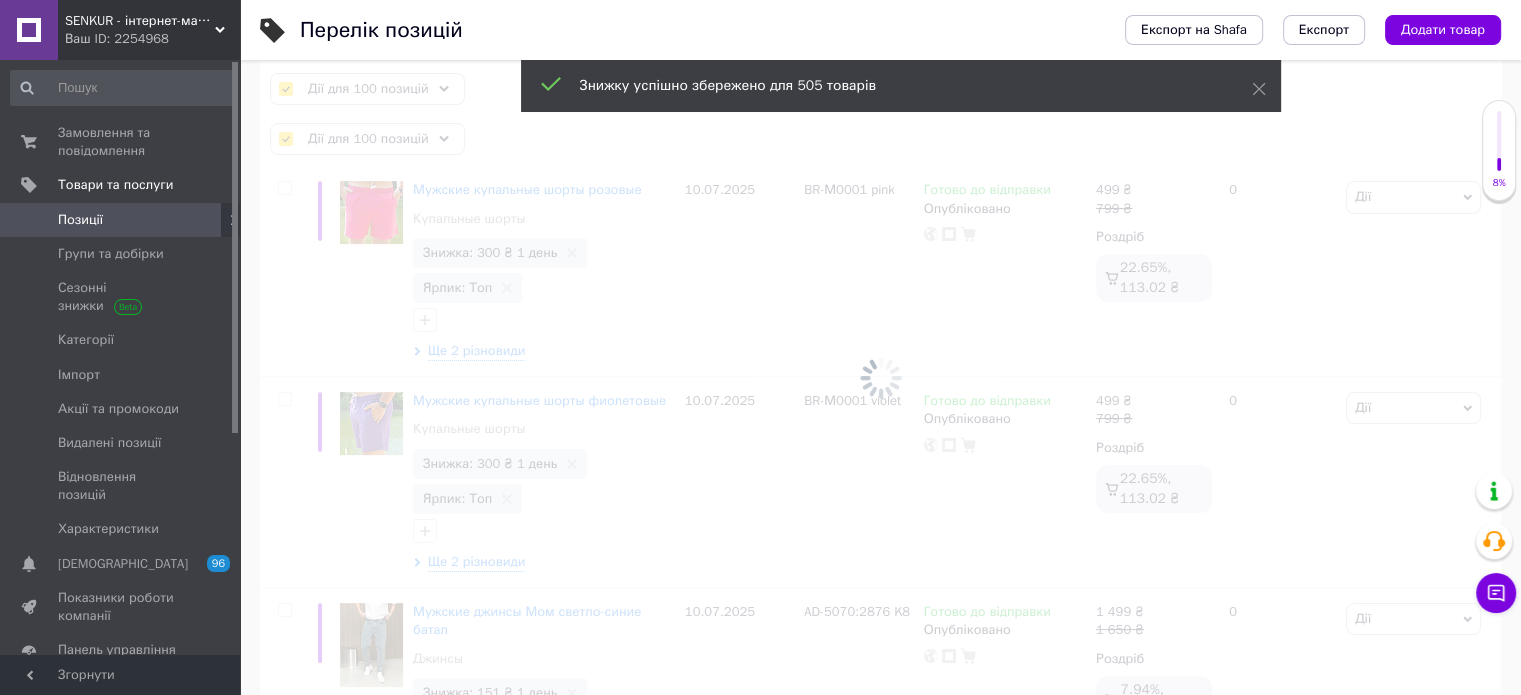 checkbox on "false" 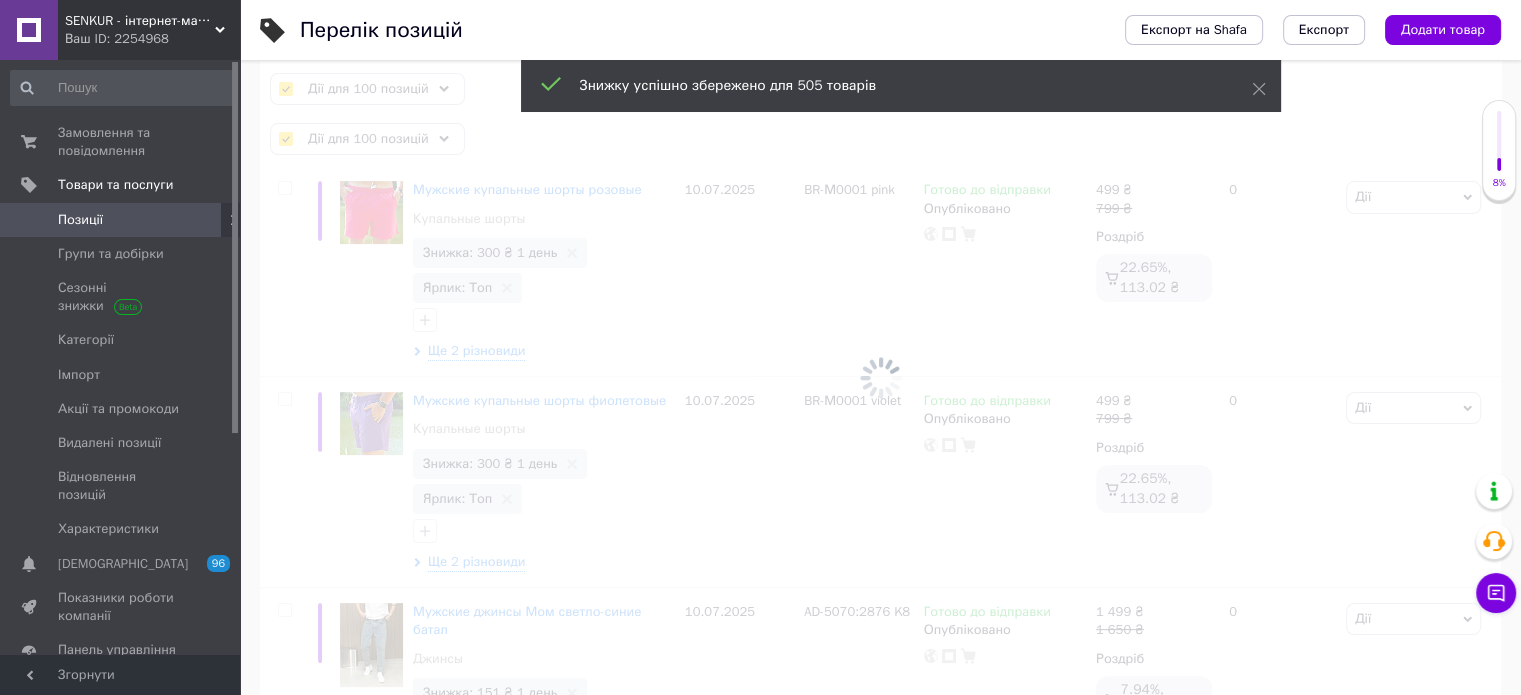 checkbox on "false" 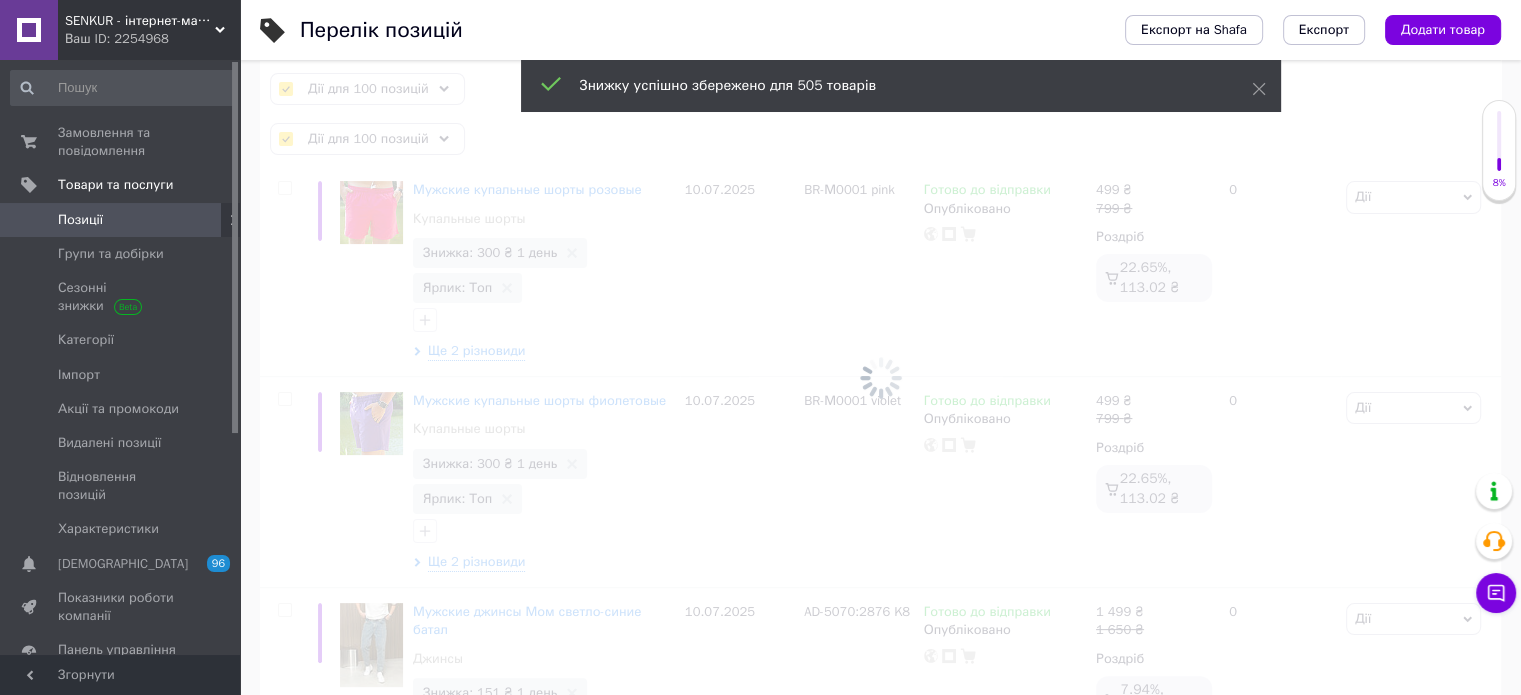 checkbox on "false" 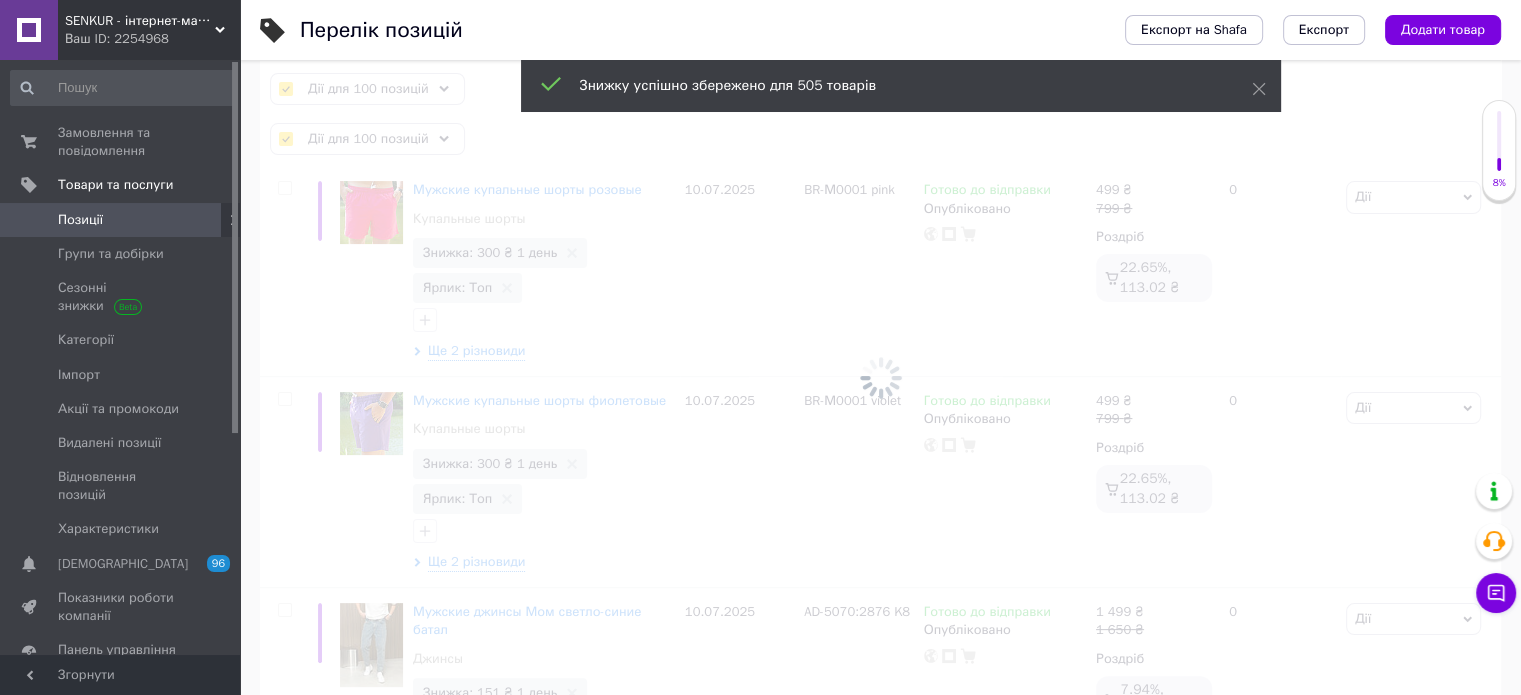 checkbox on "false" 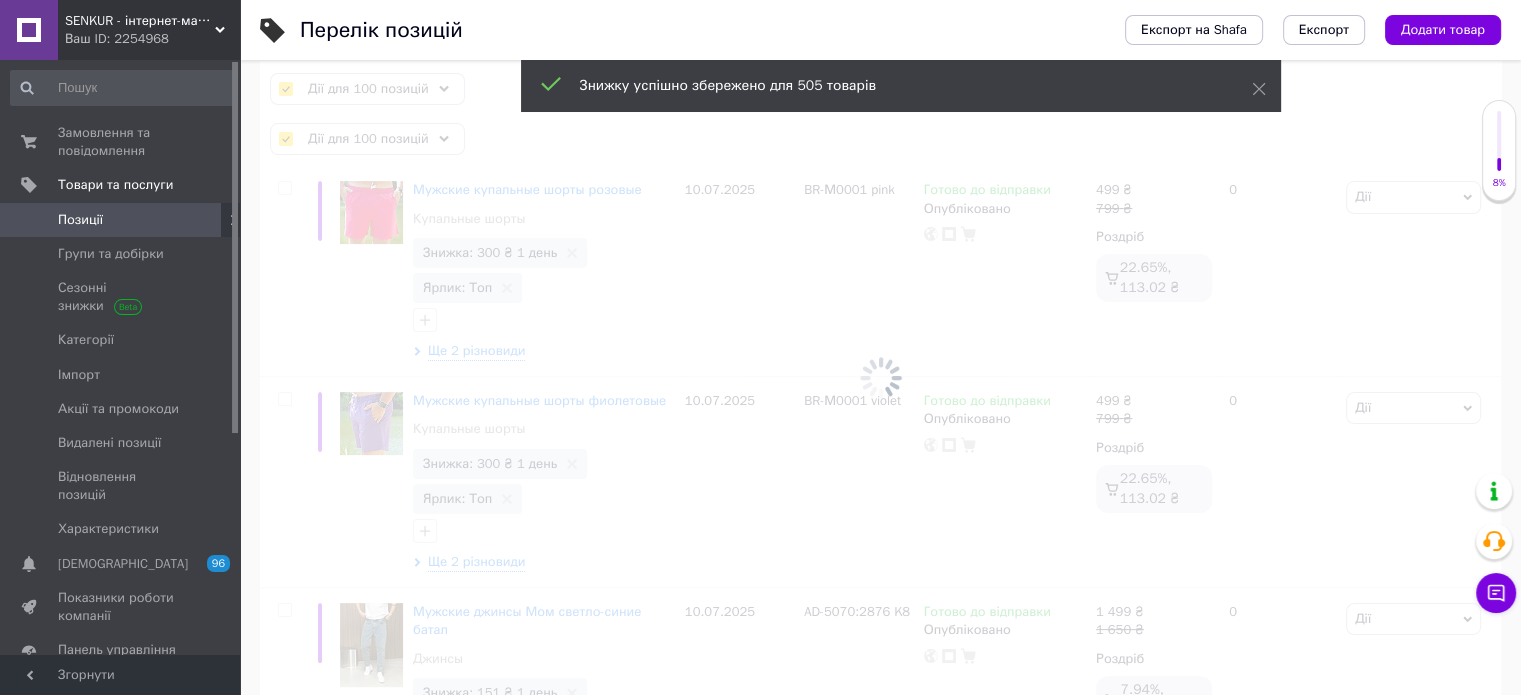 checkbox on "false" 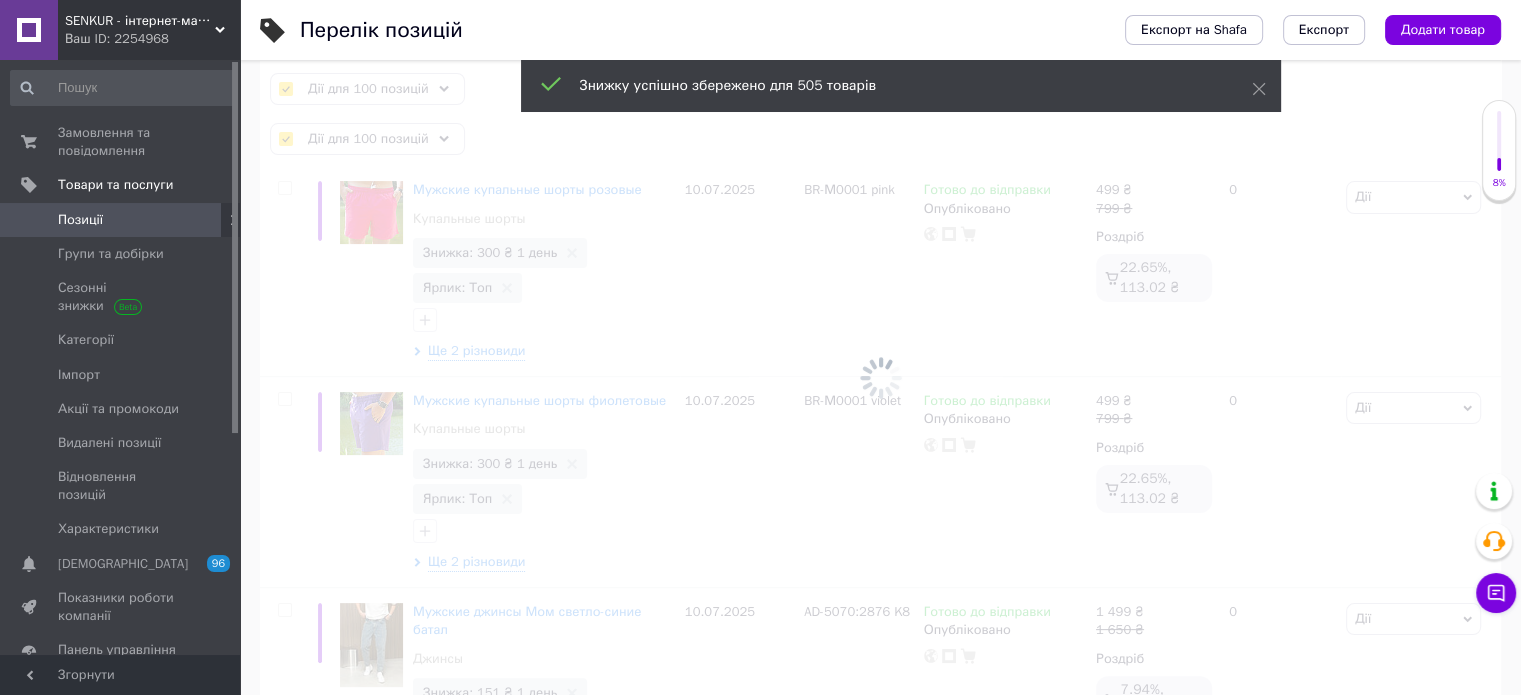 checkbox on "false" 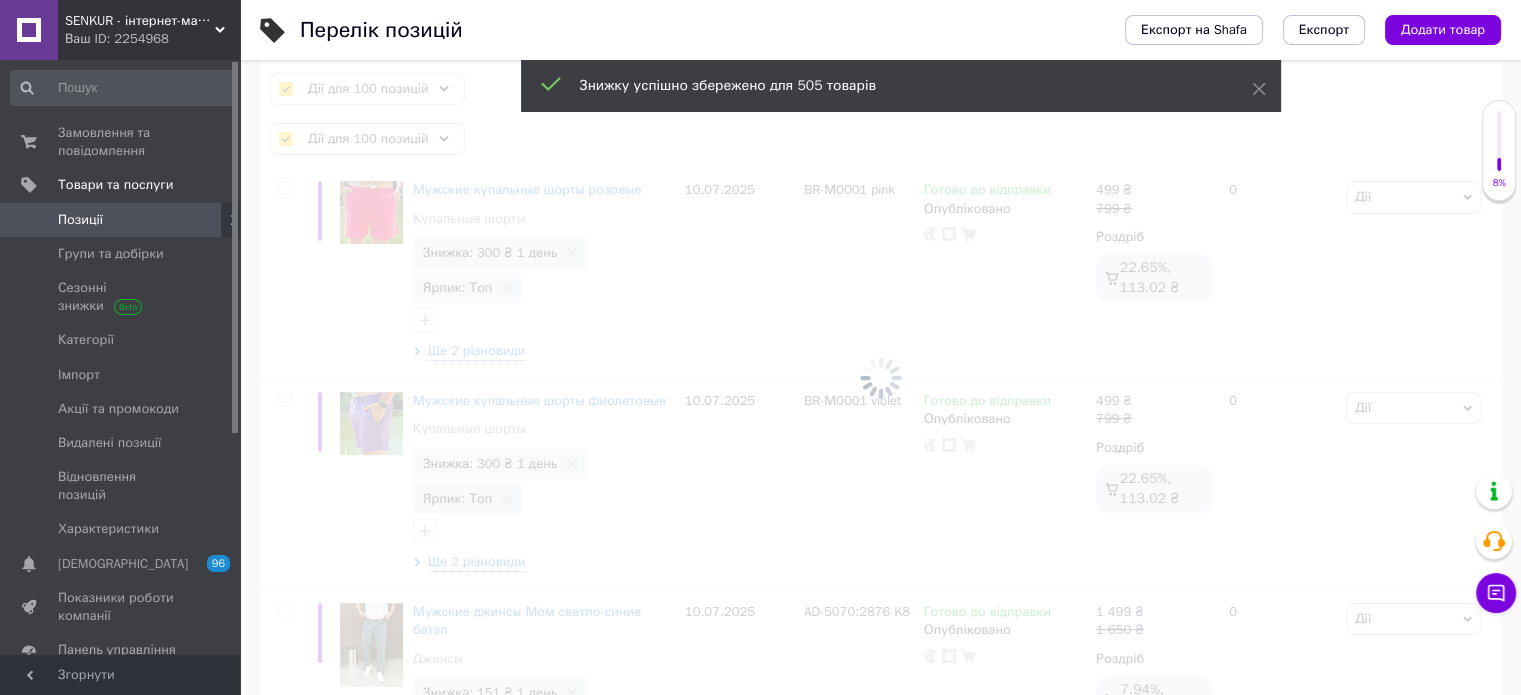 checkbox on "false" 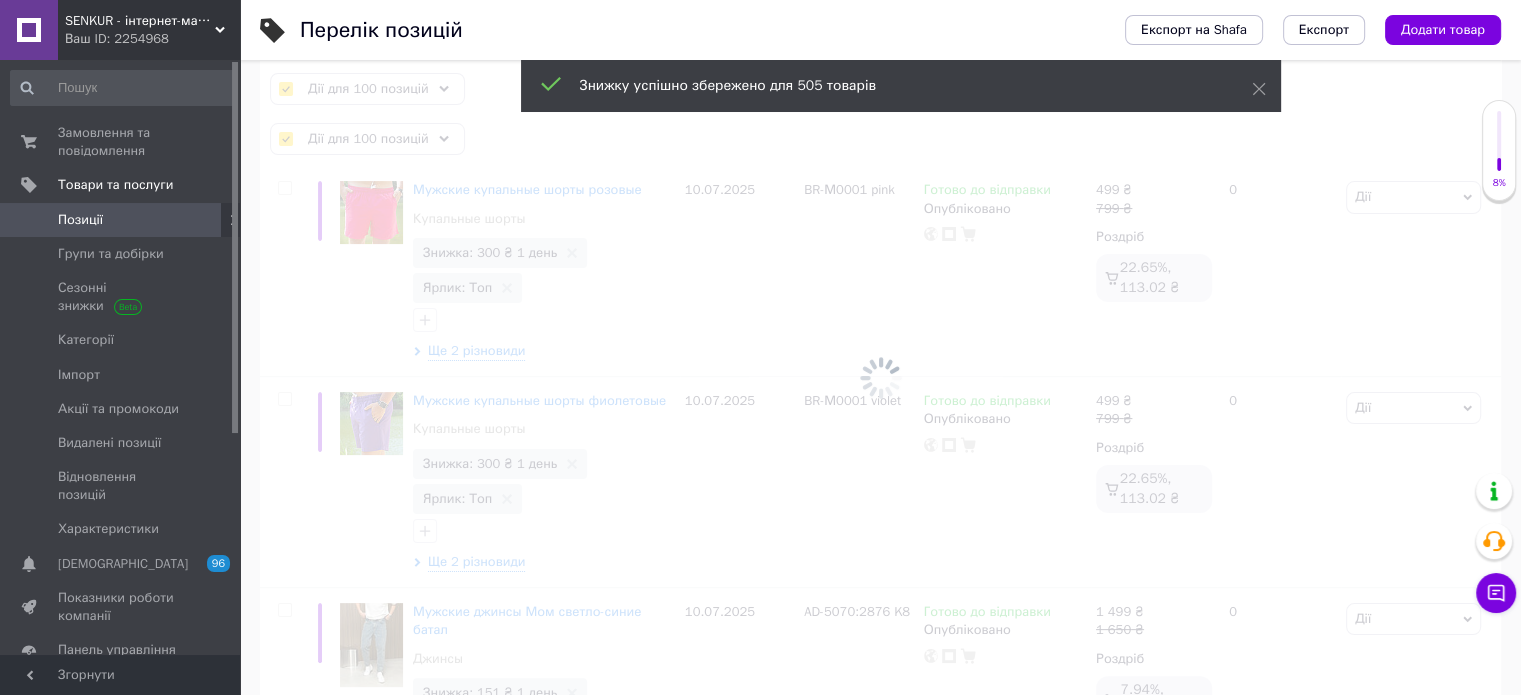 checkbox on "false" 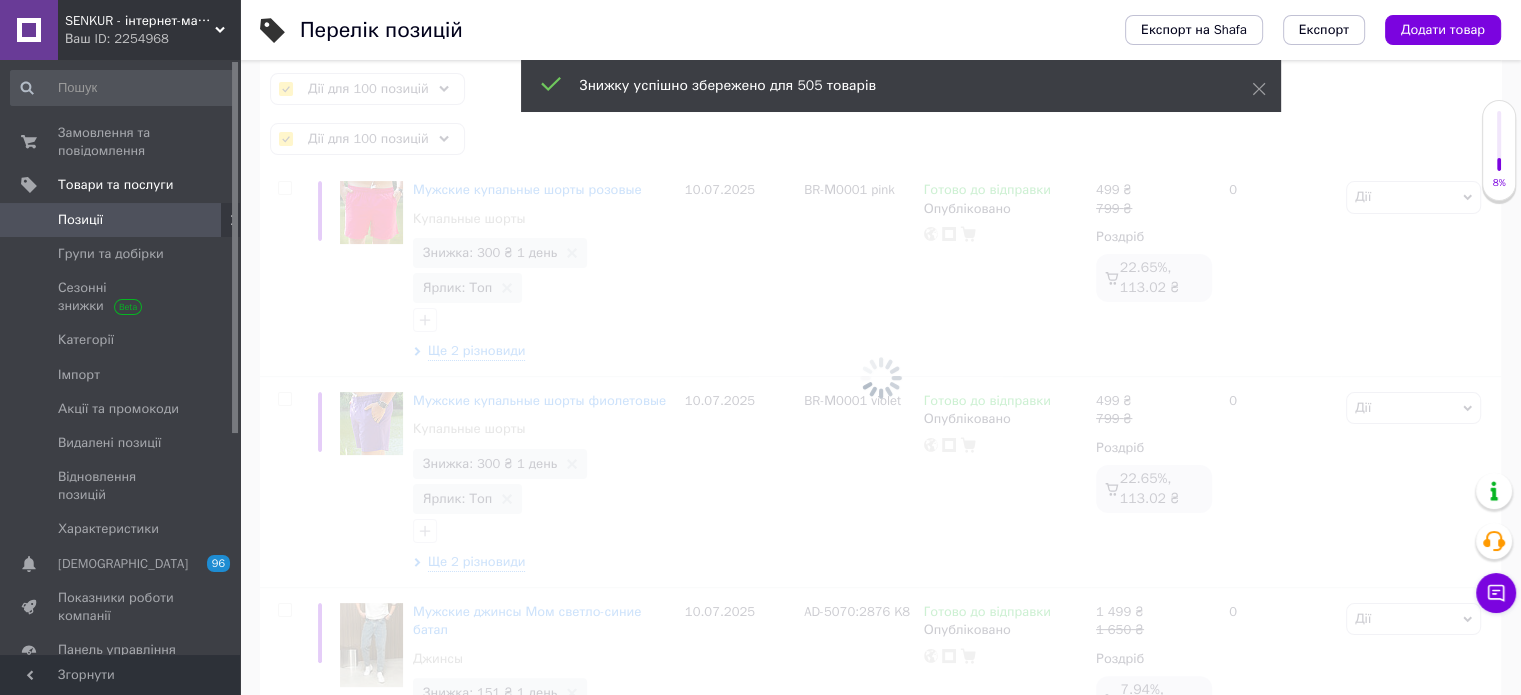checkbox on "false" 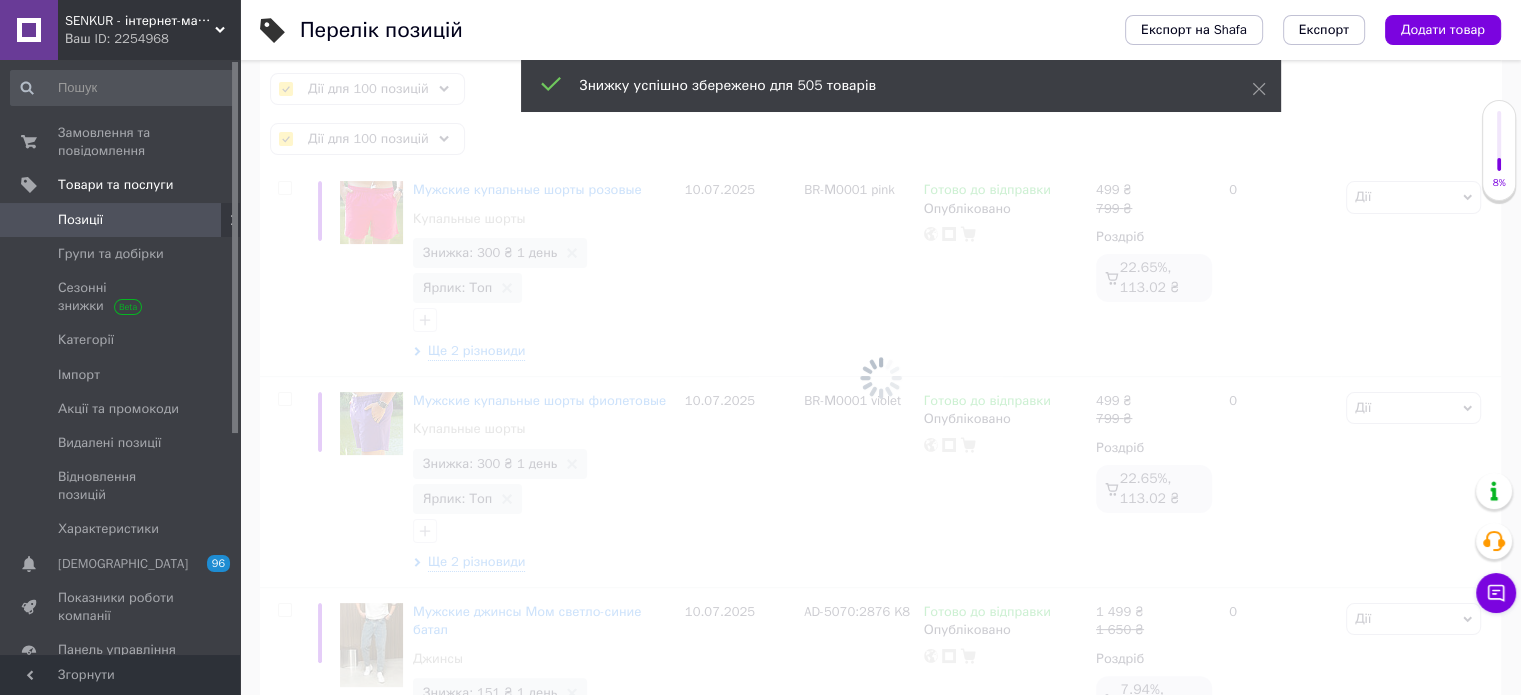 checkbox on "false" 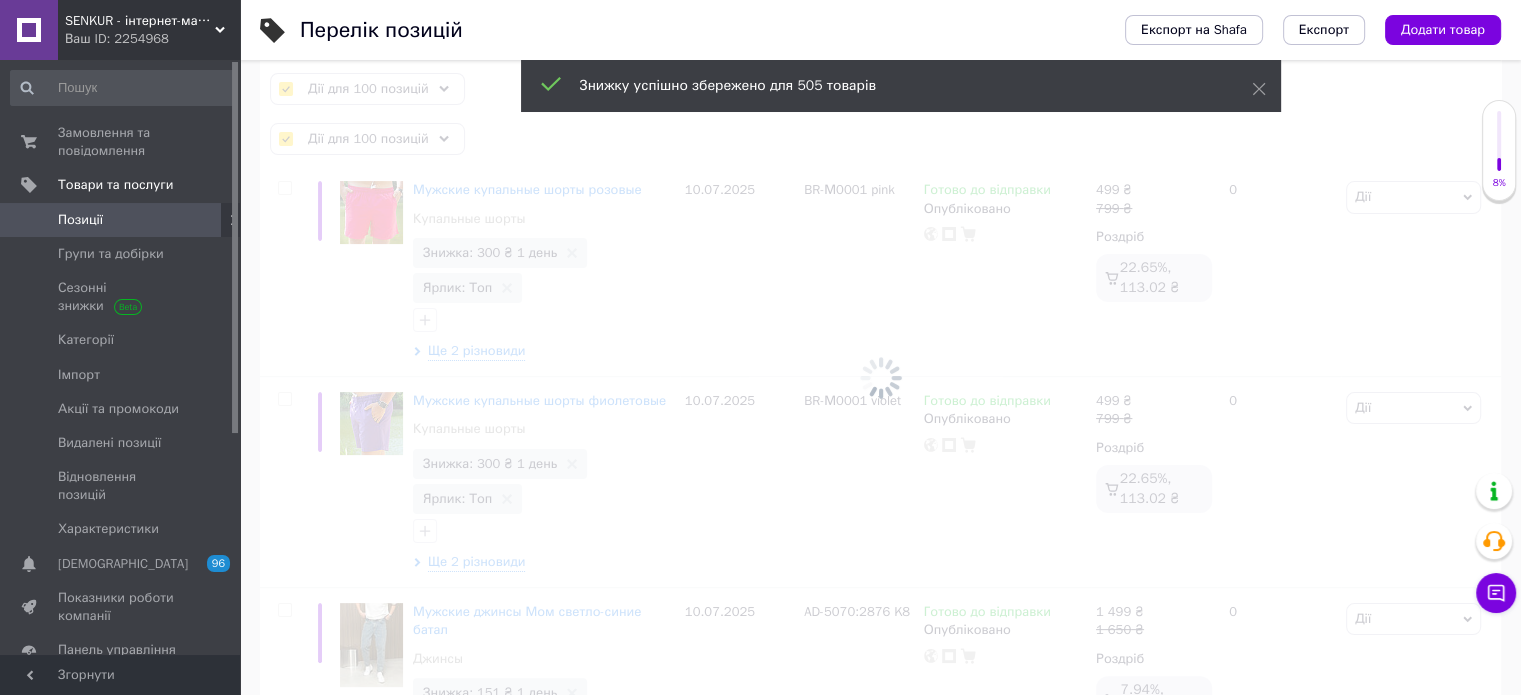 checkbox on "false" 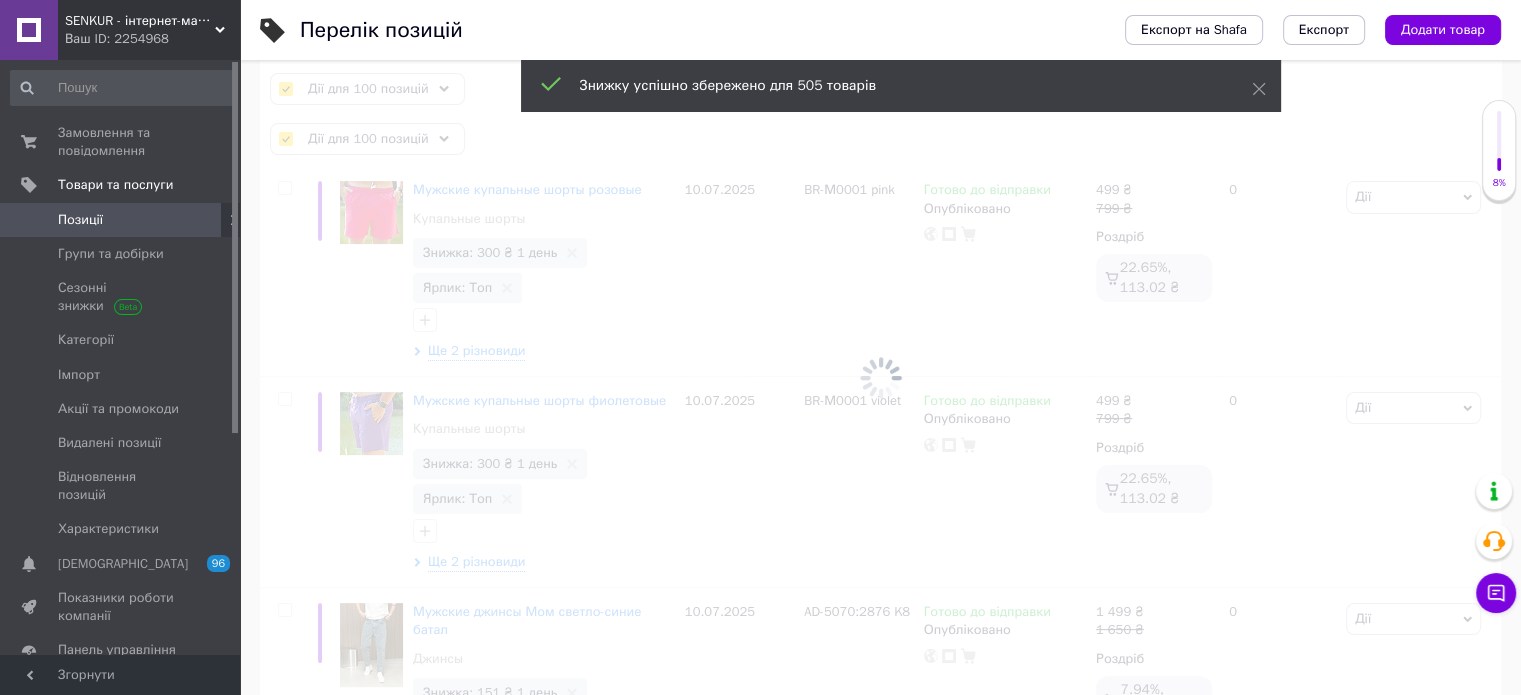 checkbox on "false" 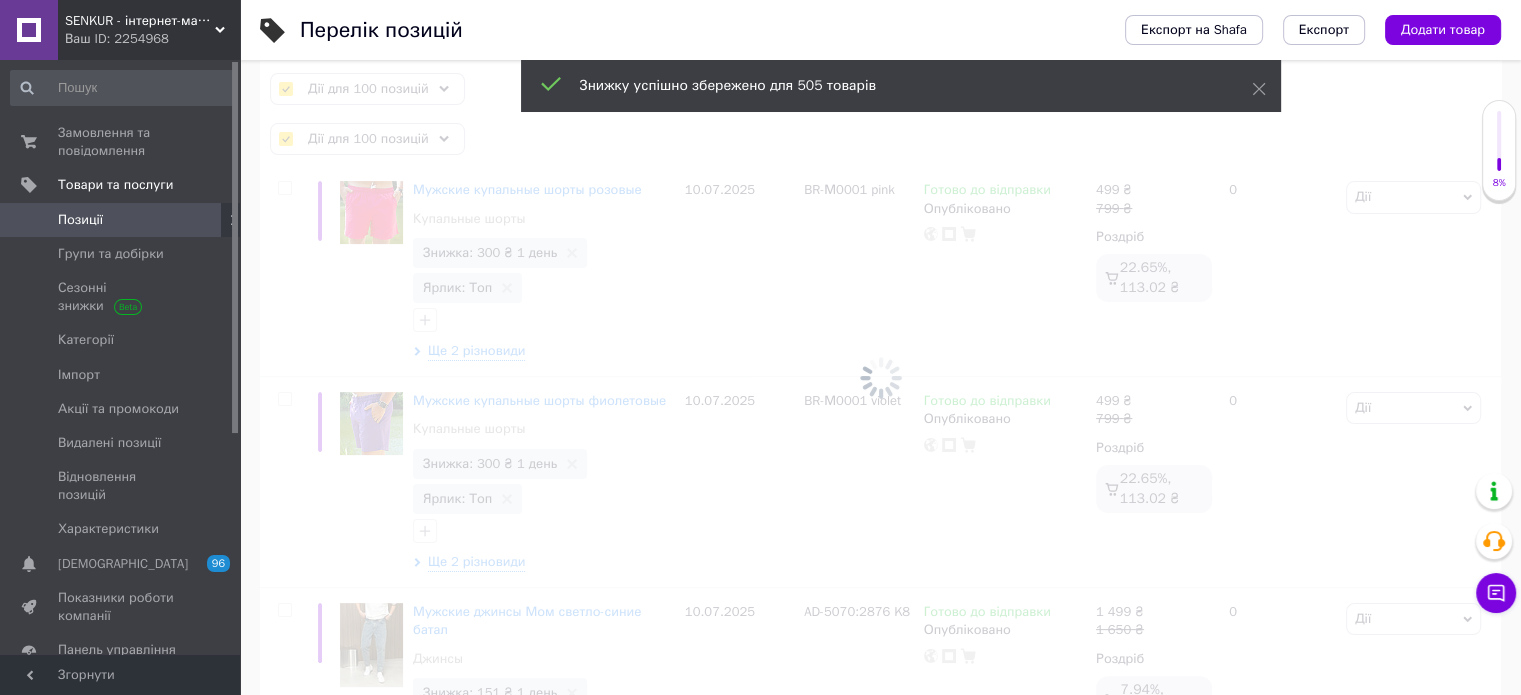 checkbox on "false" 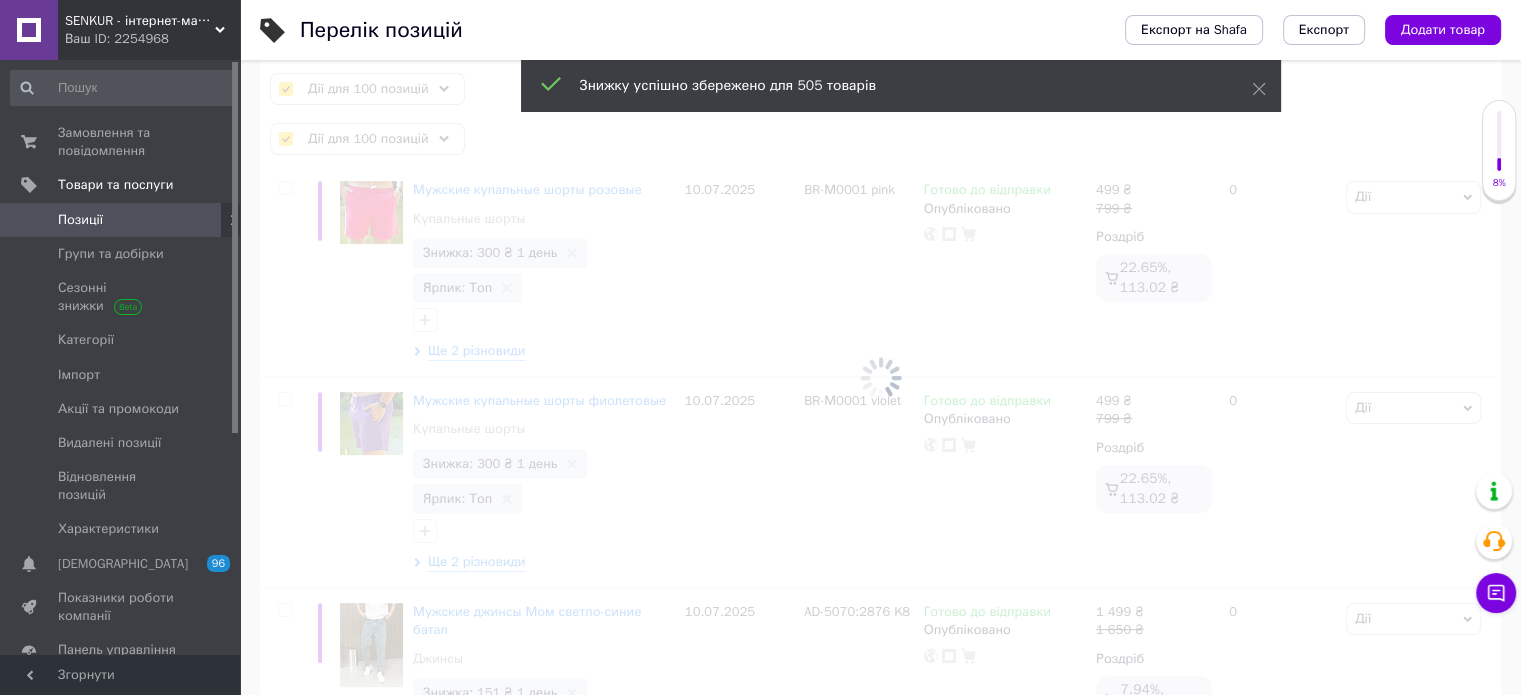 checkbox on "false" 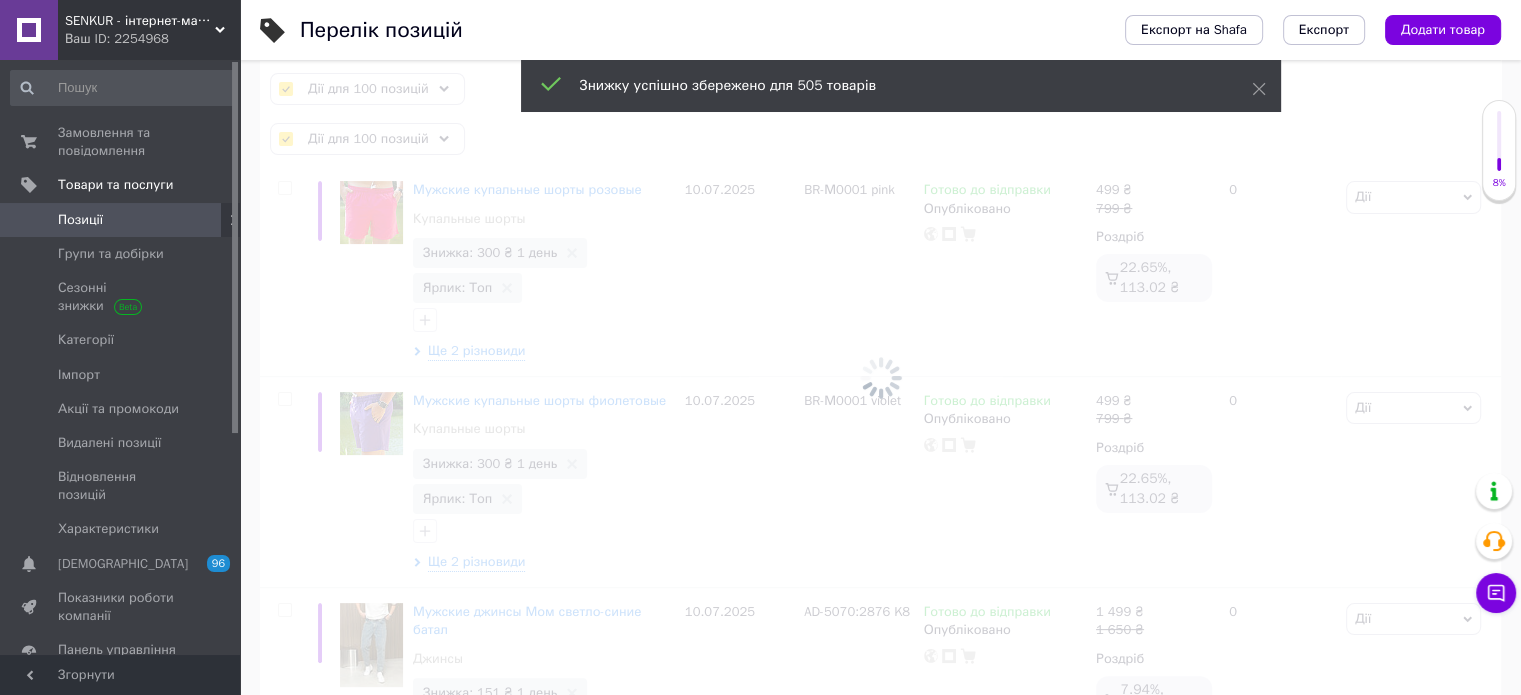 checkbox on "false" 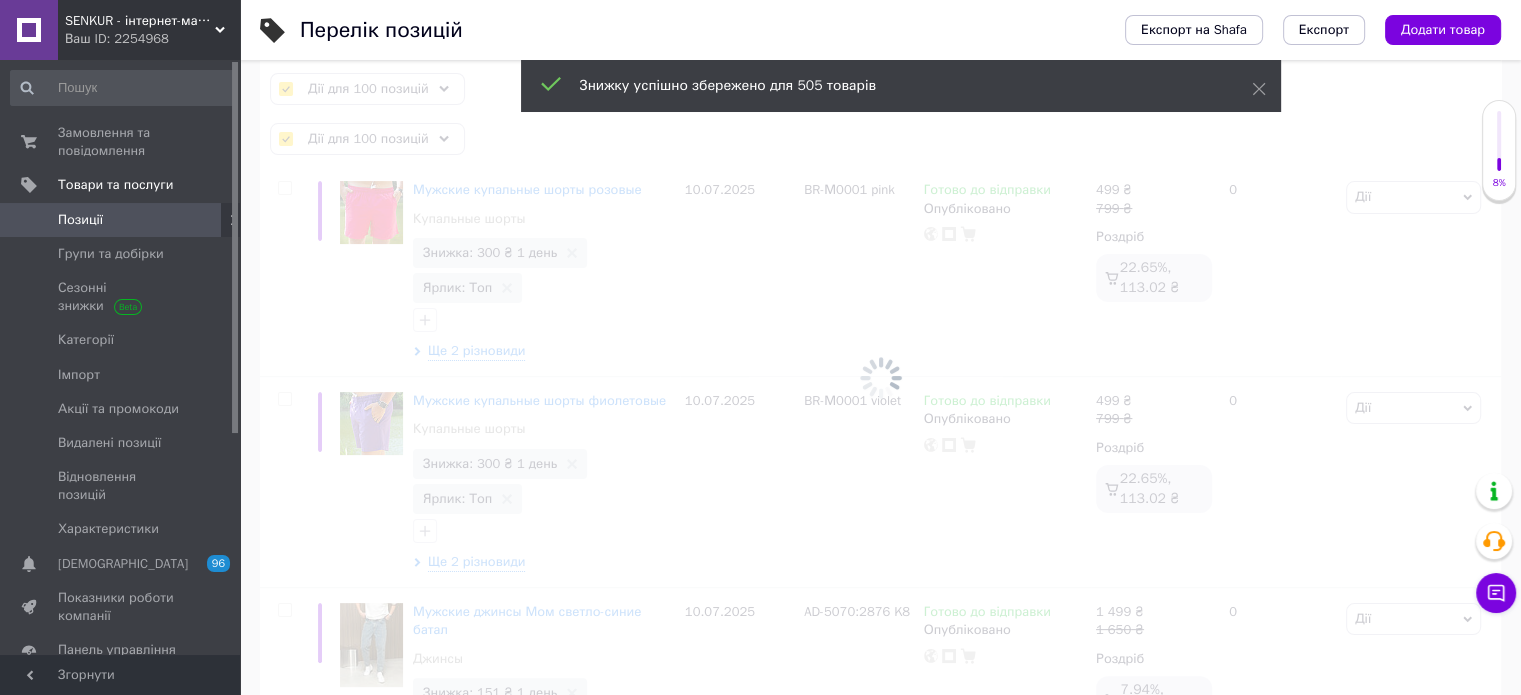 checkbox on "false" 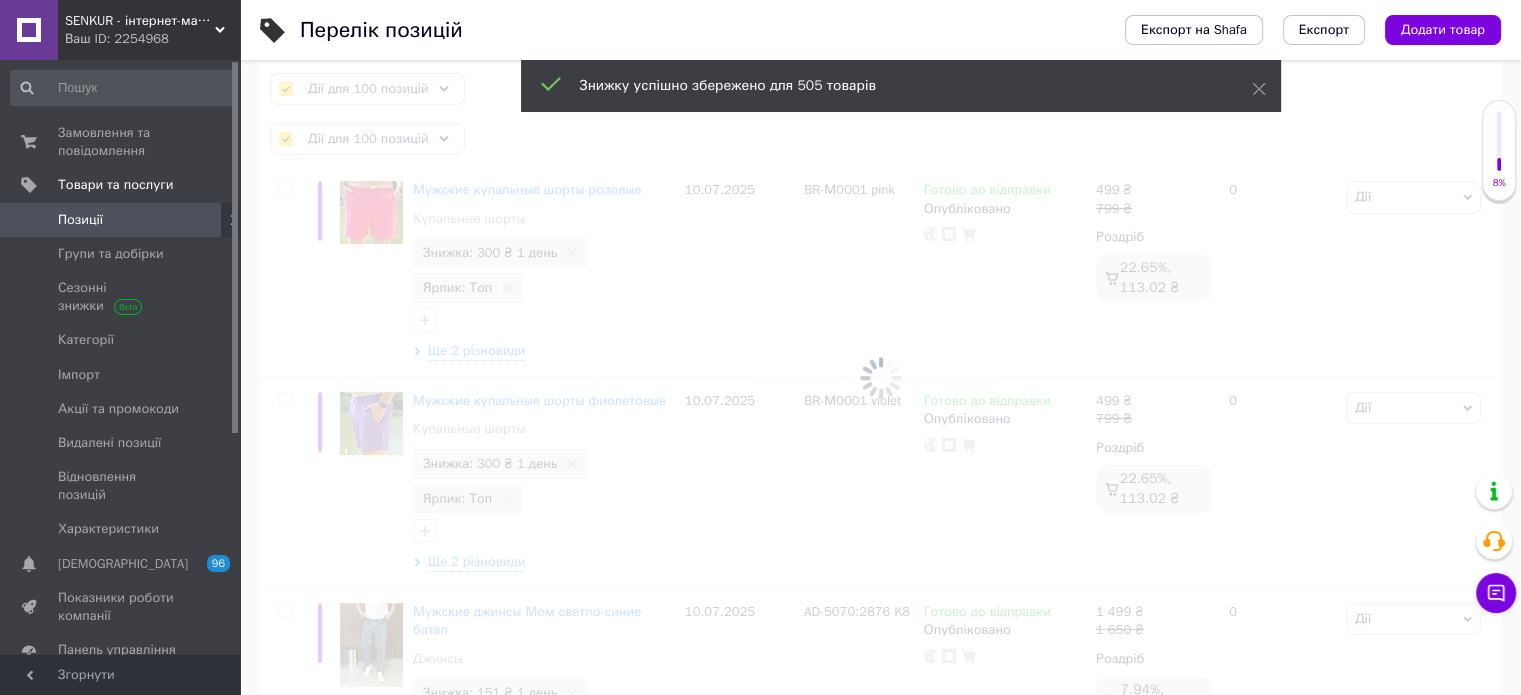 checkbox on "false" 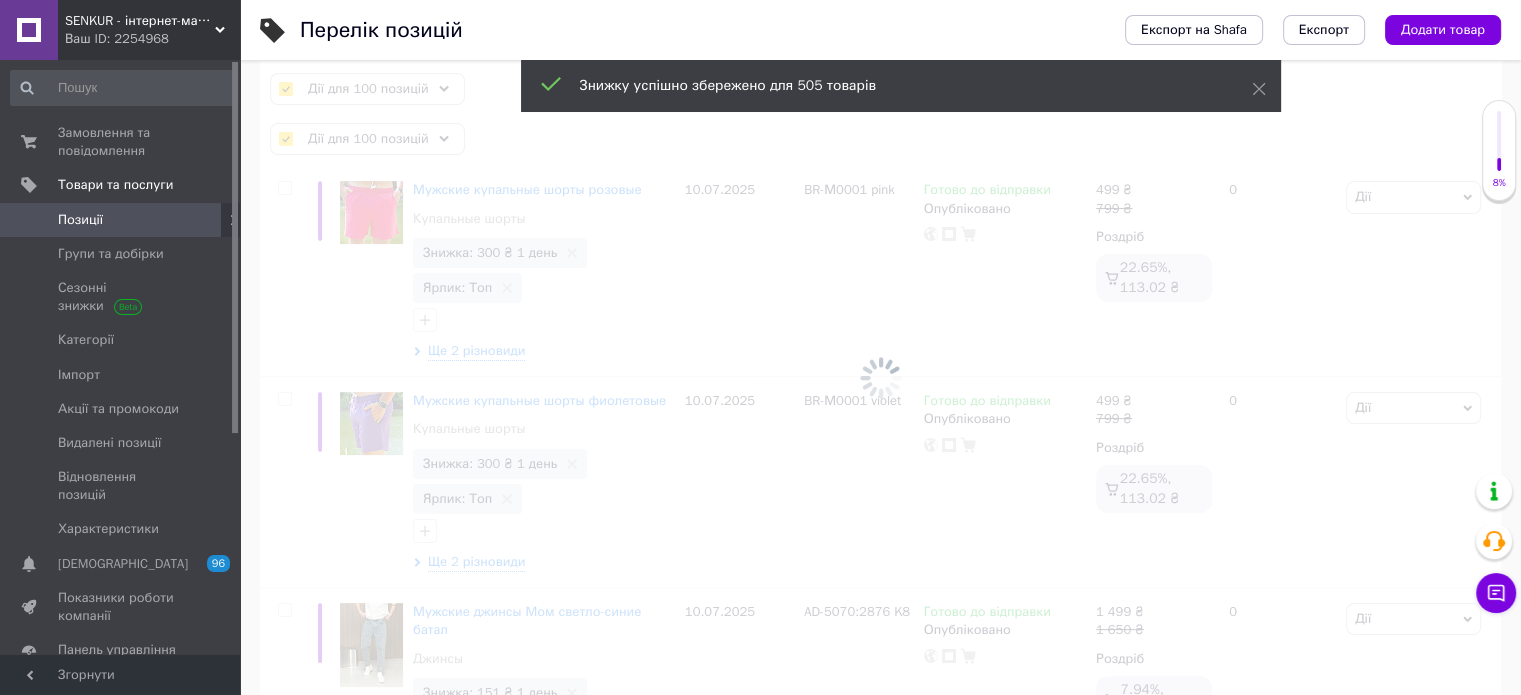 checkbox on "false" 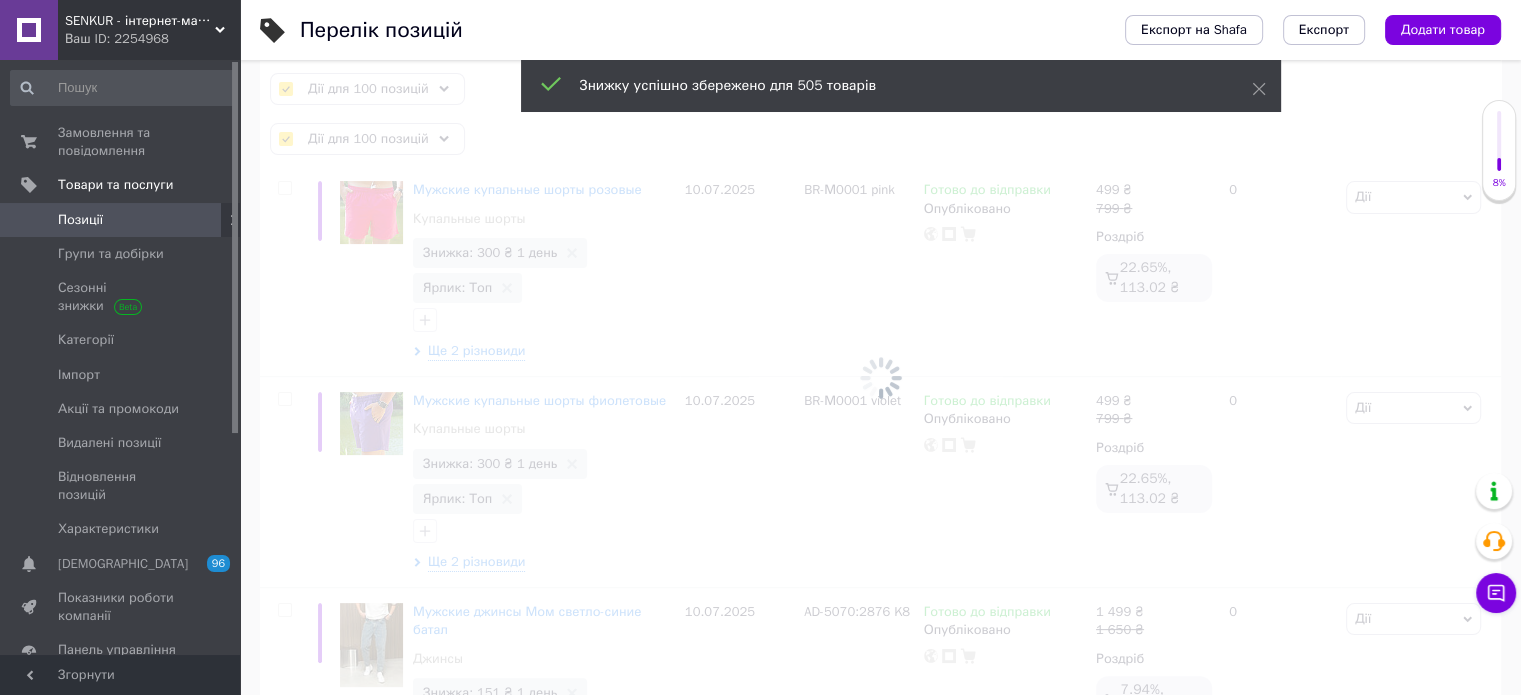 checkbox on "false" 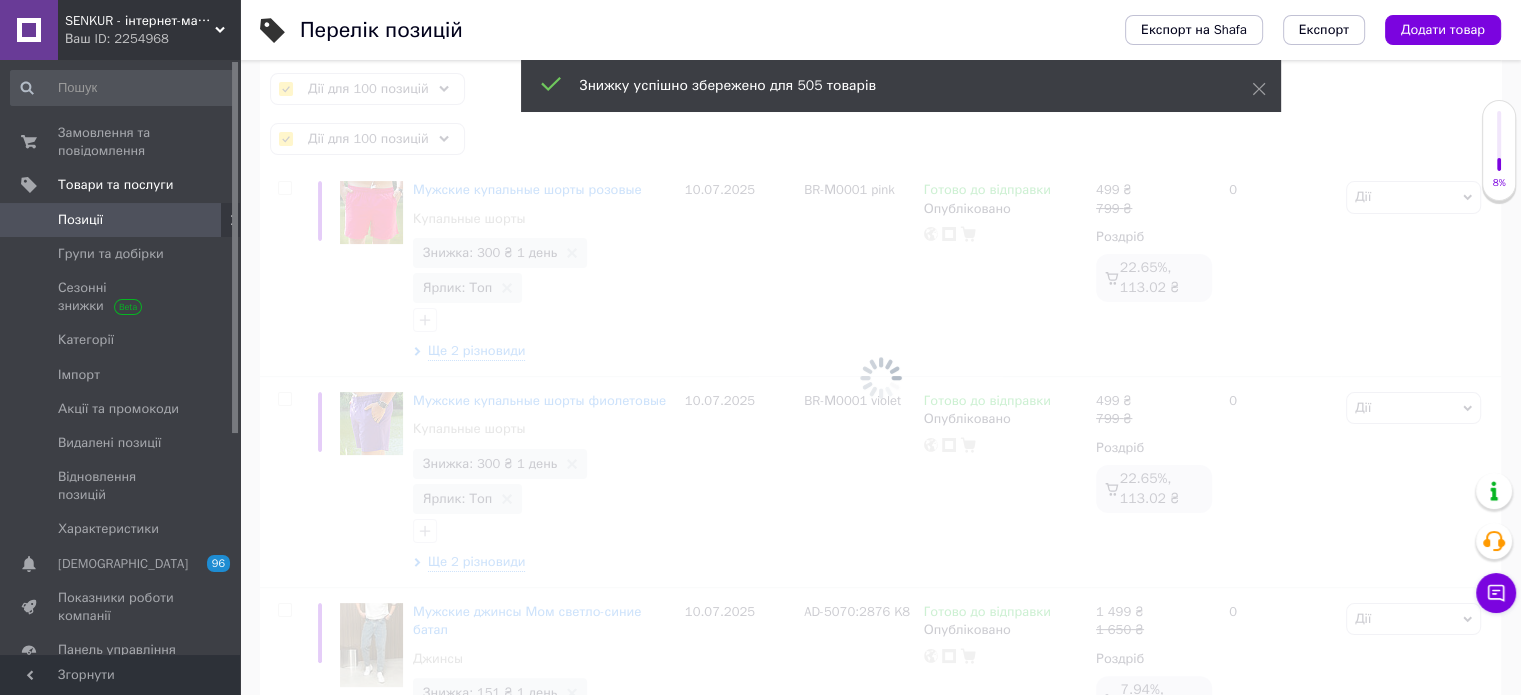 checkbox on "false" 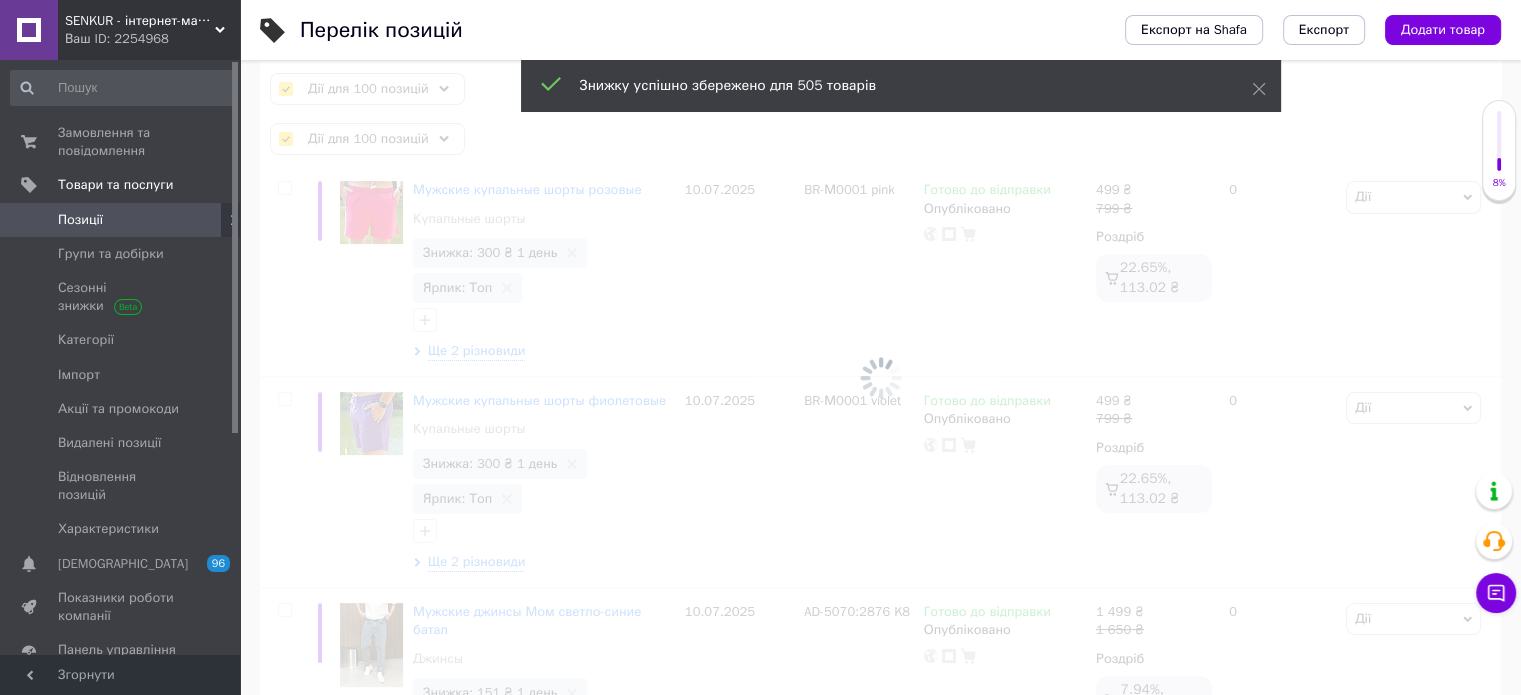 checkbox on "false" 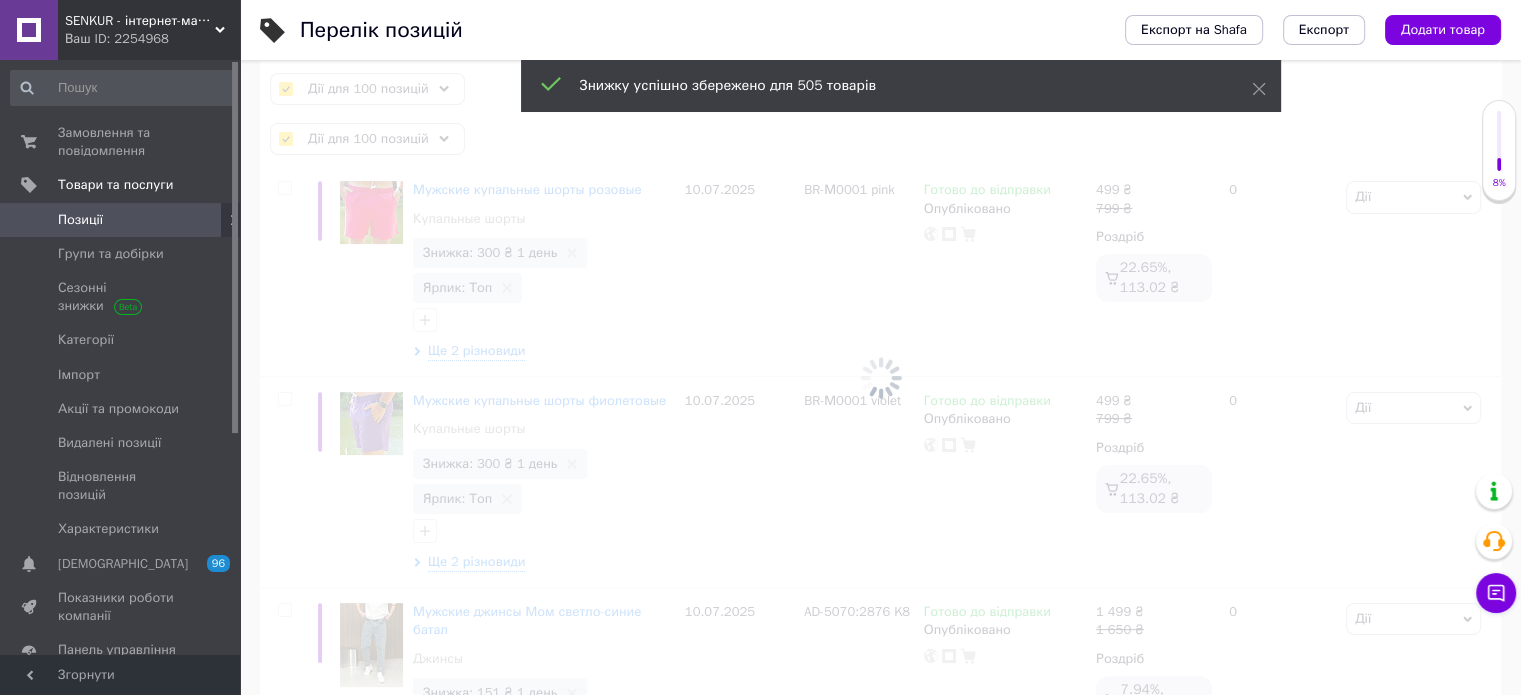 checkbox on "false" 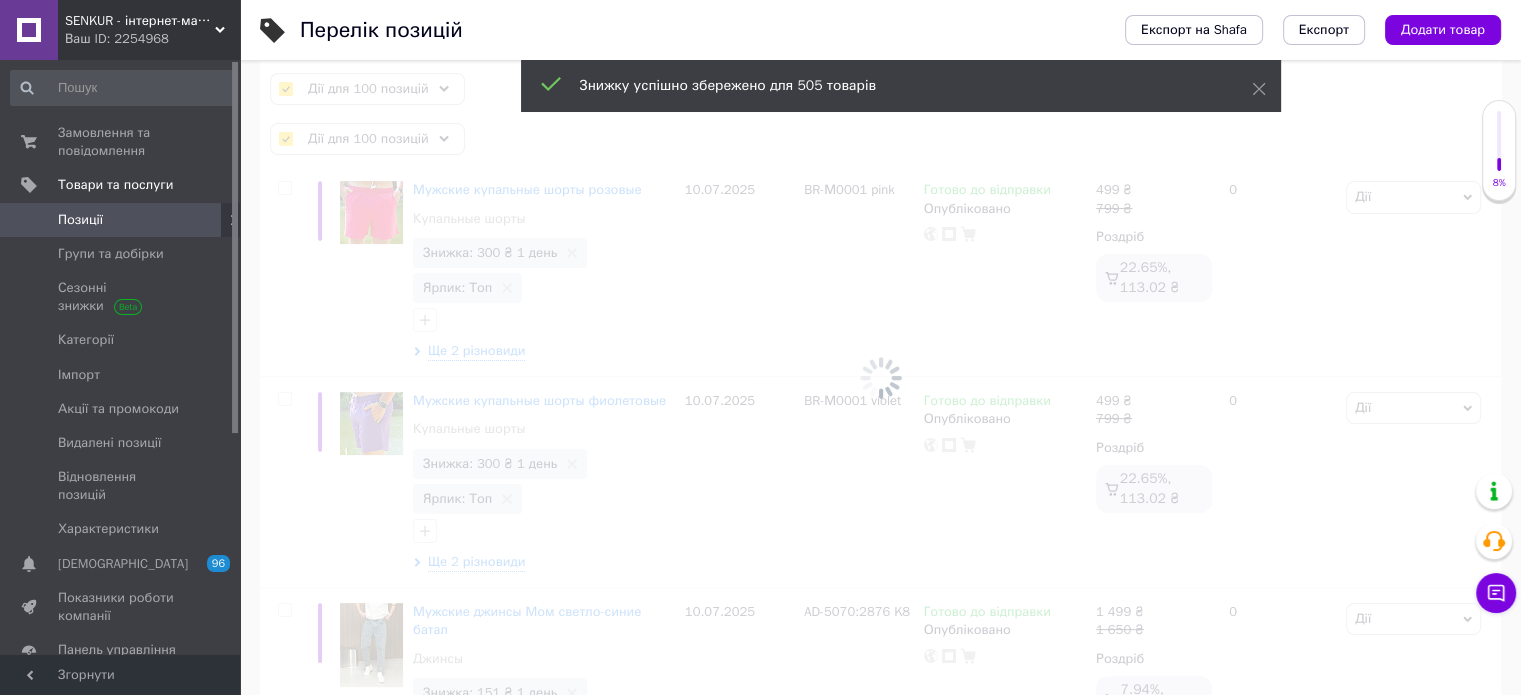 checkbox on "false" 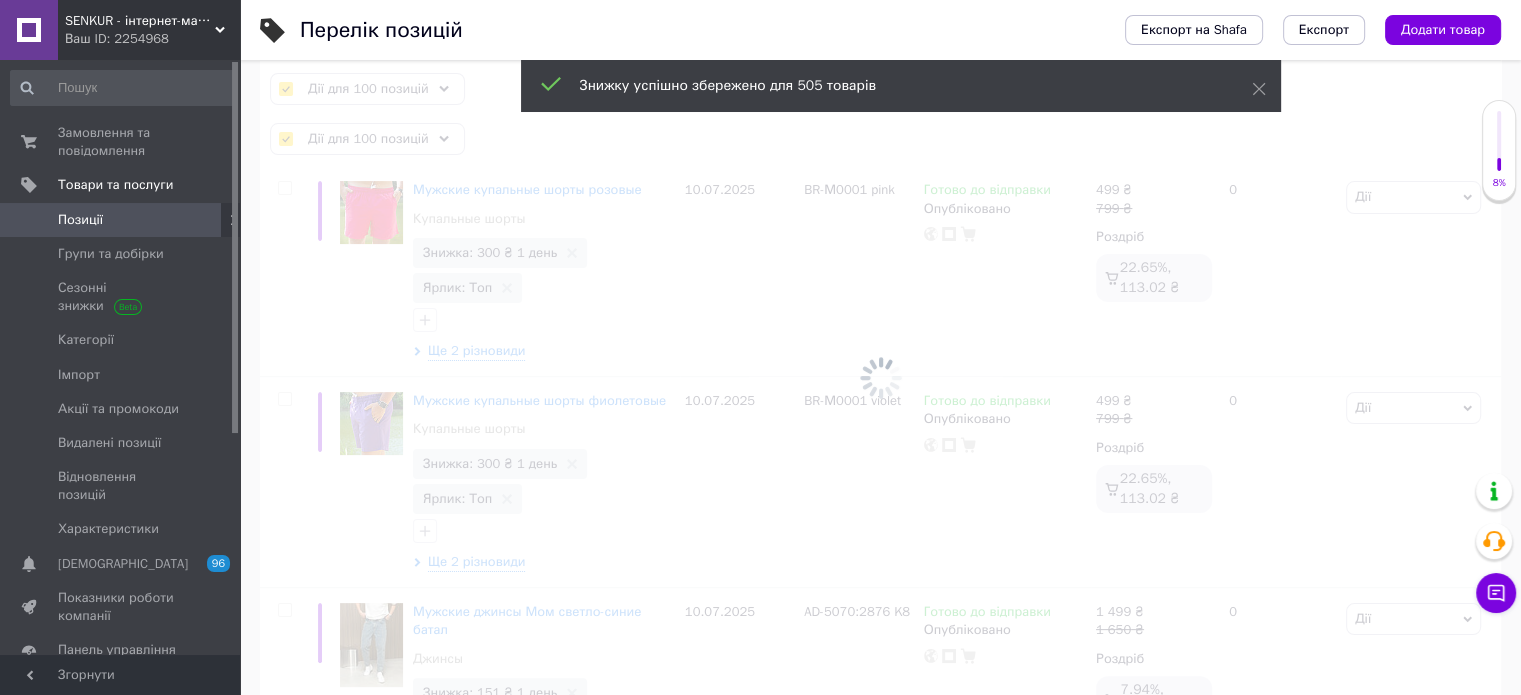 checkbox on "false" 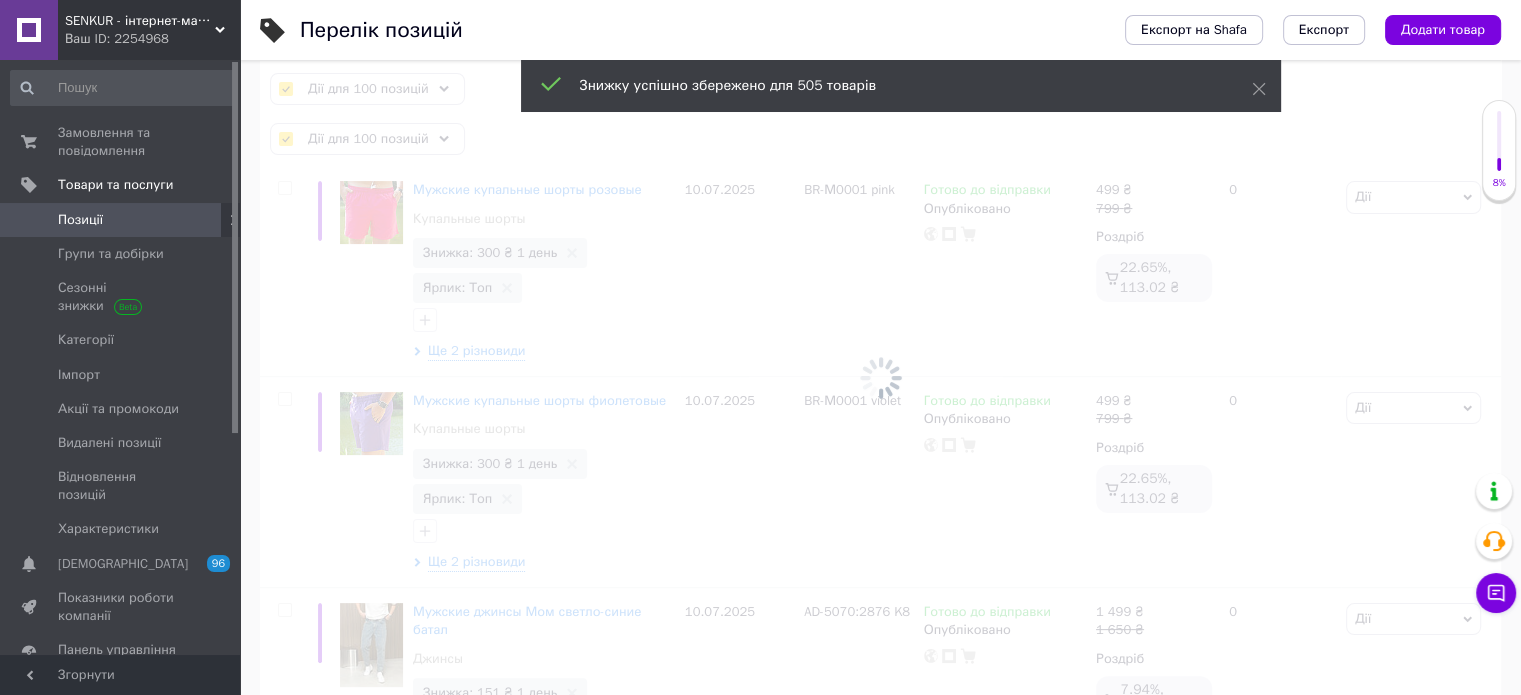 checkbox on "false" 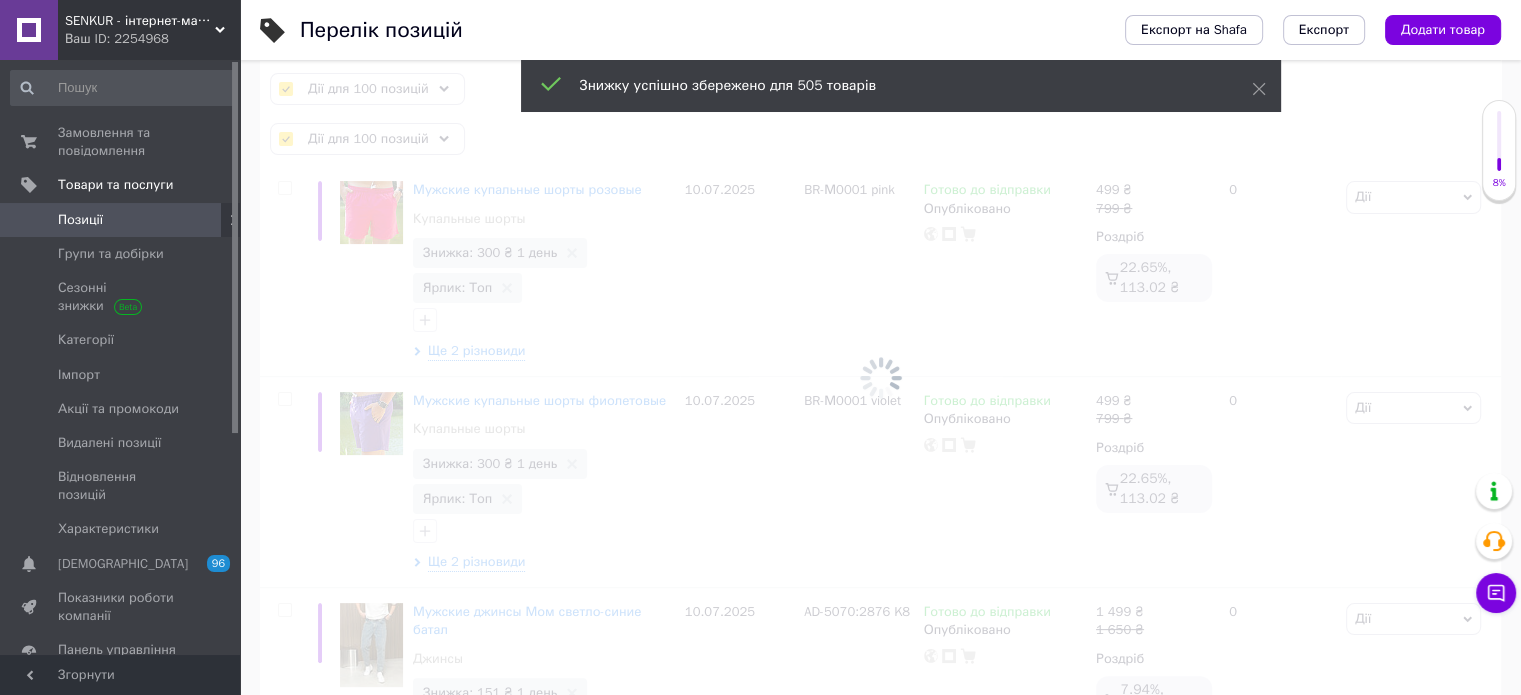 checkbox on "false" 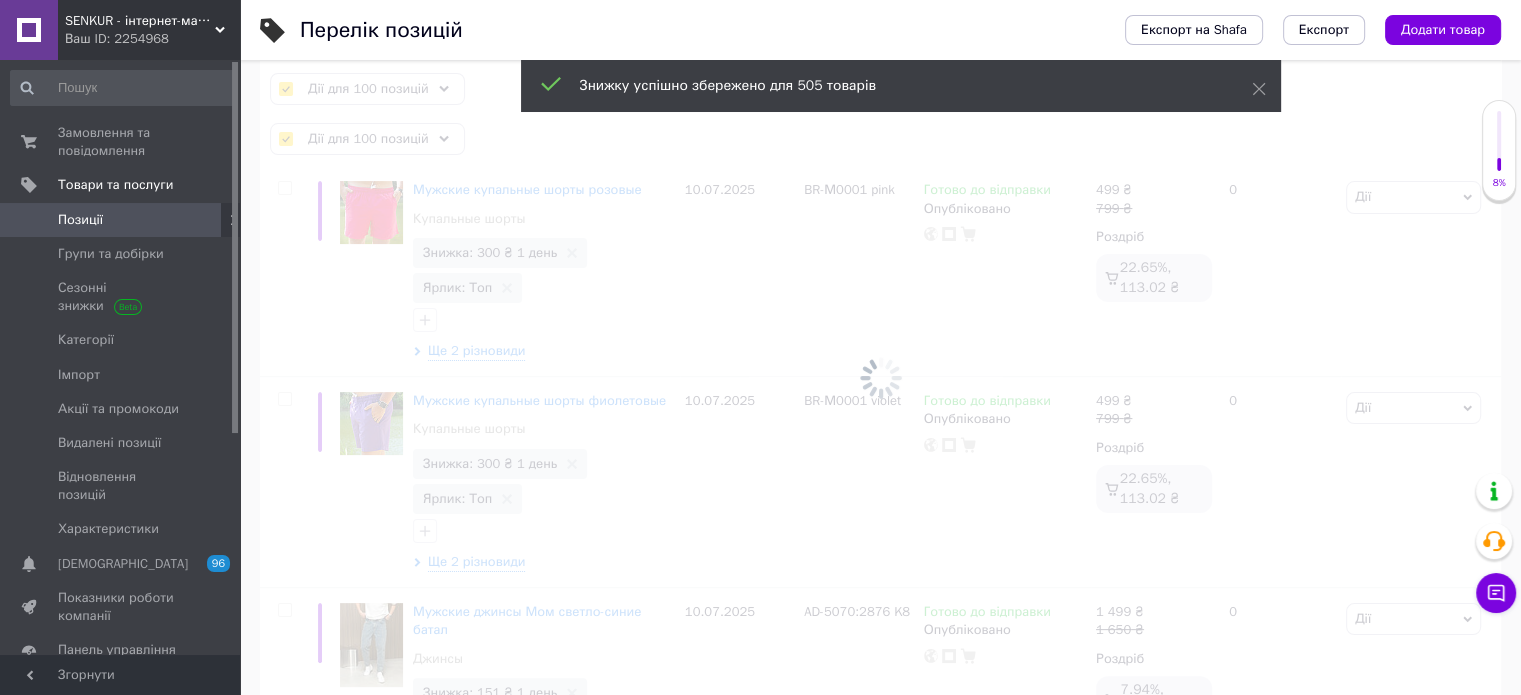 checkbox on "false" 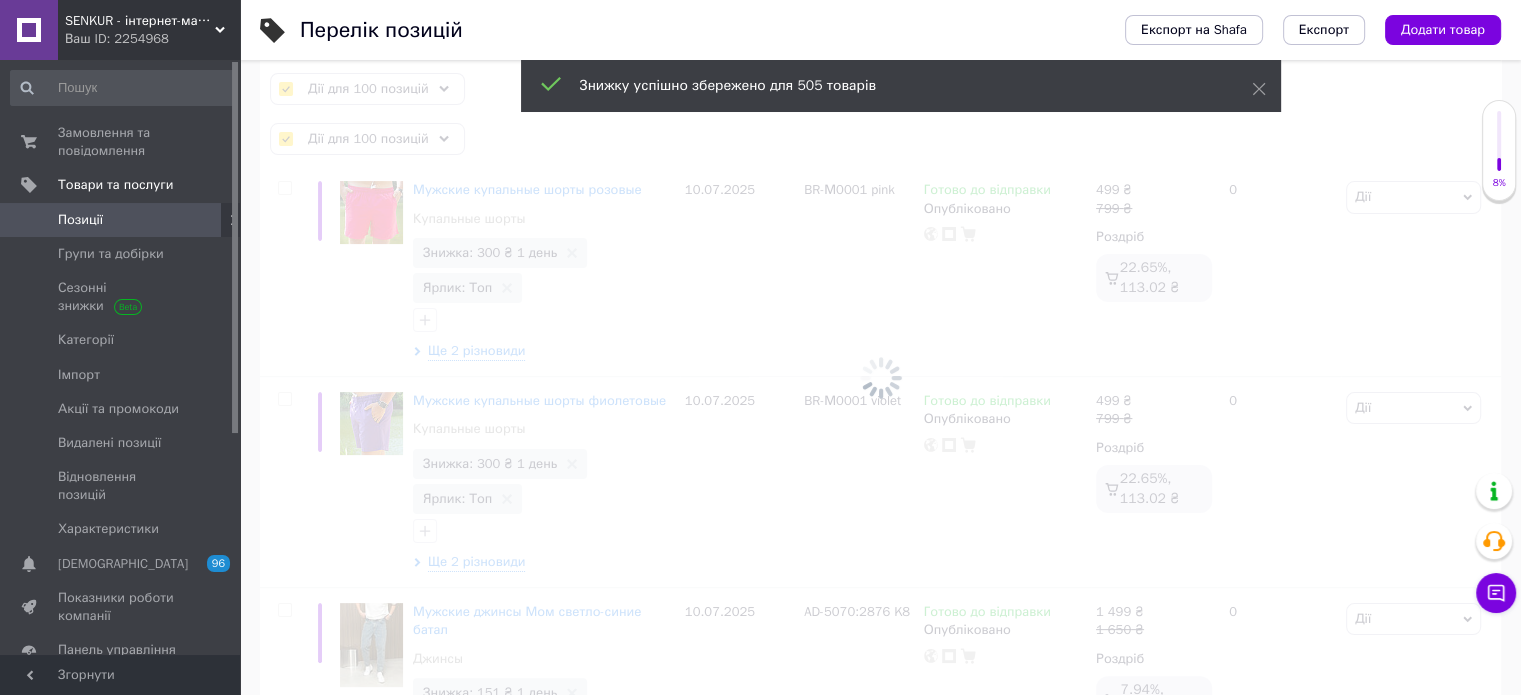 checkbox on "false" 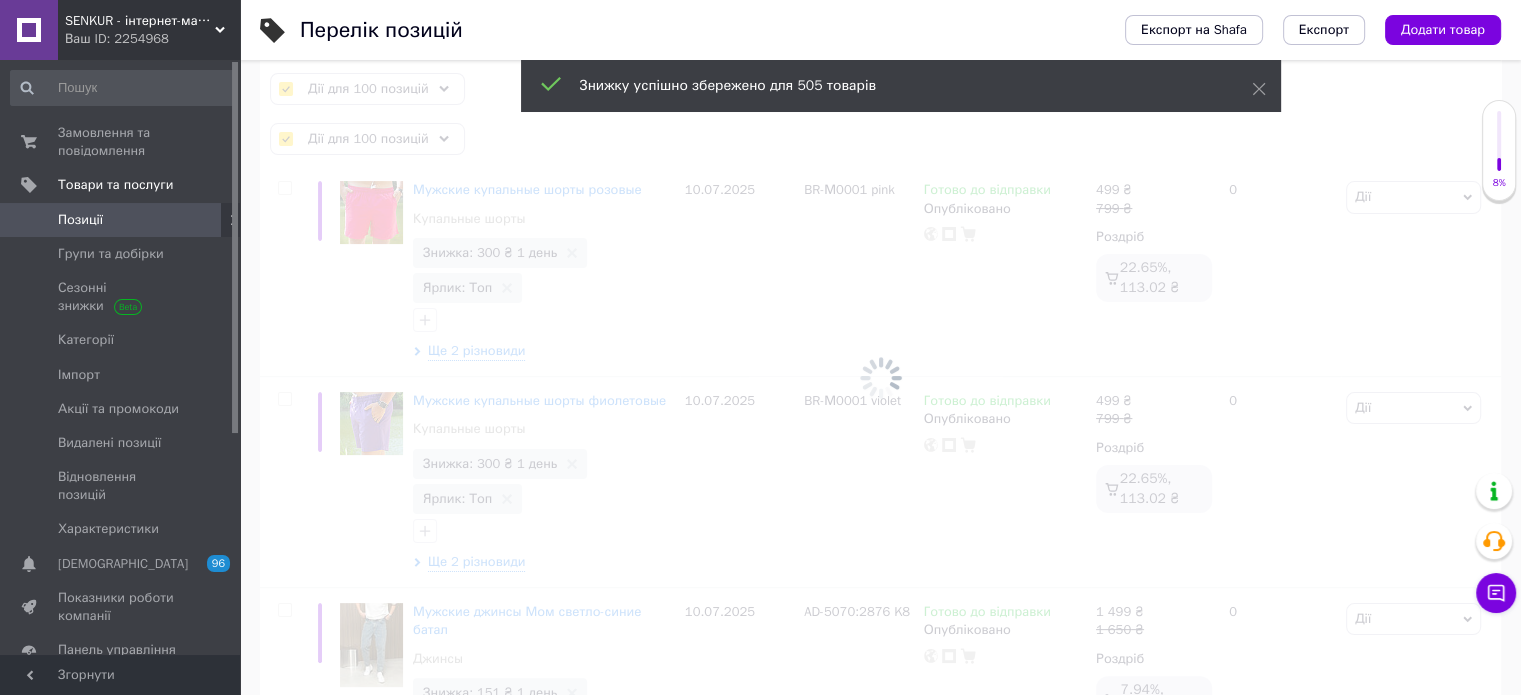 checkbox on "false" 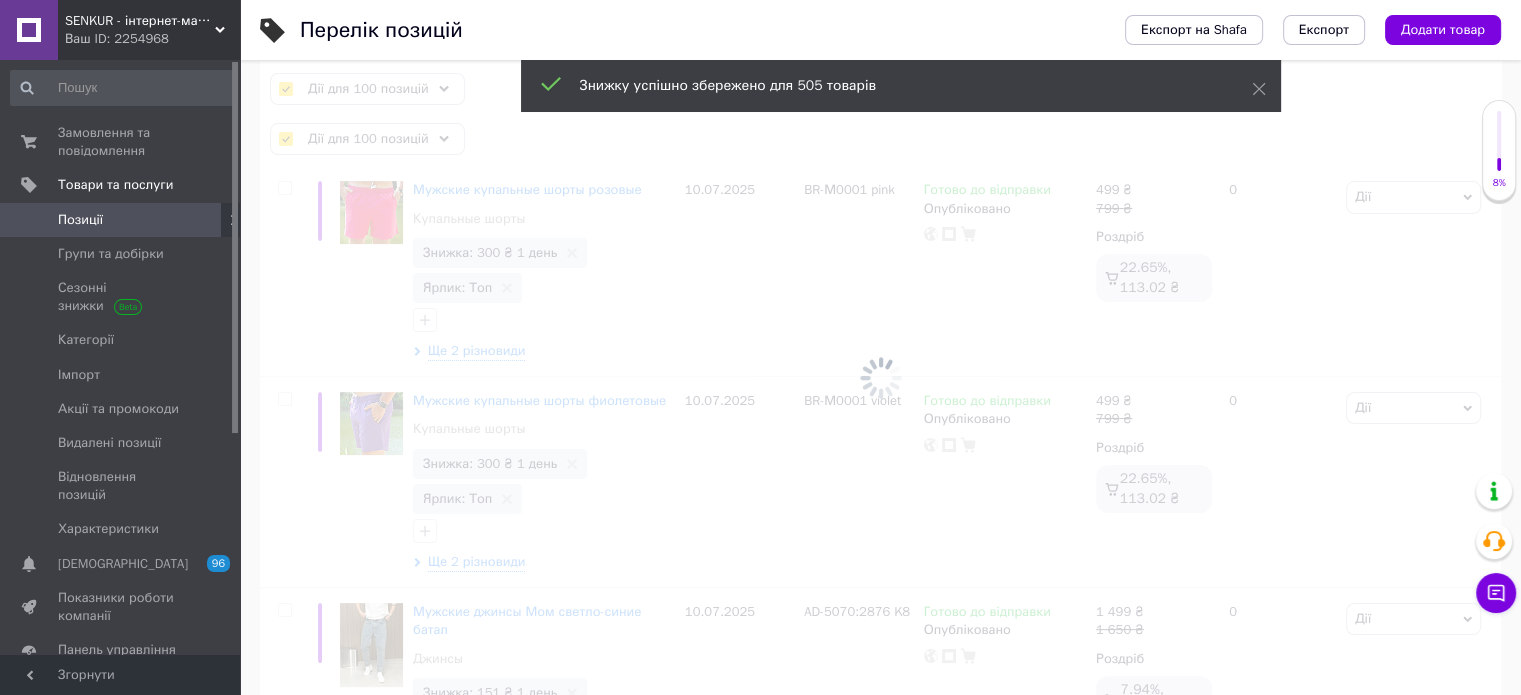 checkbox on "false" 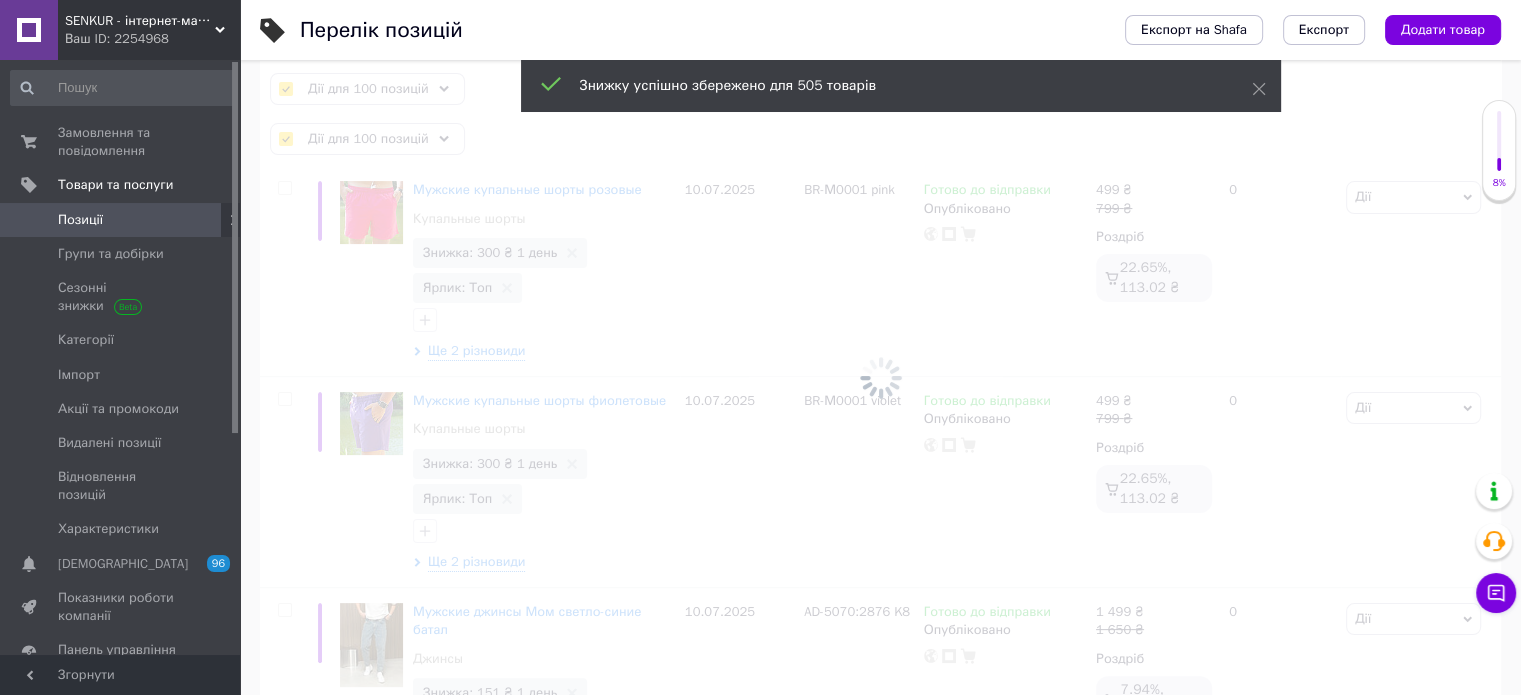 checkbox on "false" 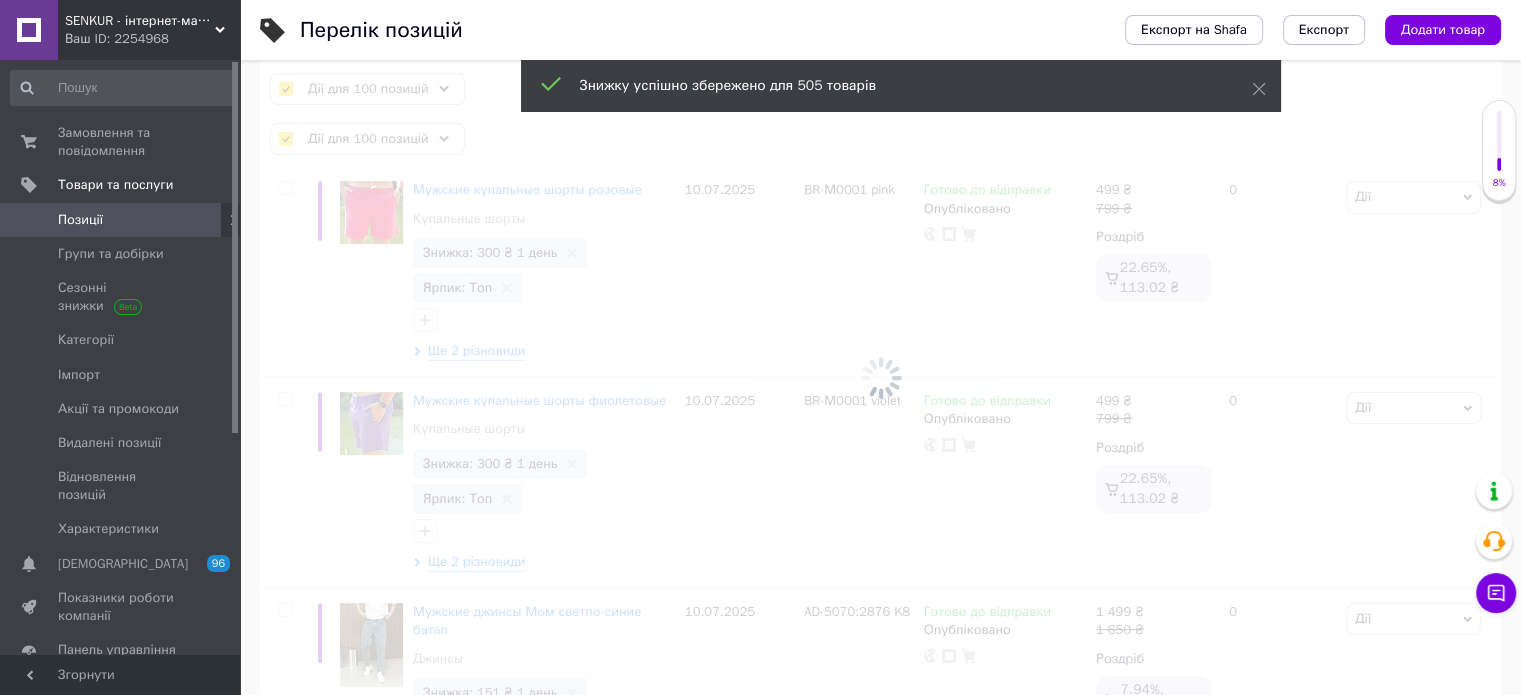 checkbox on "false" 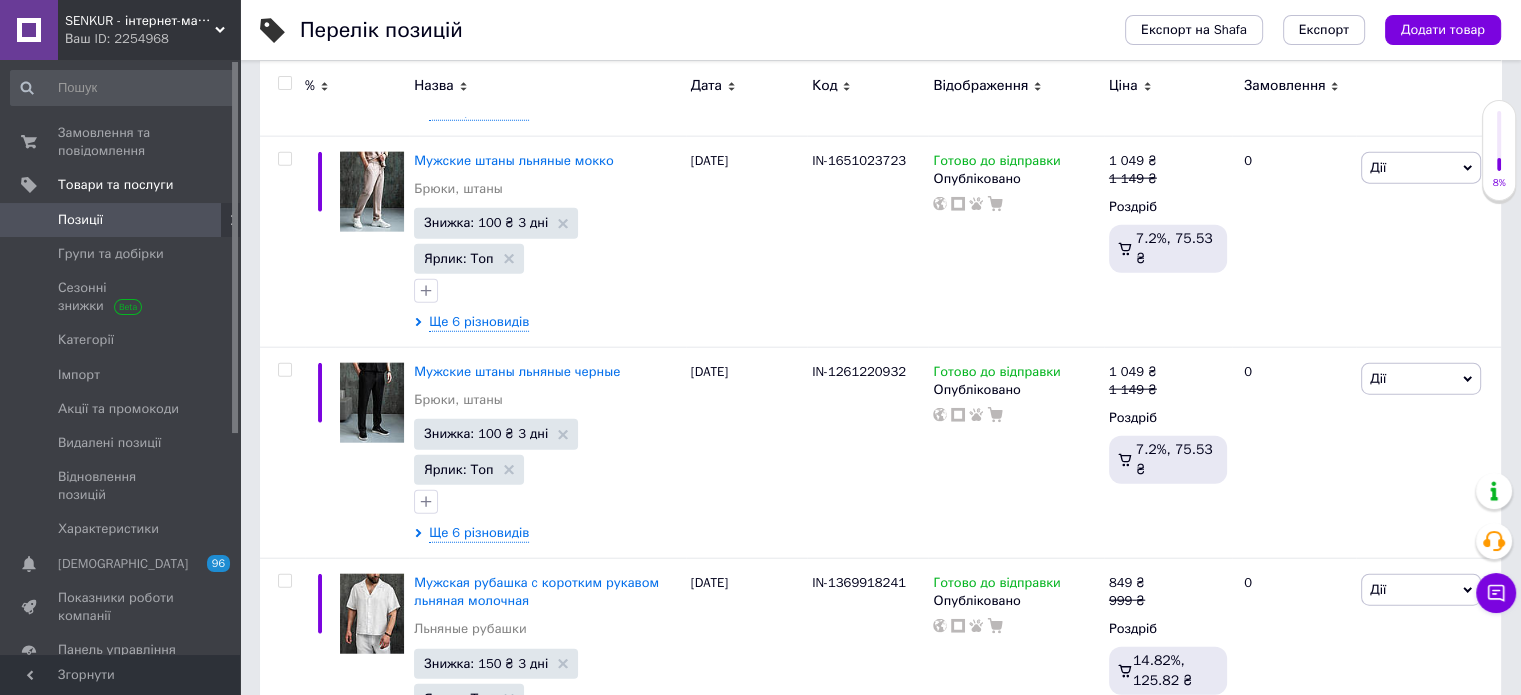 scroll, scrollTop: 21717, scrollLeft: 0, axis: vertical 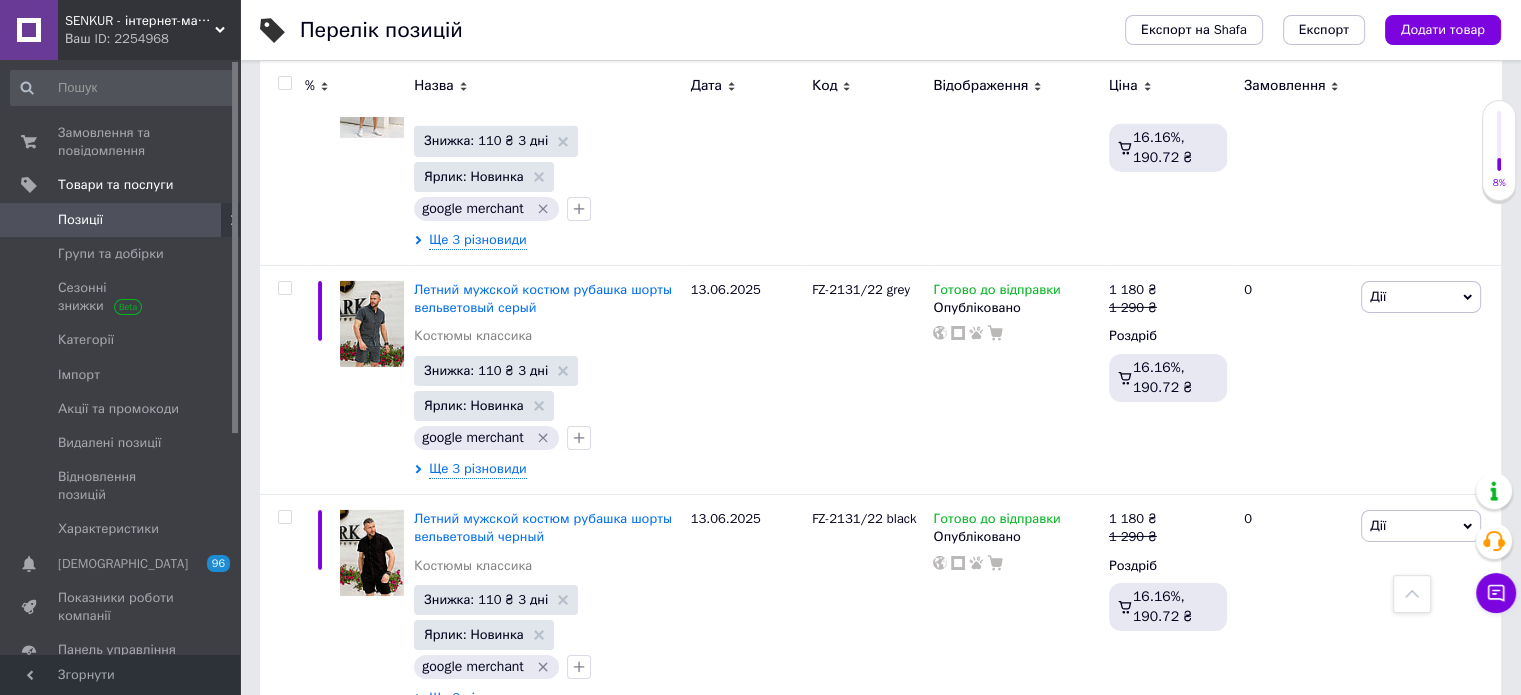 click on "2" at bounding box center (327, 993) 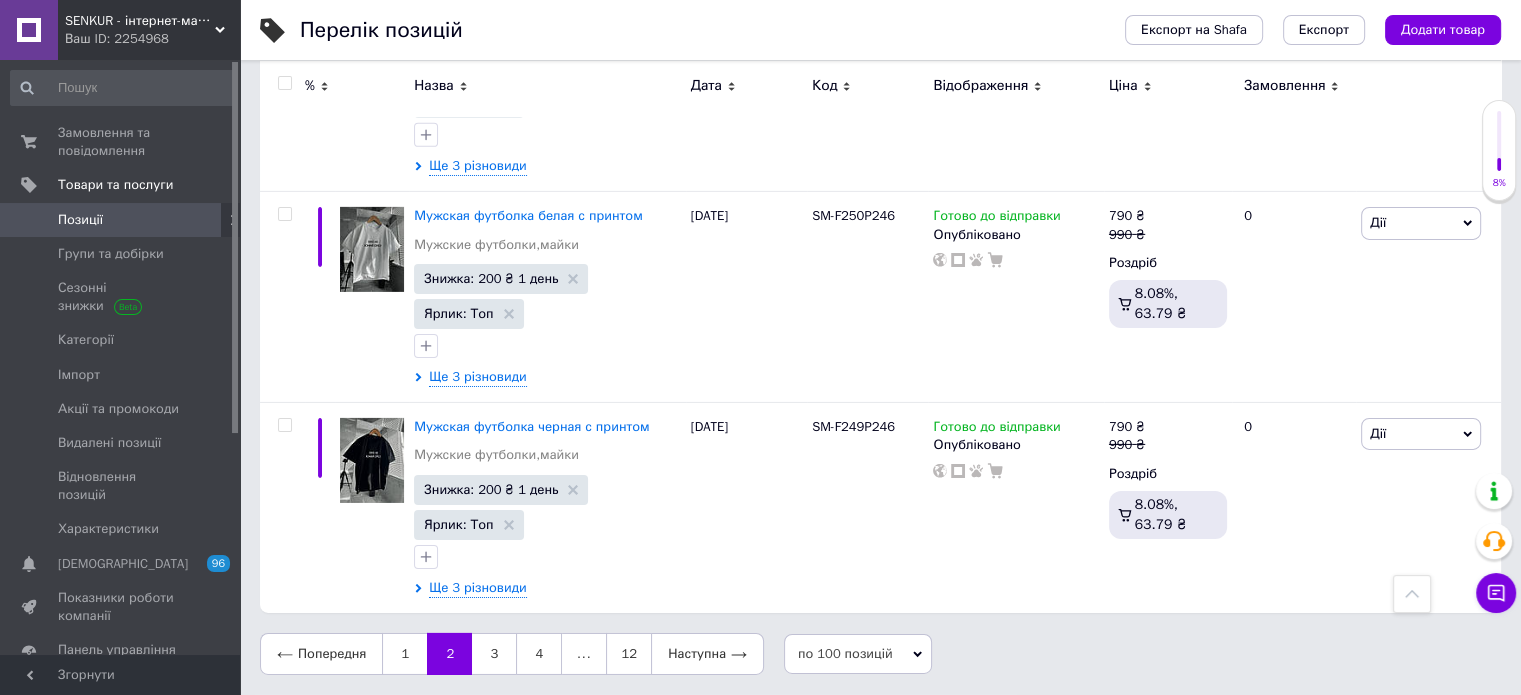 scroll, scrollTop: 21428, scrollLeft: 0, axis: vertical 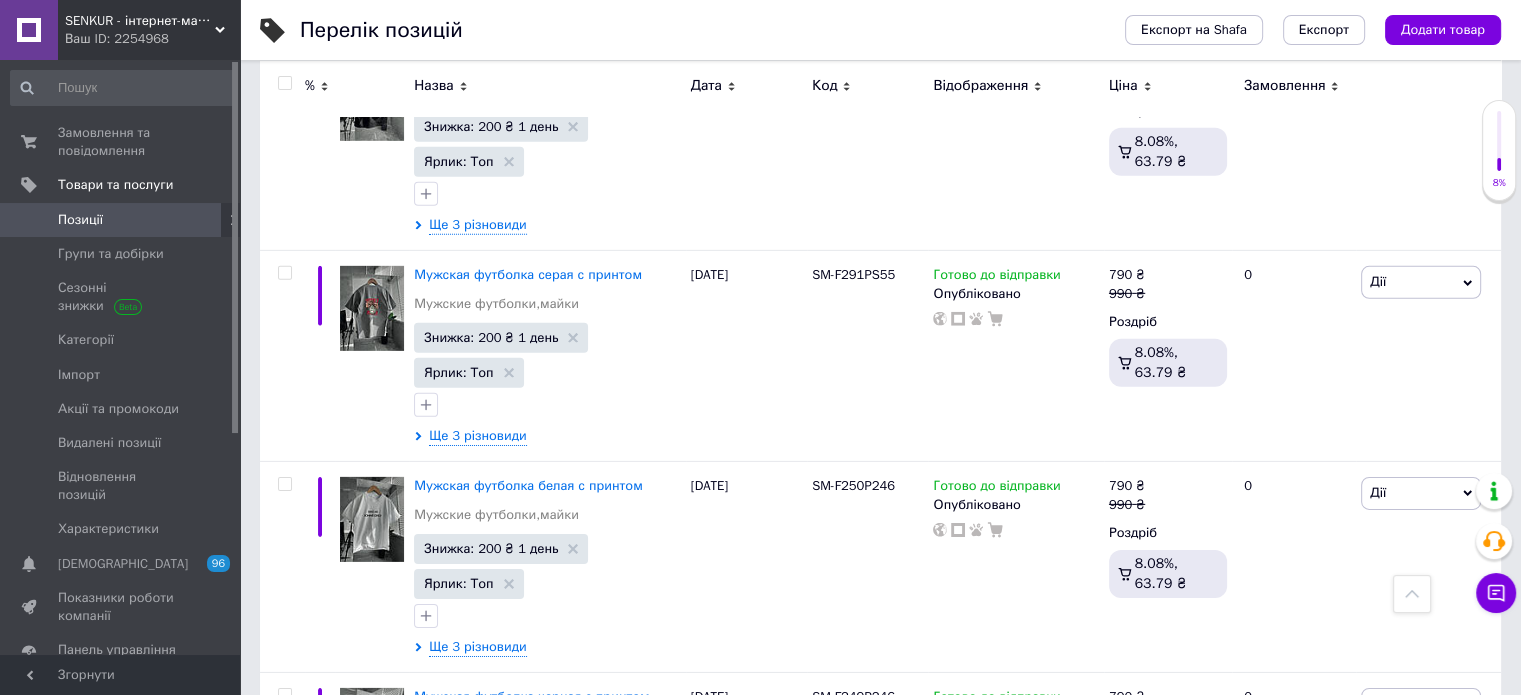 click at bounding box center [282, 88] 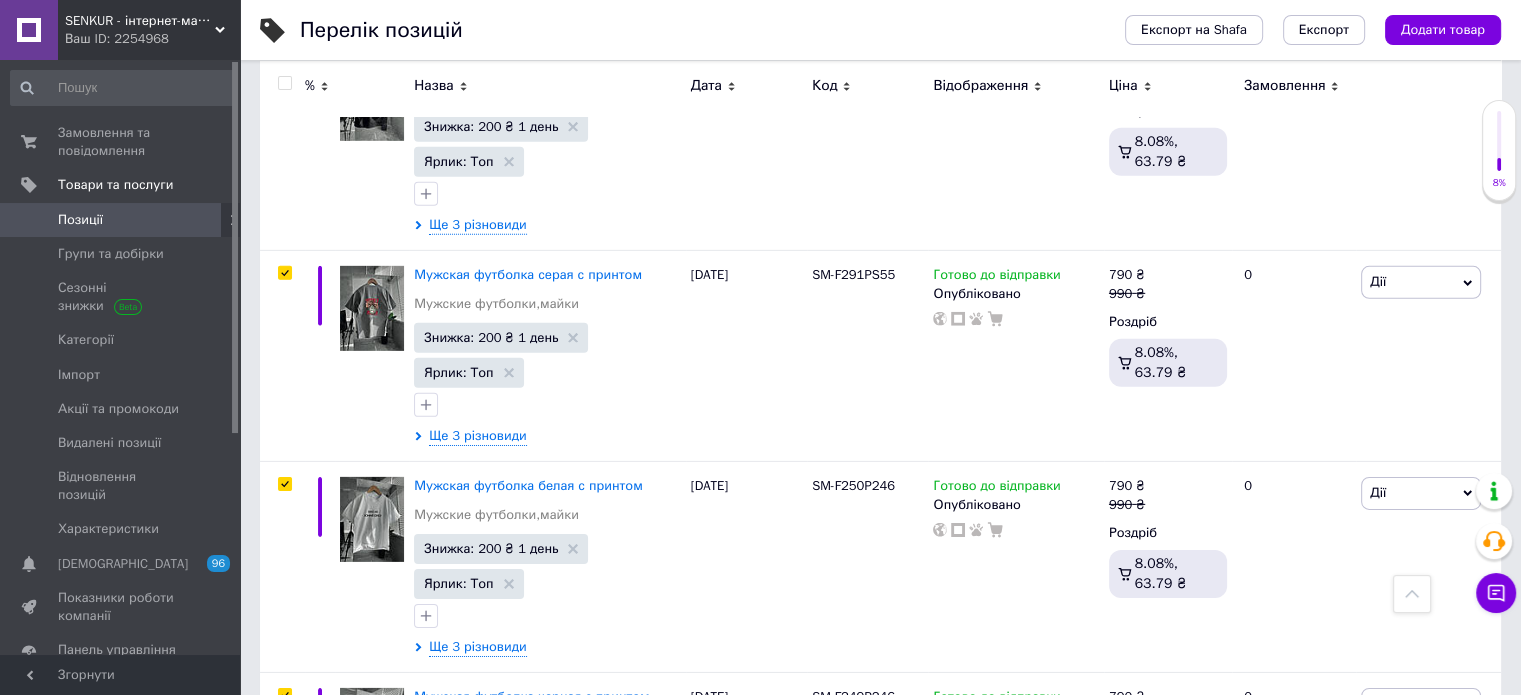 type 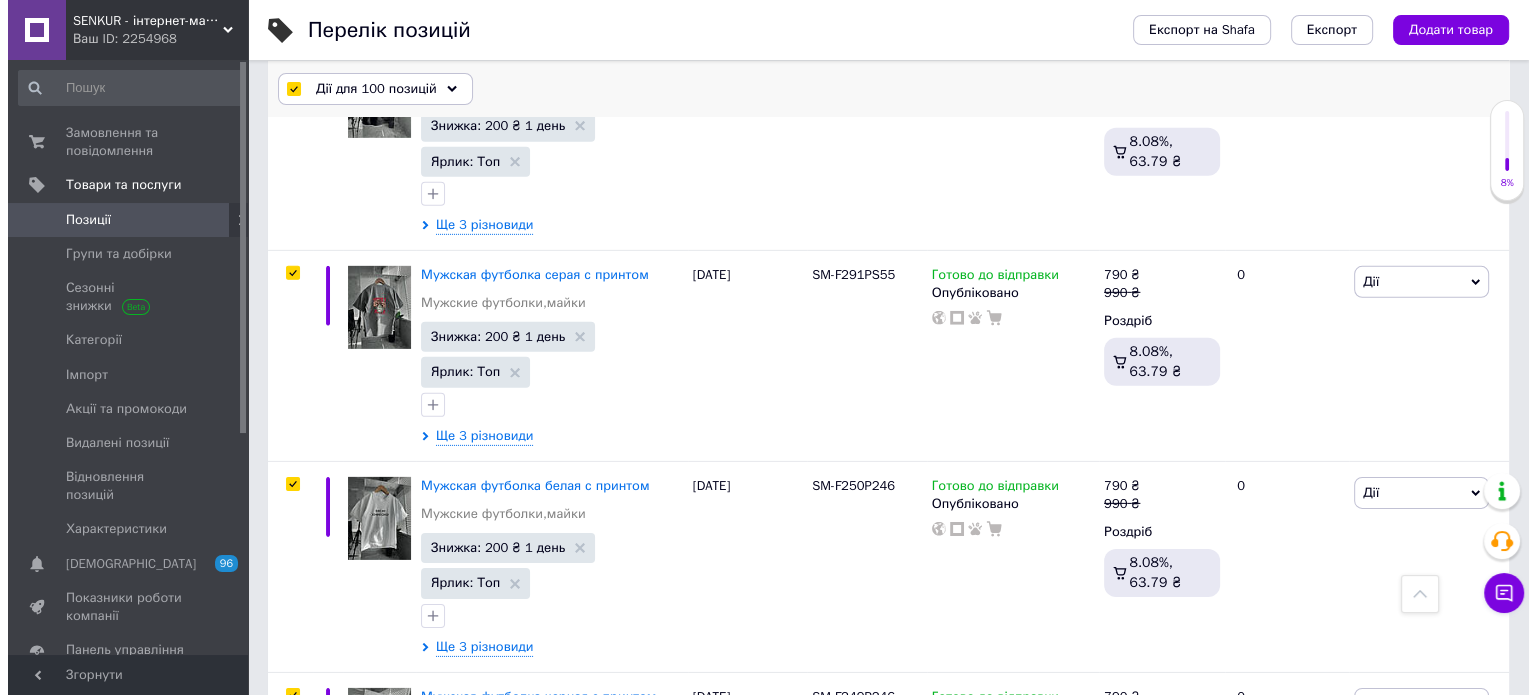 scroll, scrollTop: 21445, scrollLeft: 0, axis: vertical 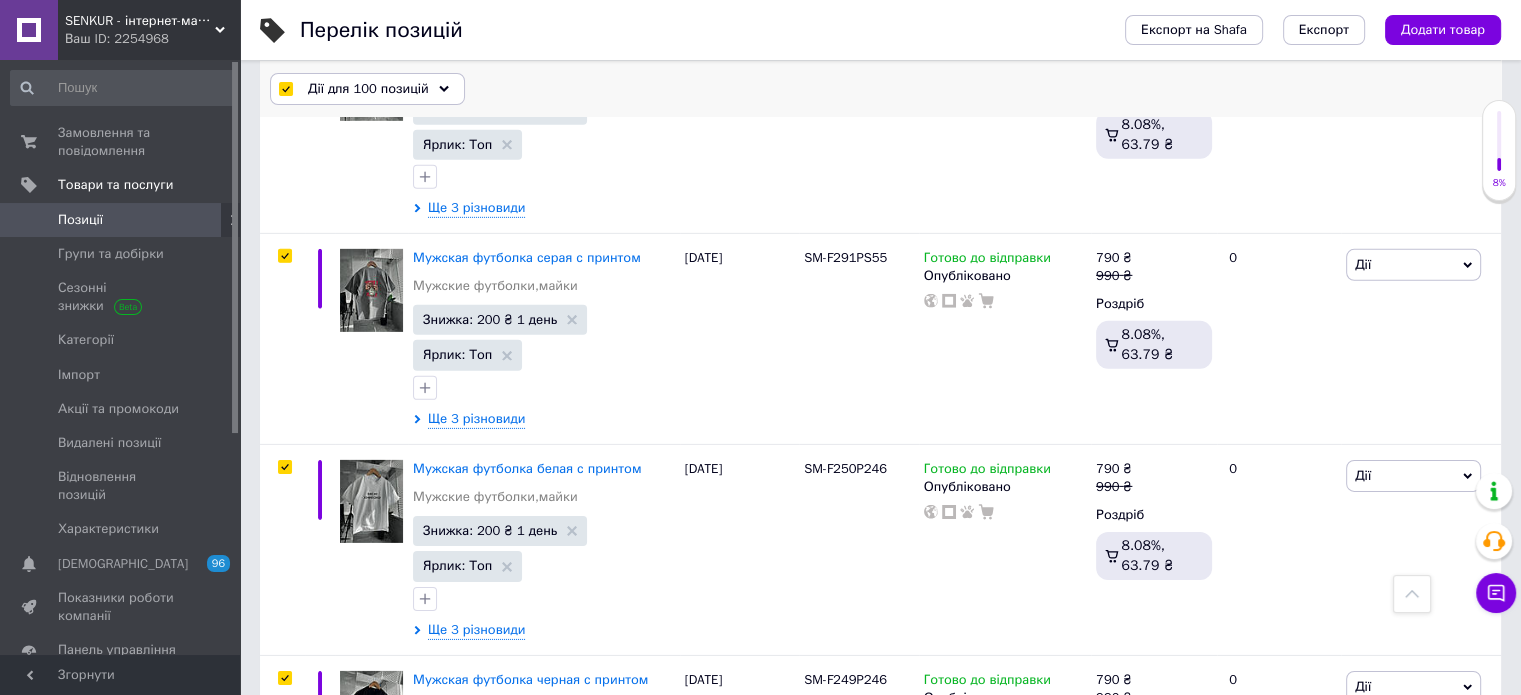 click on "Дії для 100 позицій" at bounding box center [368, 89] 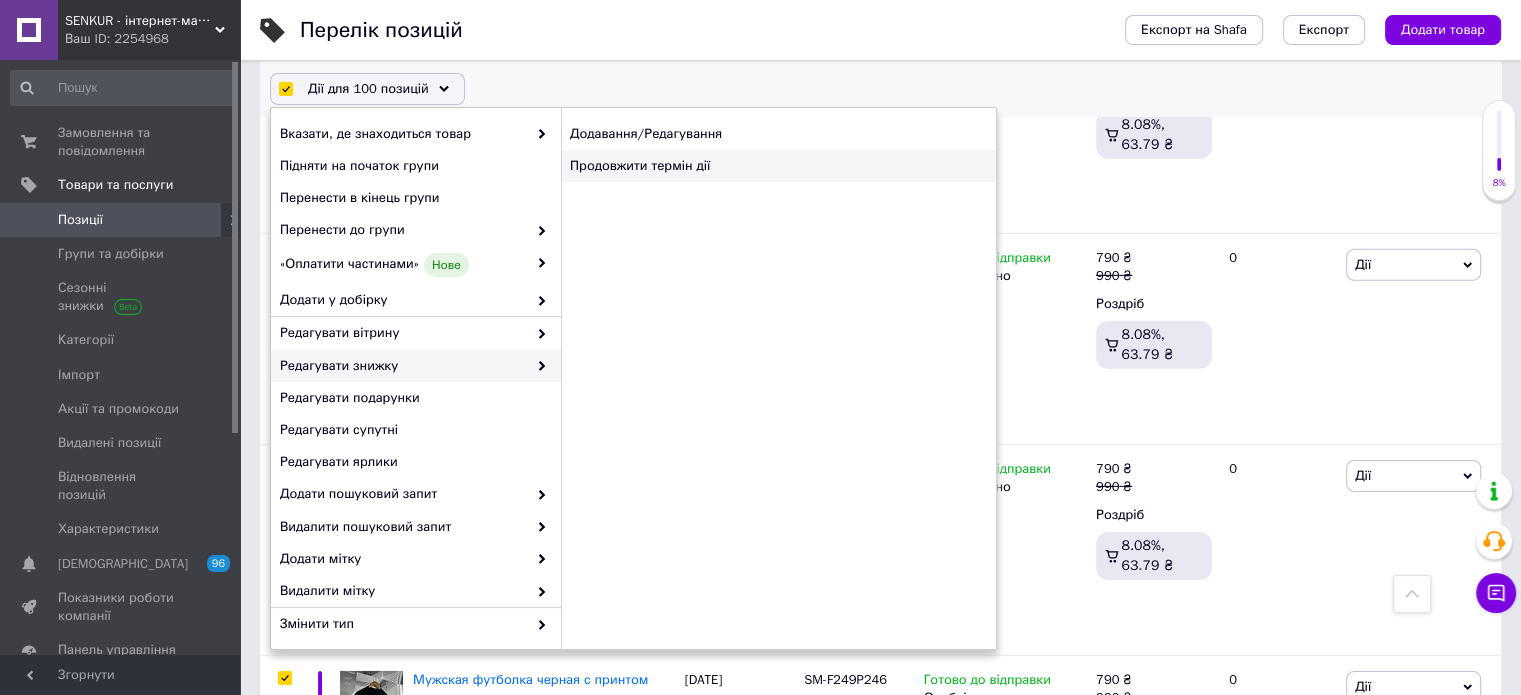 click on "Продовжити термін дії" at bounding box center [778, 166] 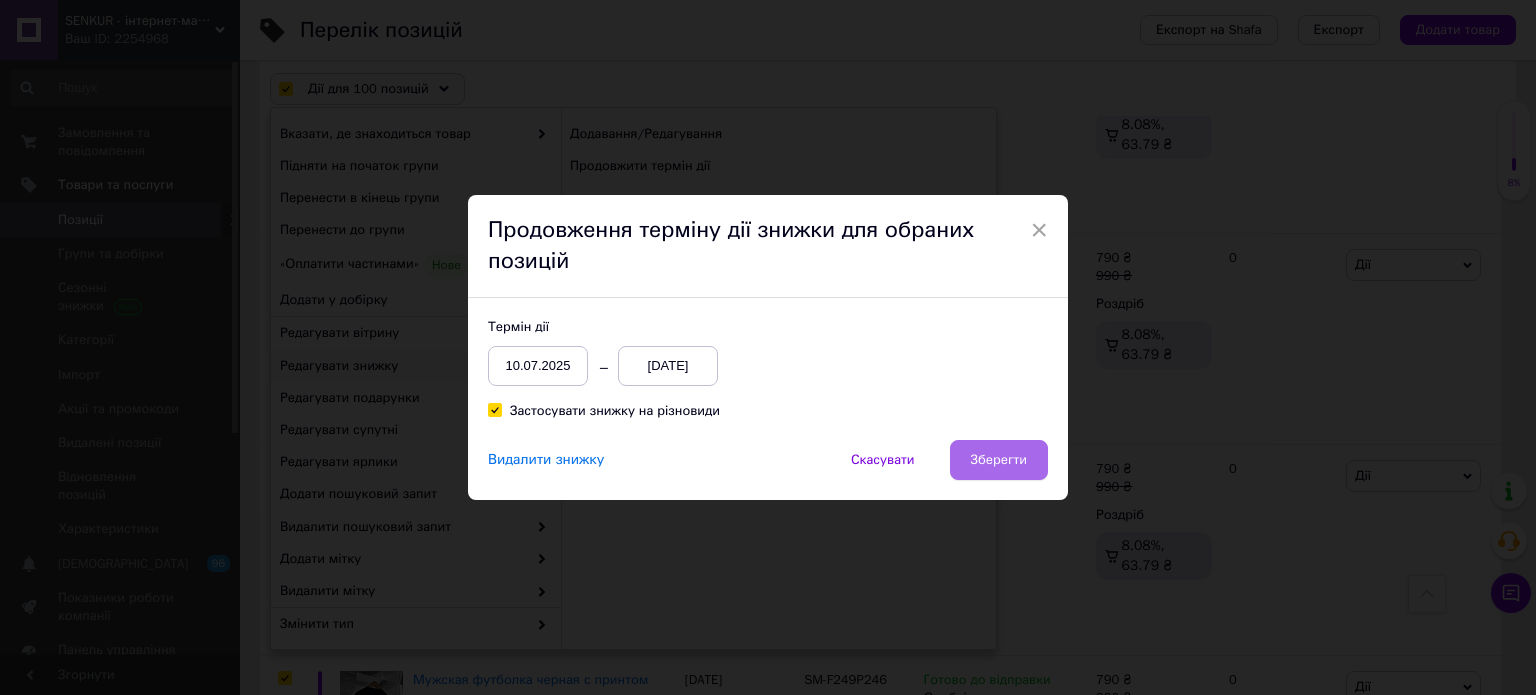 click on "Зберегти" at bounding box center [999, 460] 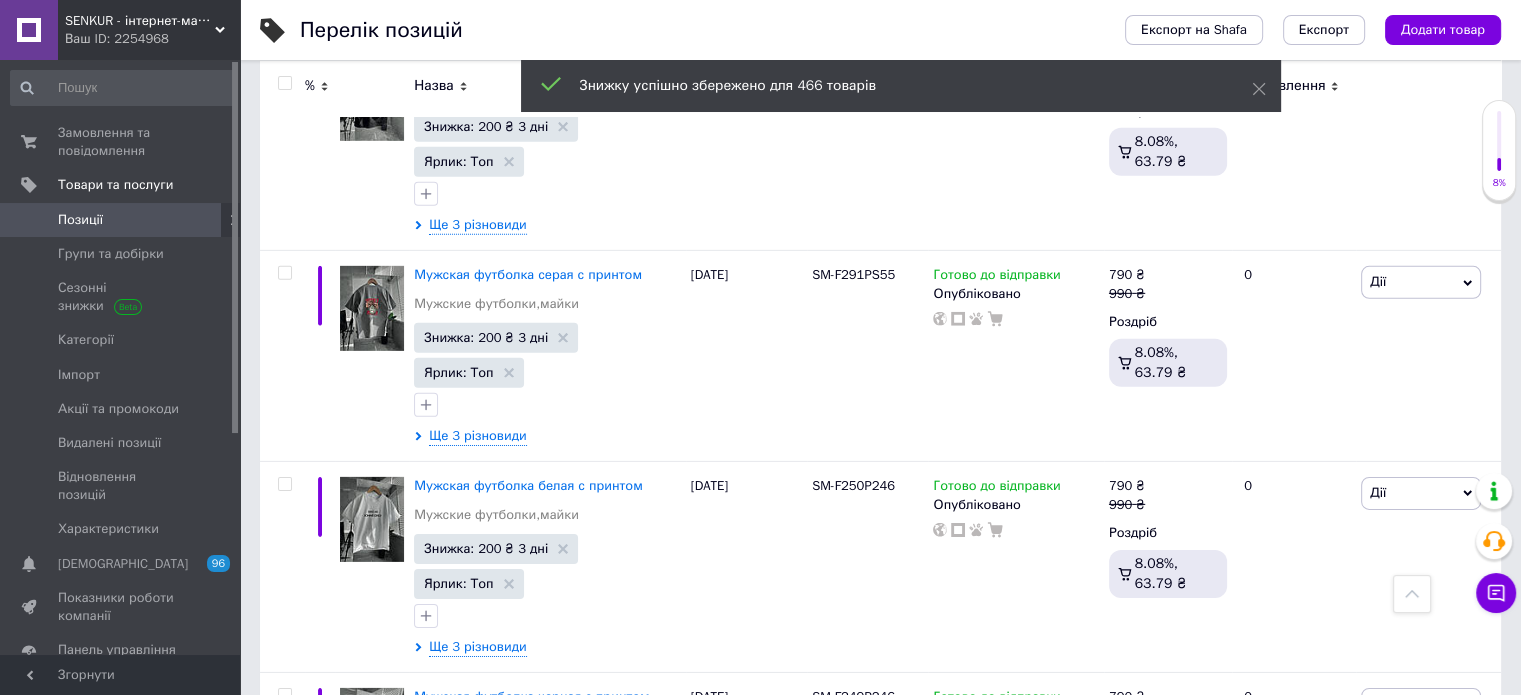 scroll, scrollTop: 21269, scrollLeft: 0, axis: vertical 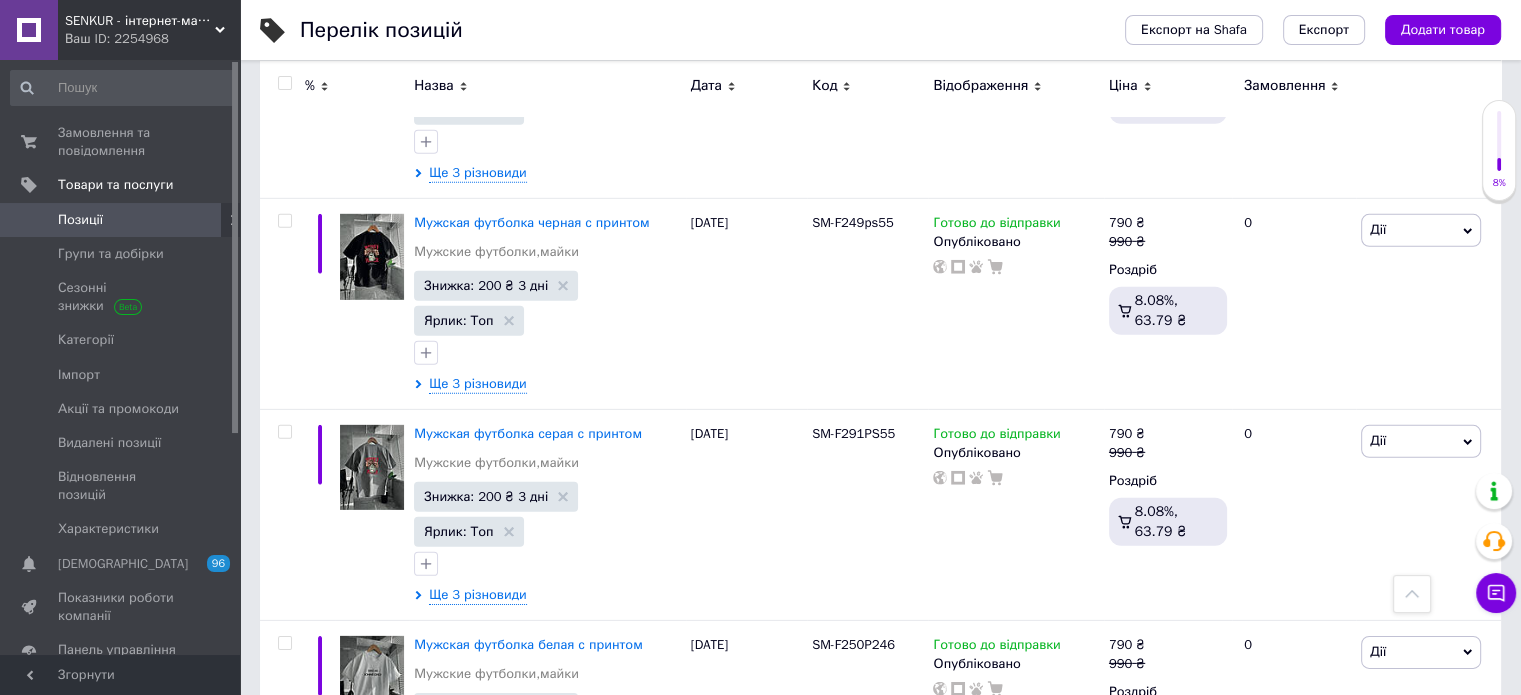 click on "3" at bounding box center (494, 1083) 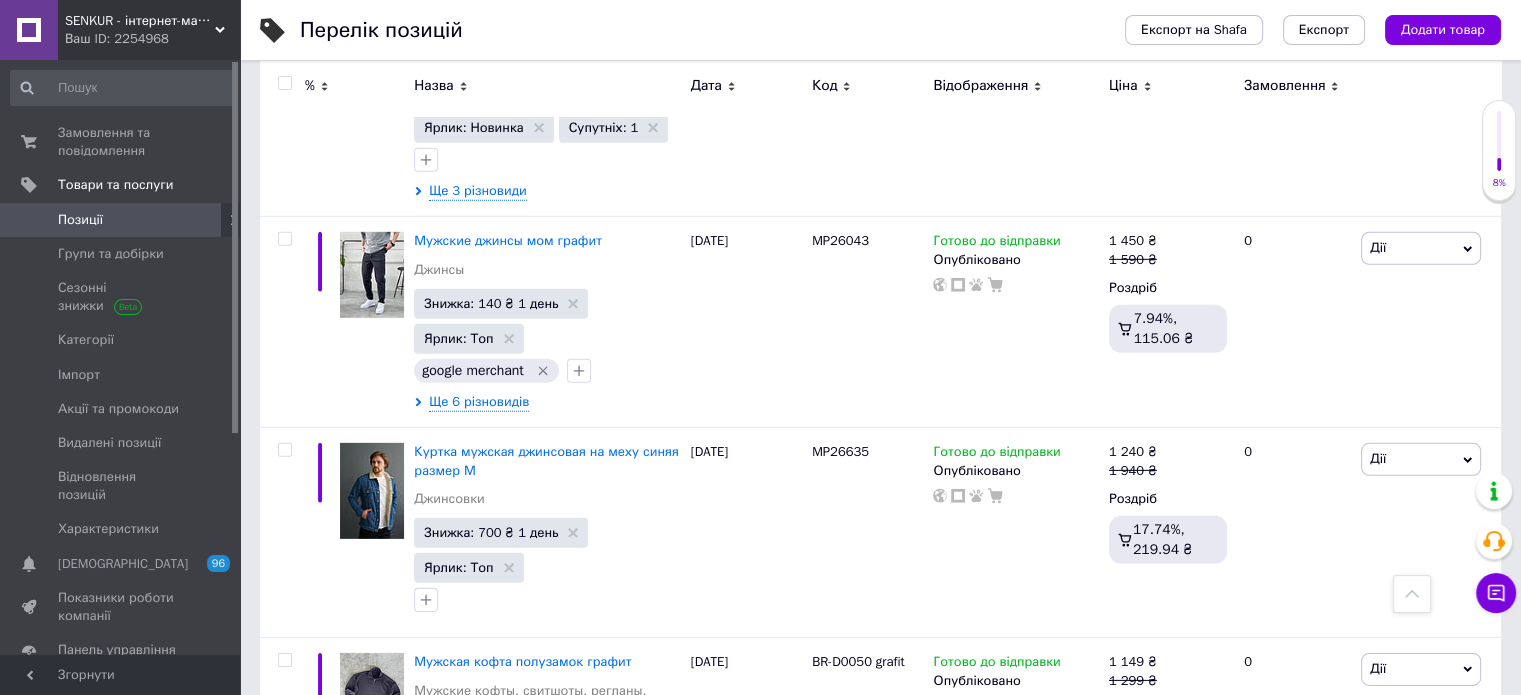 click at bounding box center [284, 83] 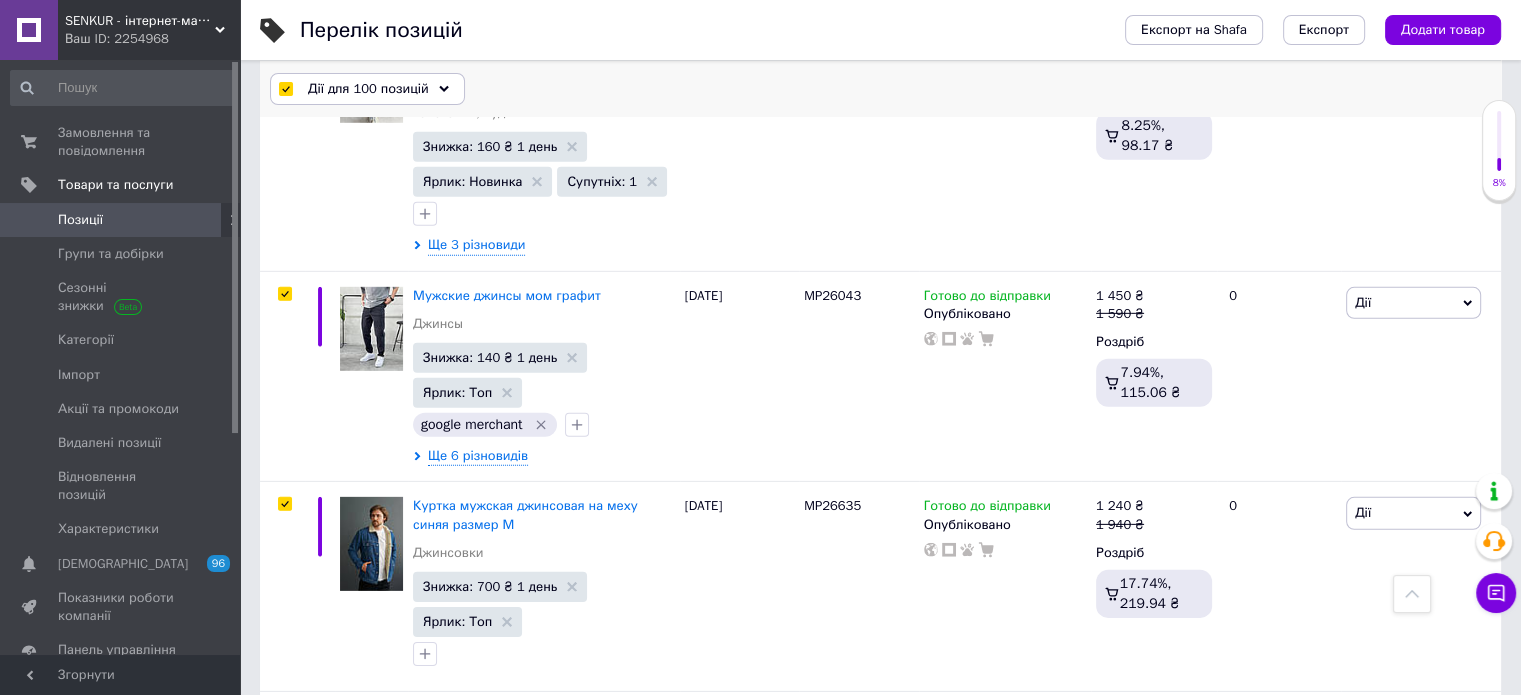 scroll, scrollTop: 21324, scrollLeft: 0, axis: vertical 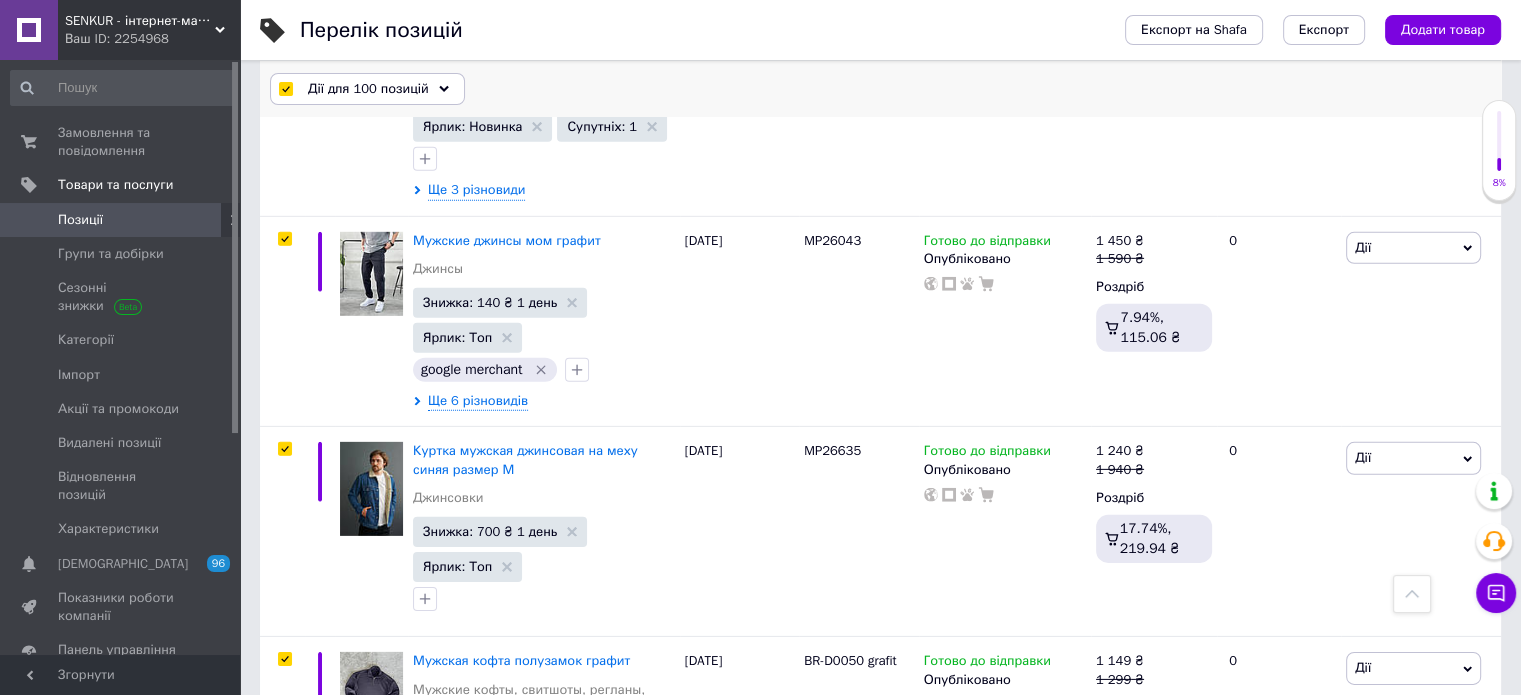 click on "Дії для 100 позицій" at bounding box center [368, 89] 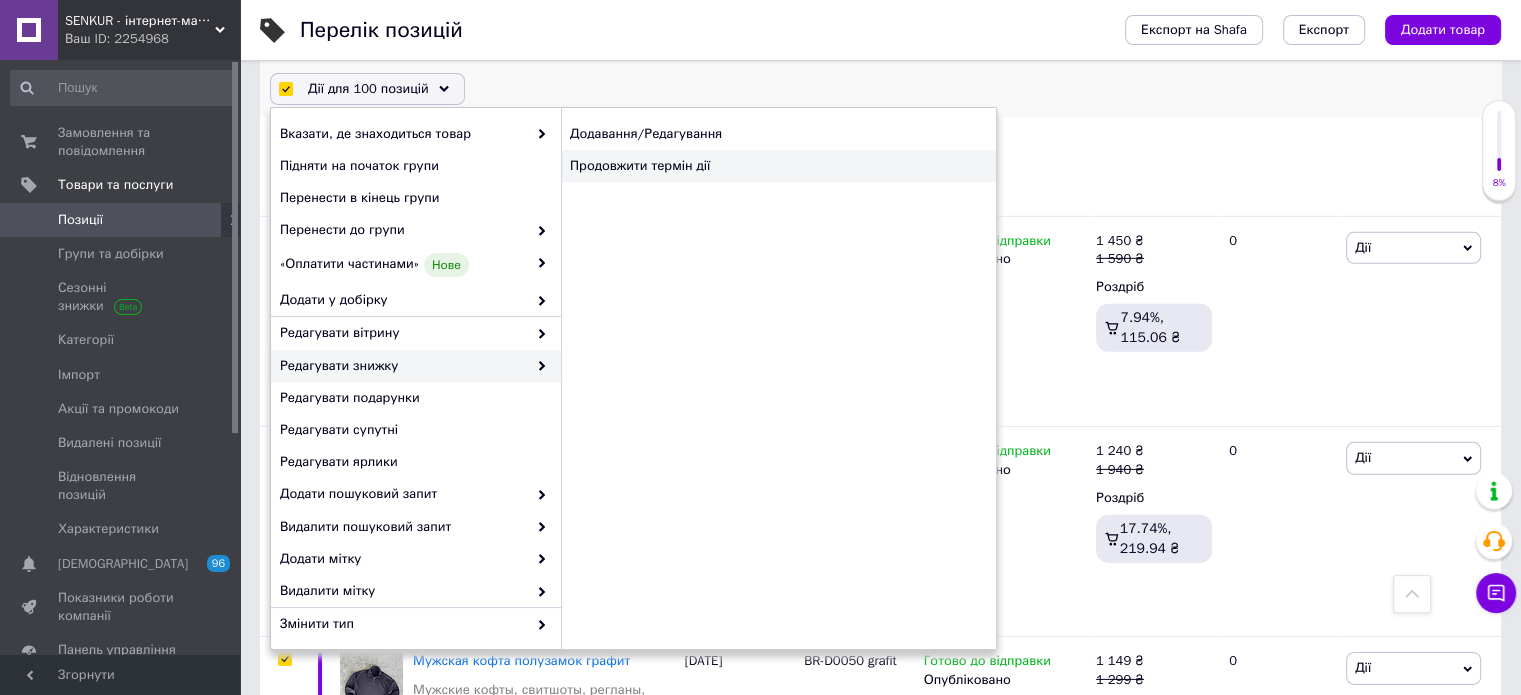 click on "Продовжити термін дії" at bounding box center (778, 166) 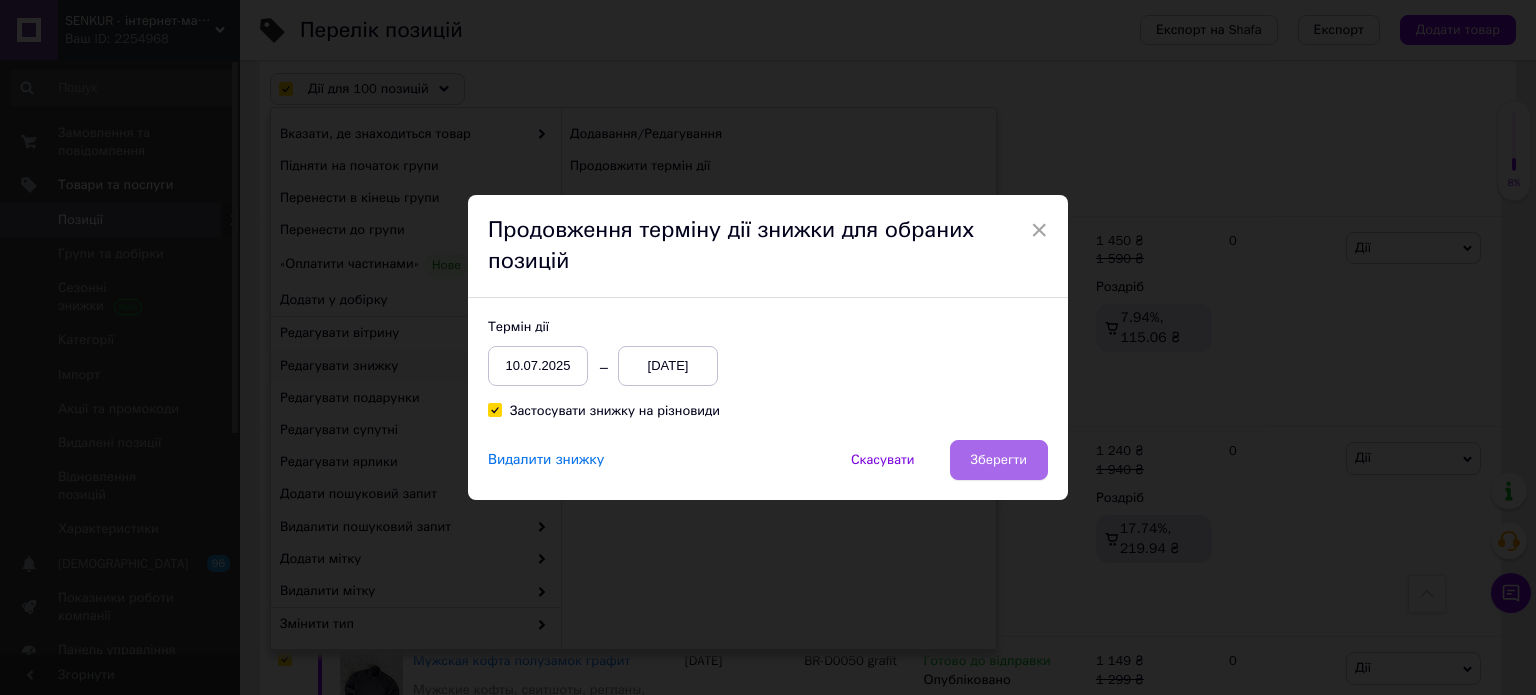 click on "Зберегти" at bounding box center (999, 460) 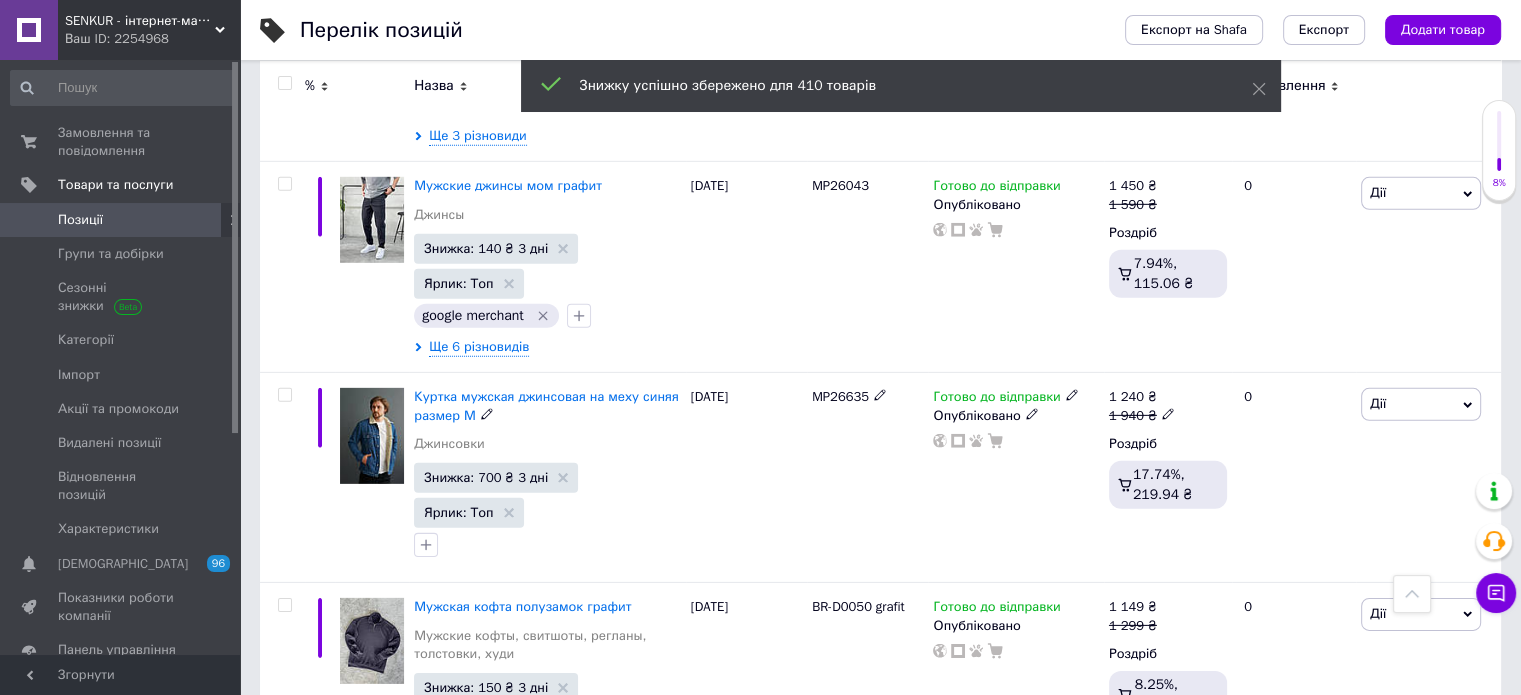 scroll, scrollTop: 21269, scrollLeft: 0, axis: vertical 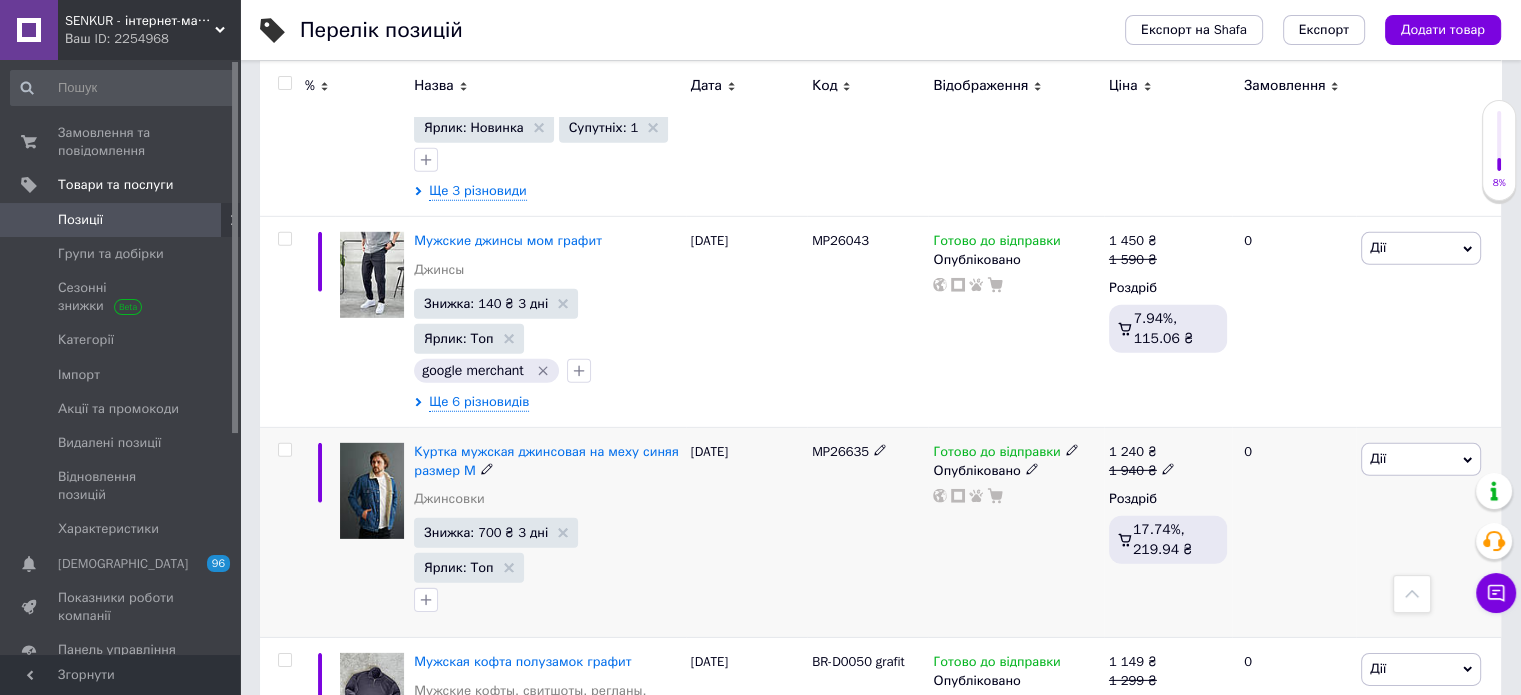 click 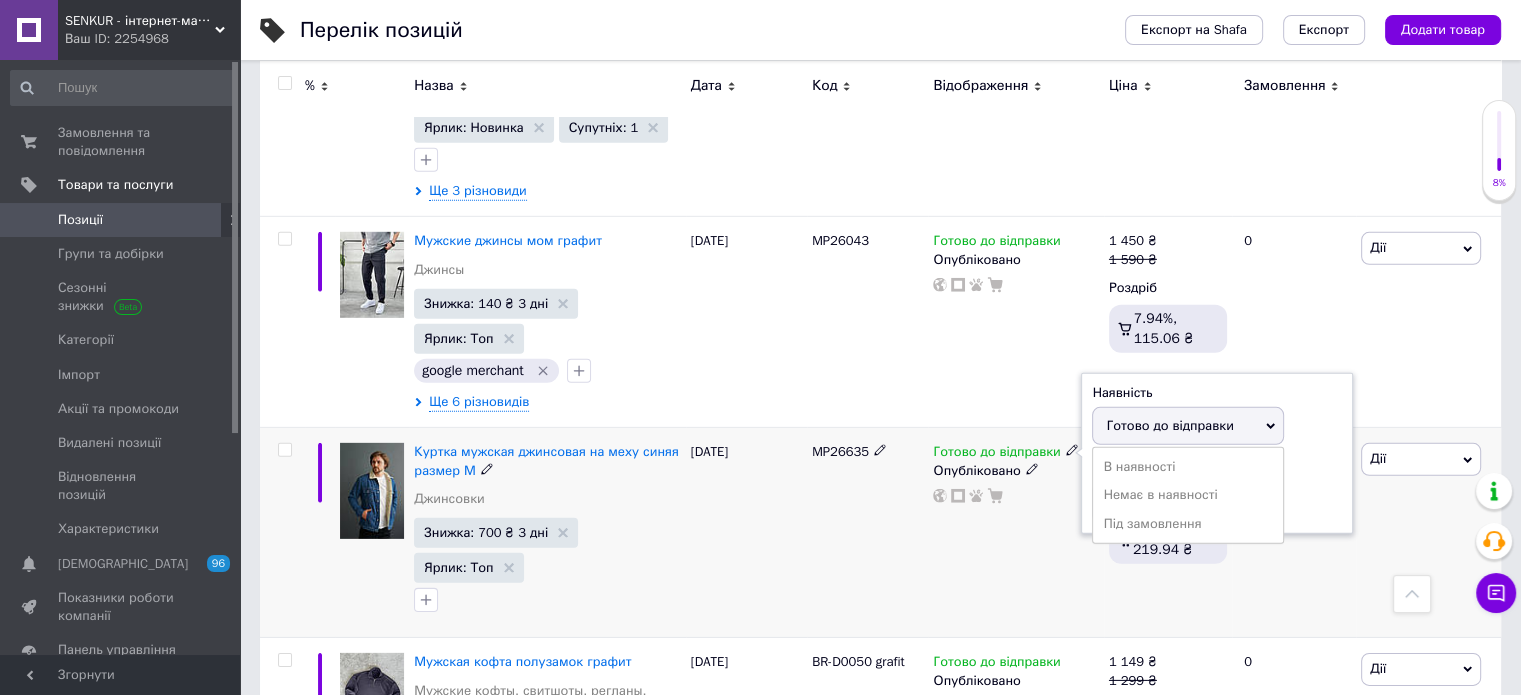 drag, startPoint x: 1139, startPoint y: 372, endPoint x: 957, endPoint y: 426, distance: 189.84204 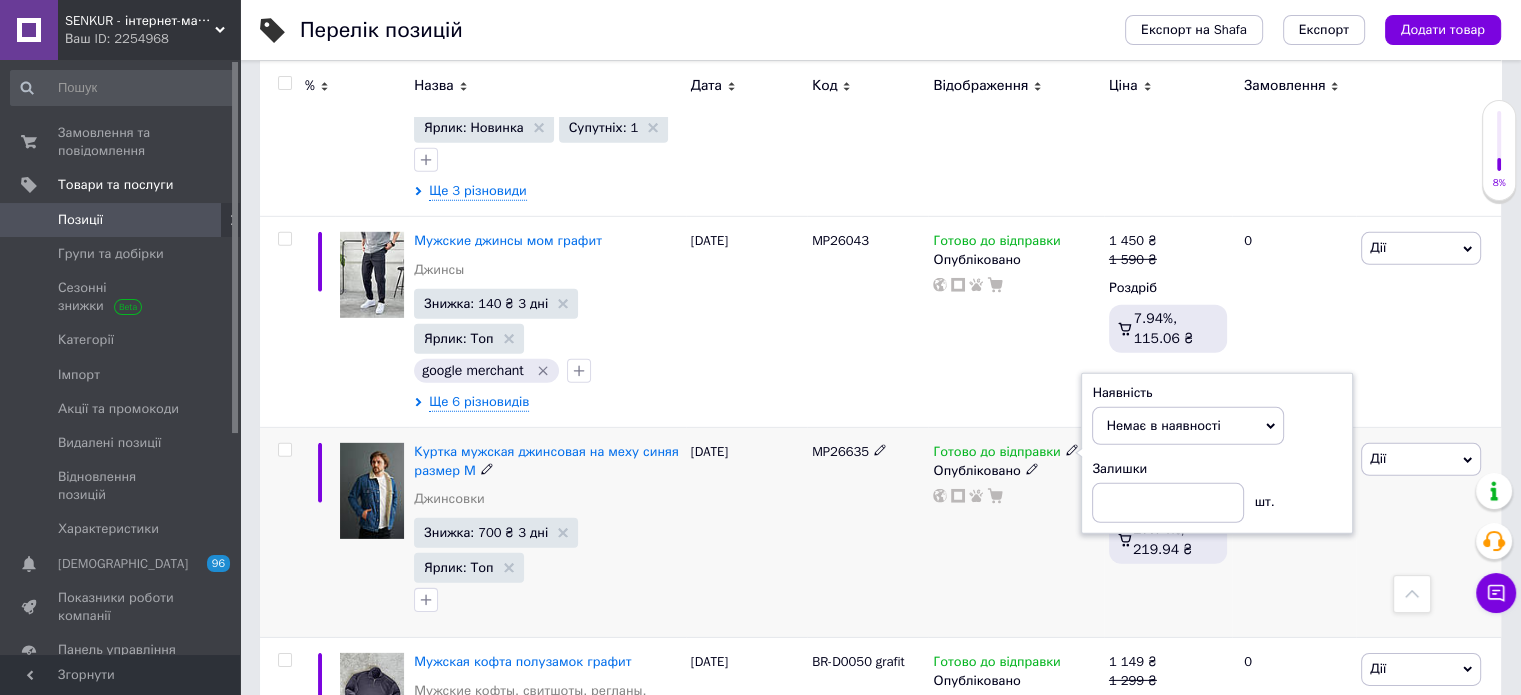 click on "Готово до відправки Наявність Немає в наявності В наявності Під замовлення Готово до відправки Залишки шт. Опубліковано" at bounding box center (1015, 533) 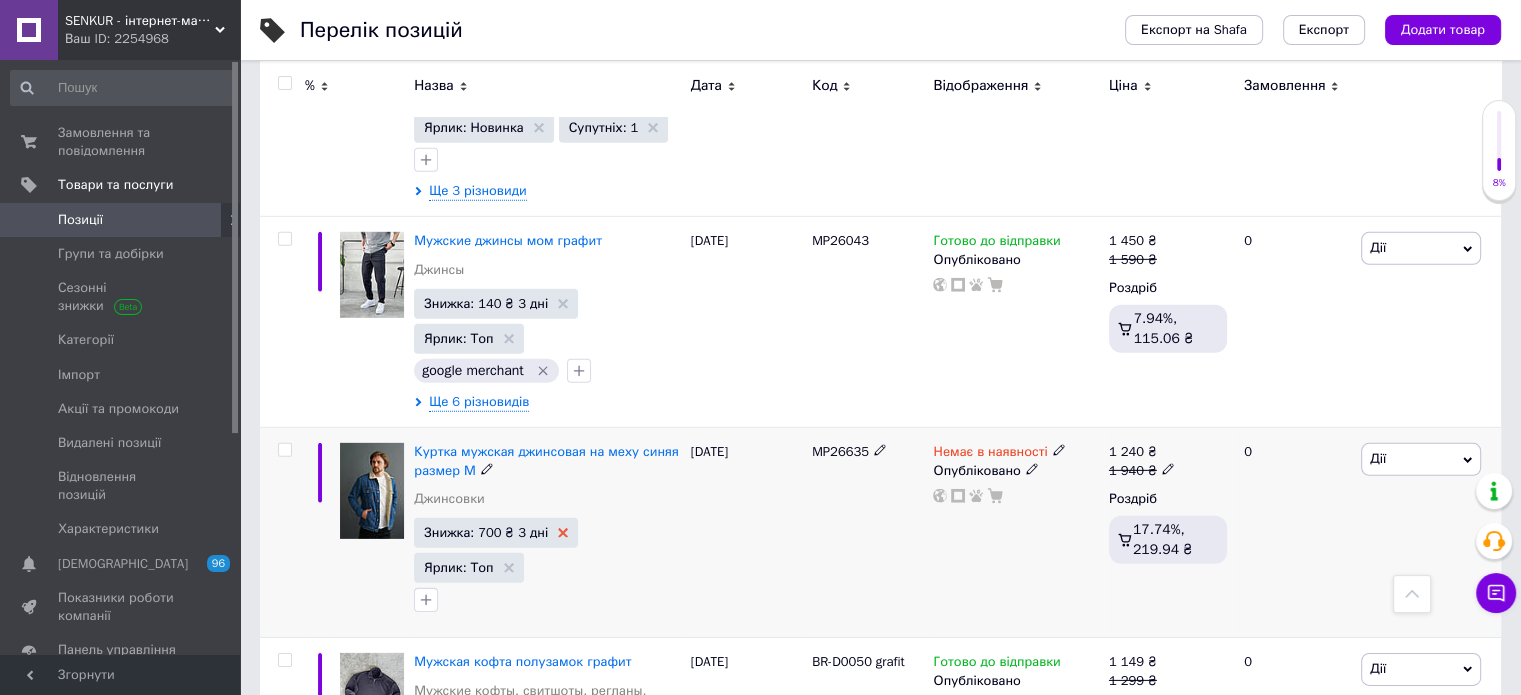 click 